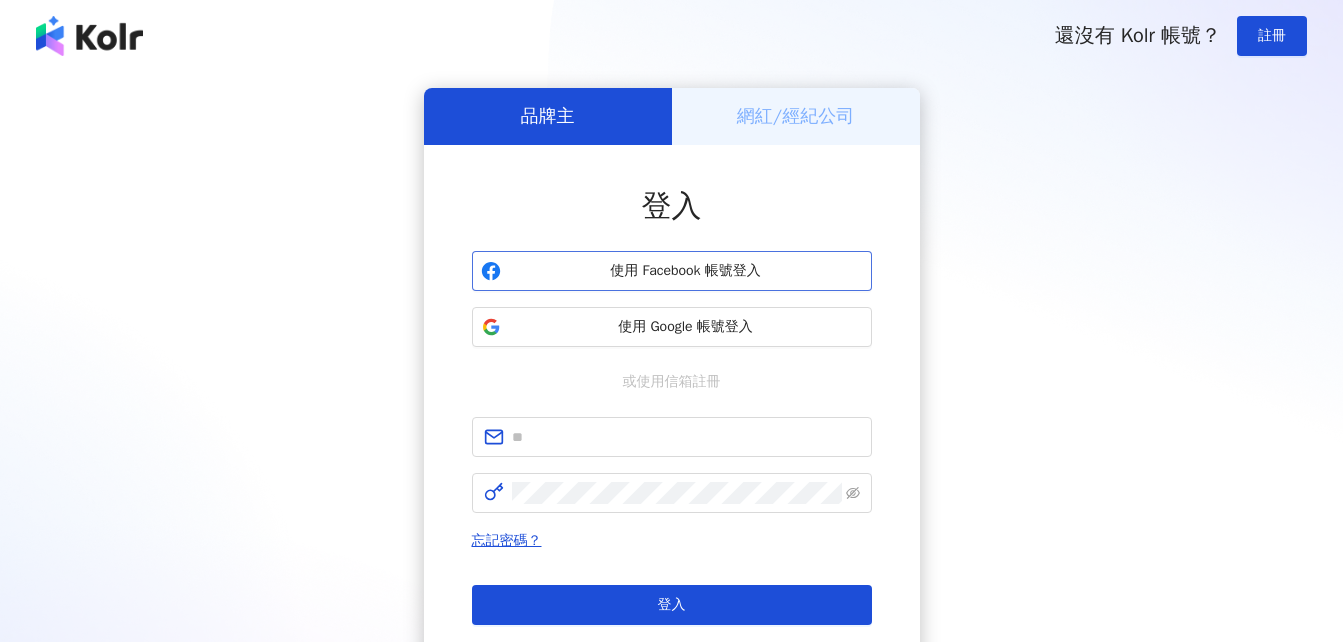 scroll, scrollTop: 0, scrollLeft: 0, axis: both 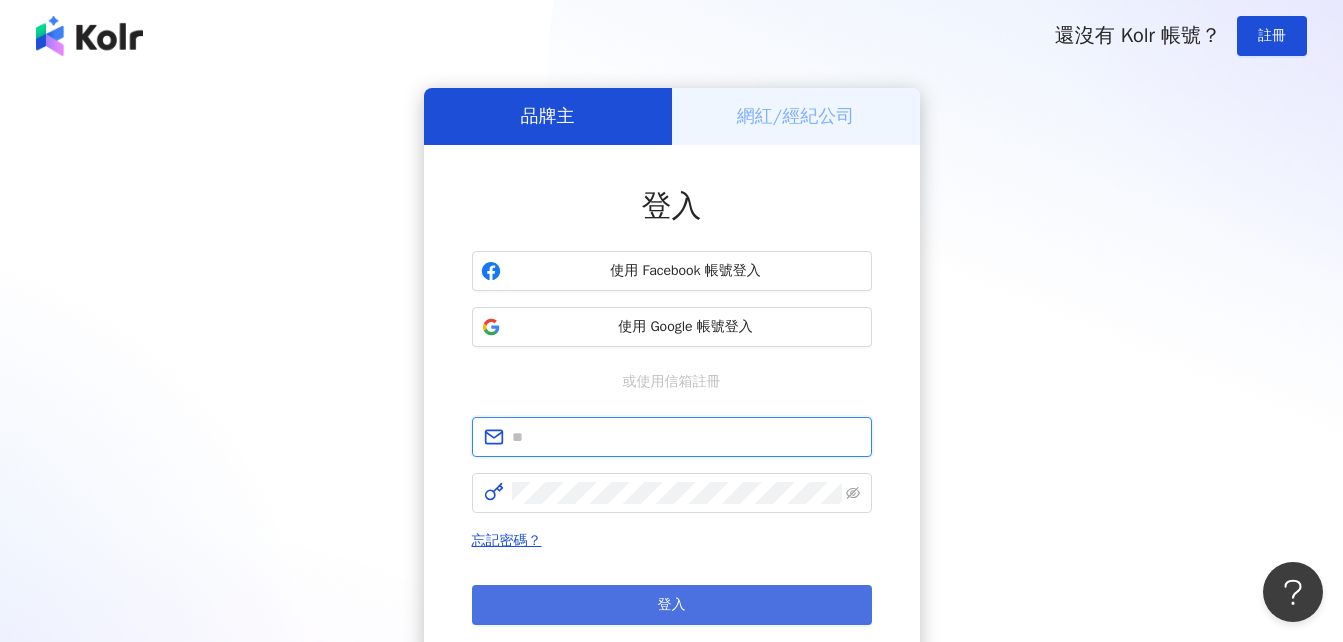 type on "**********" 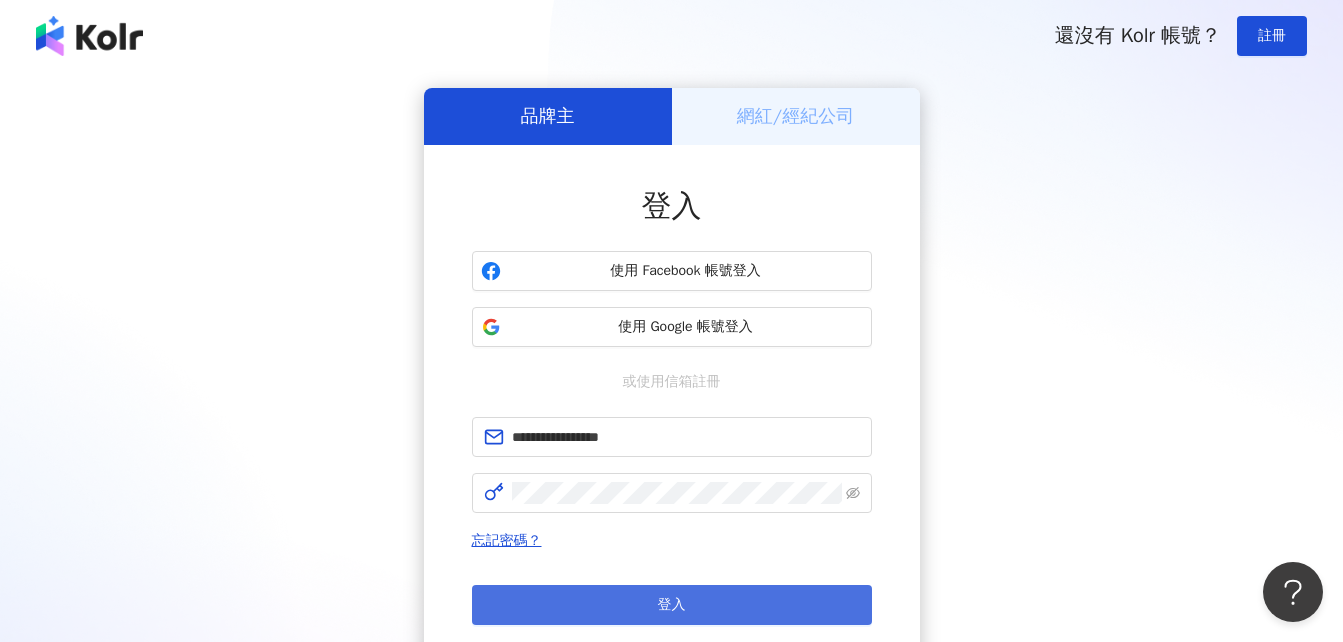 click on "登入" at bounding box center (672, 605) 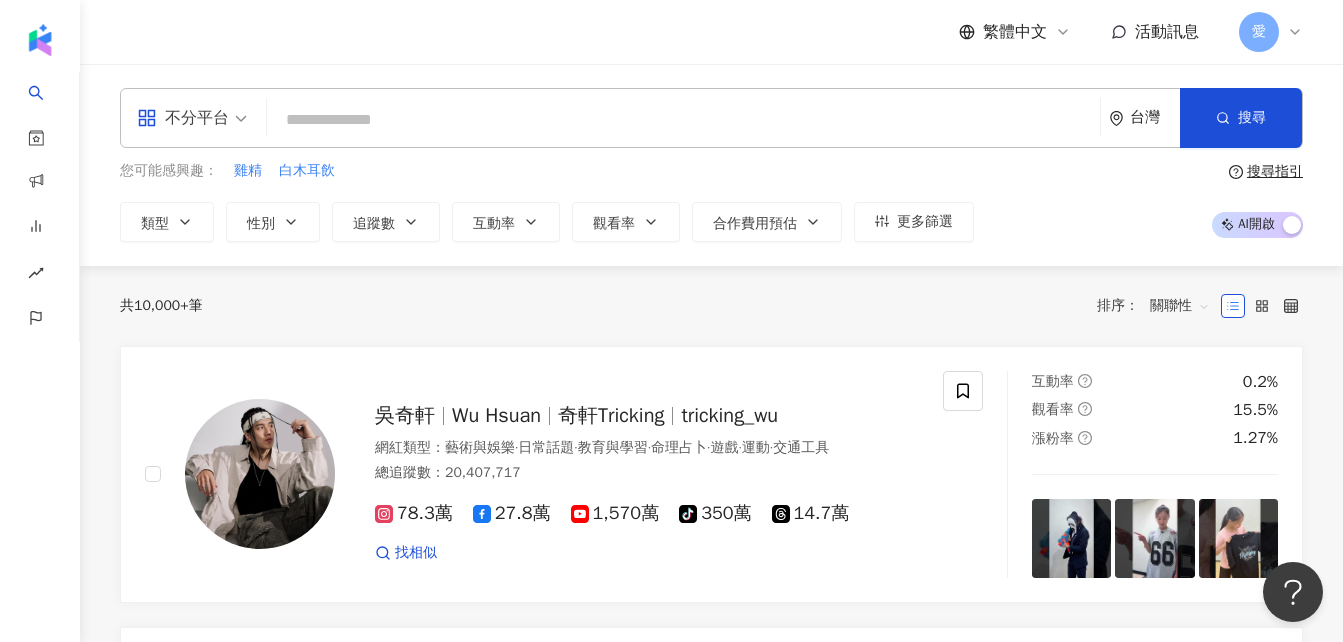 click on "不分平台" at bounding box center (183, 118) 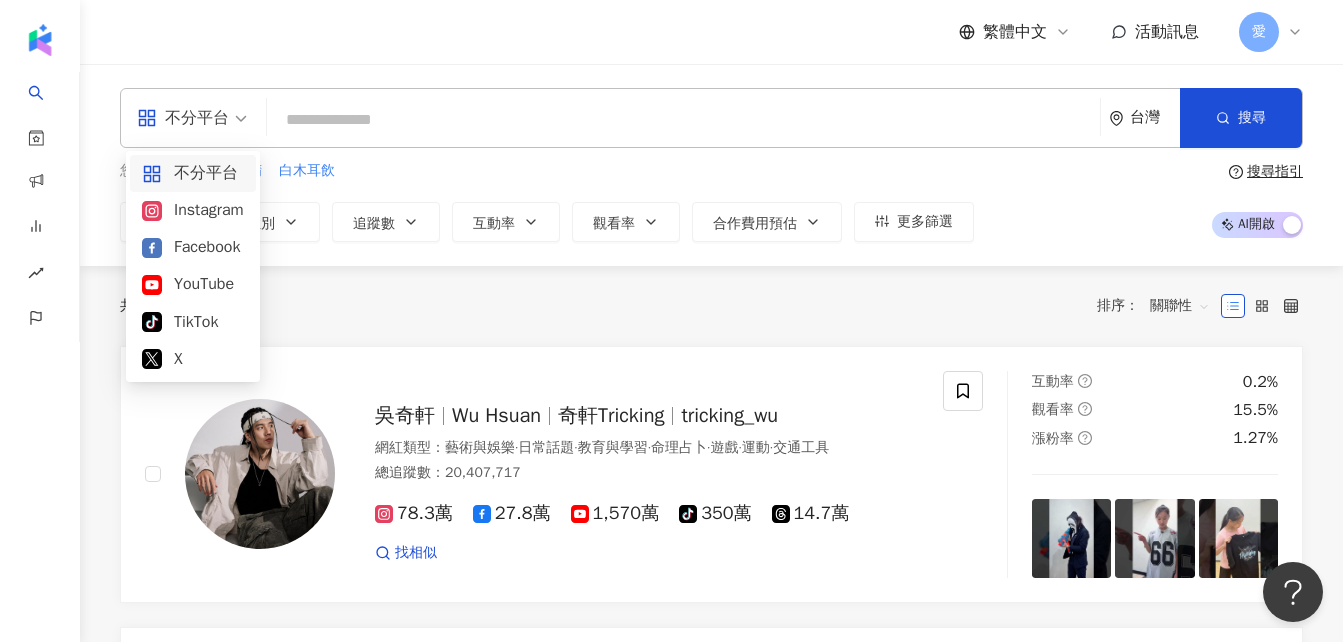 click at bounding box center [683, 120] 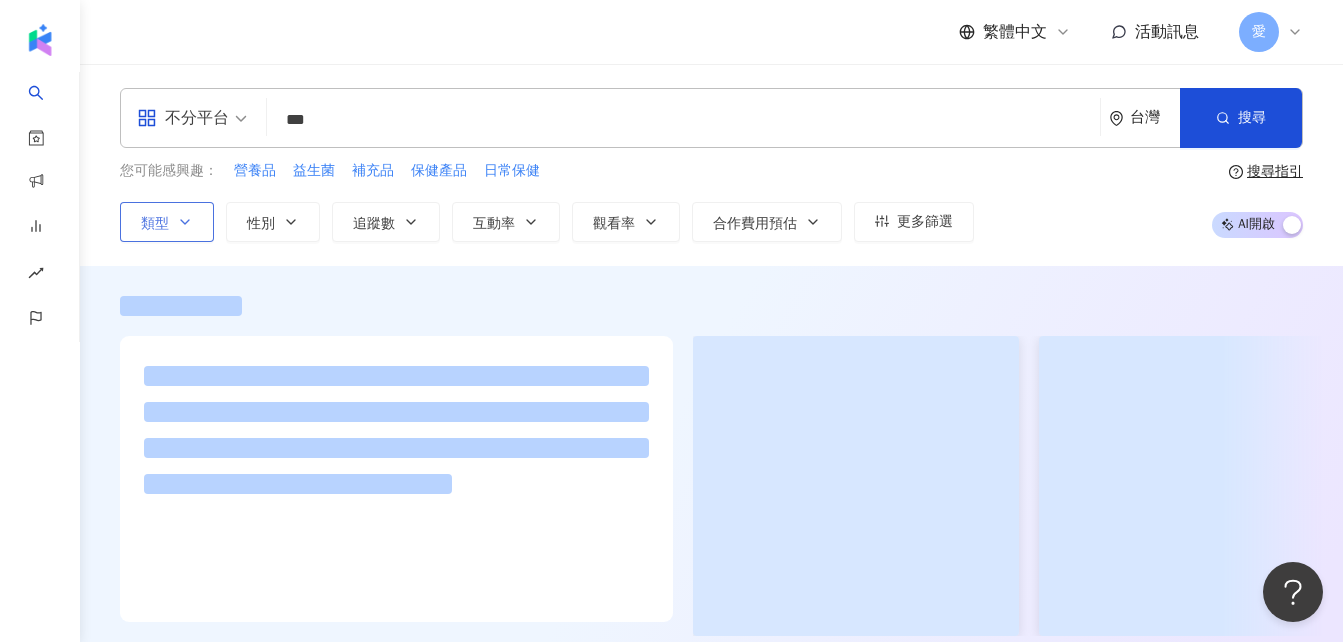 type on "***" 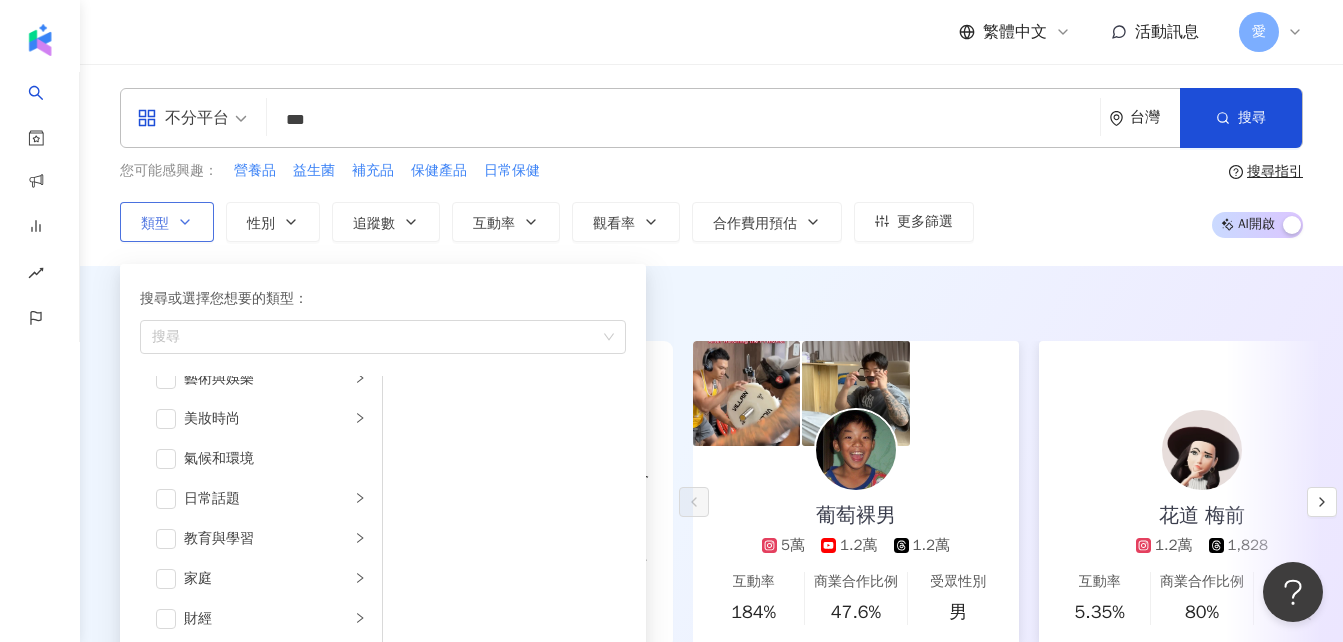 scroll, scrollTop: 0, scrollLeft: 0, axis: both 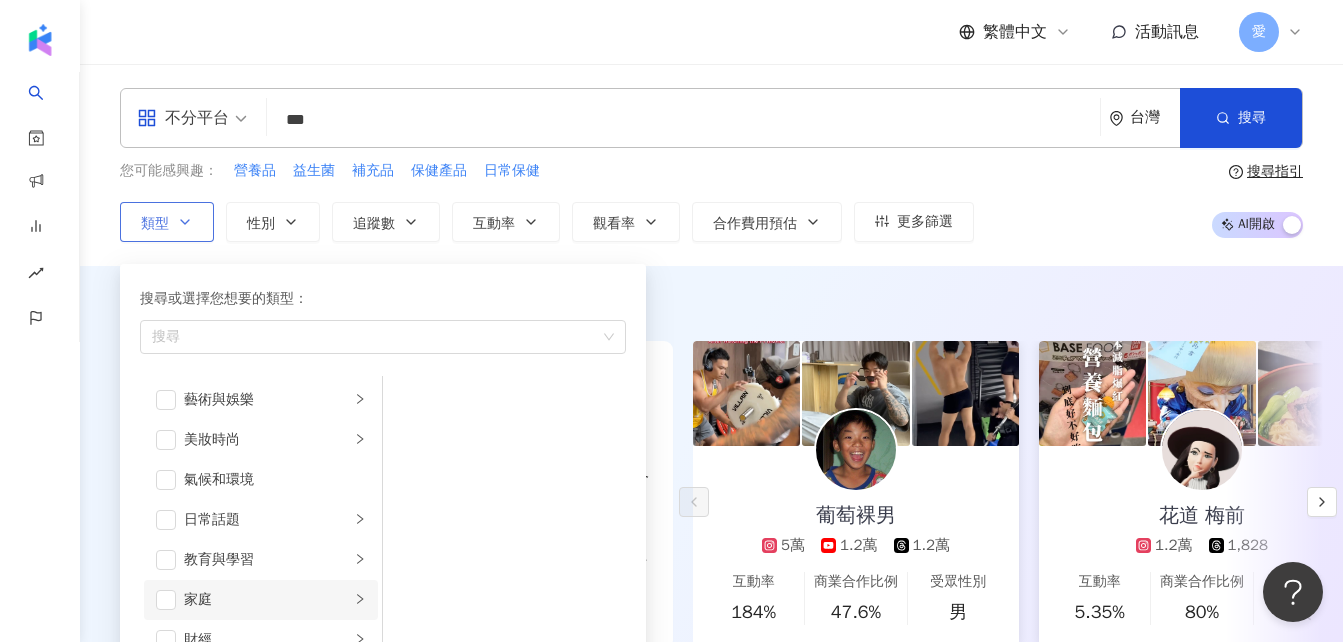 click on "家庭" at bounding box center [267, 600] 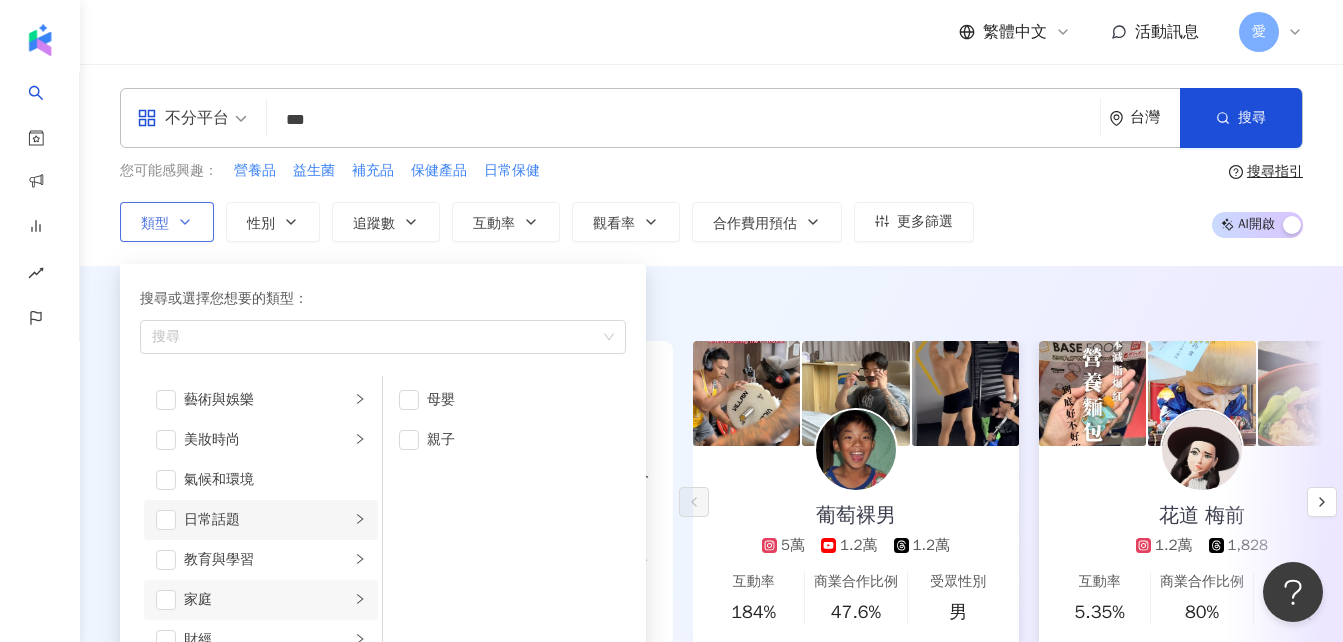 click on "日常話題" at bounding box center [267, 520] 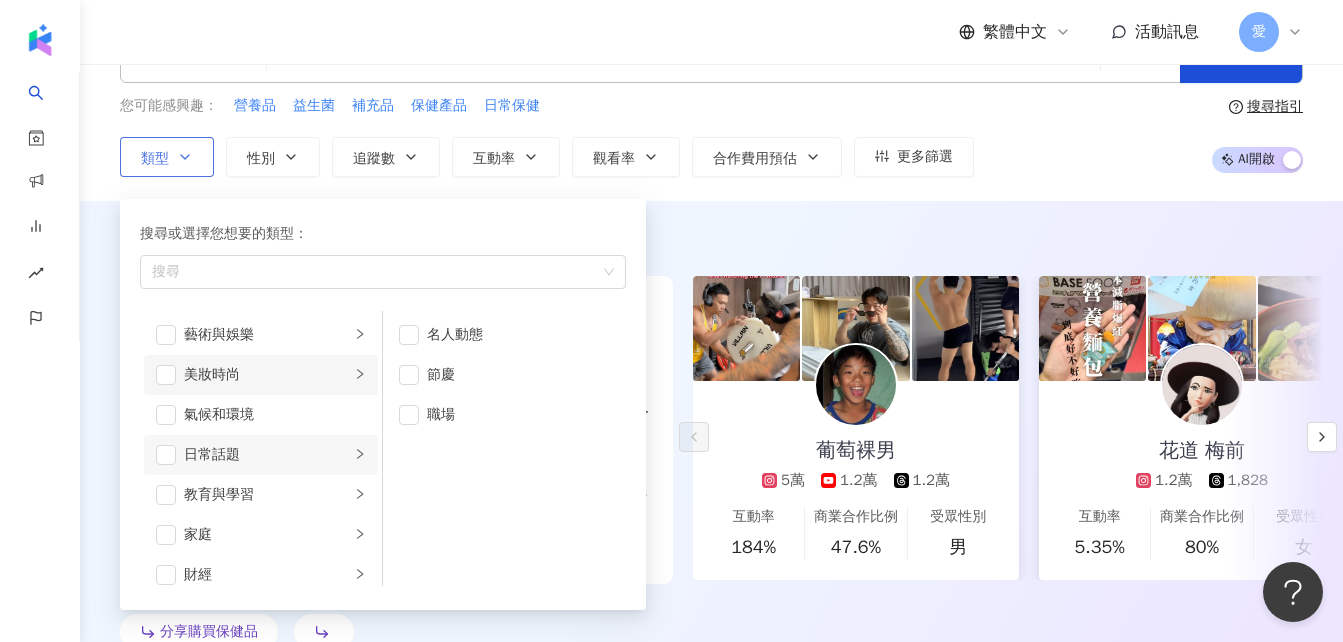 scroll, scrollTop: 100, scrollLeft: 0, axis: vertical 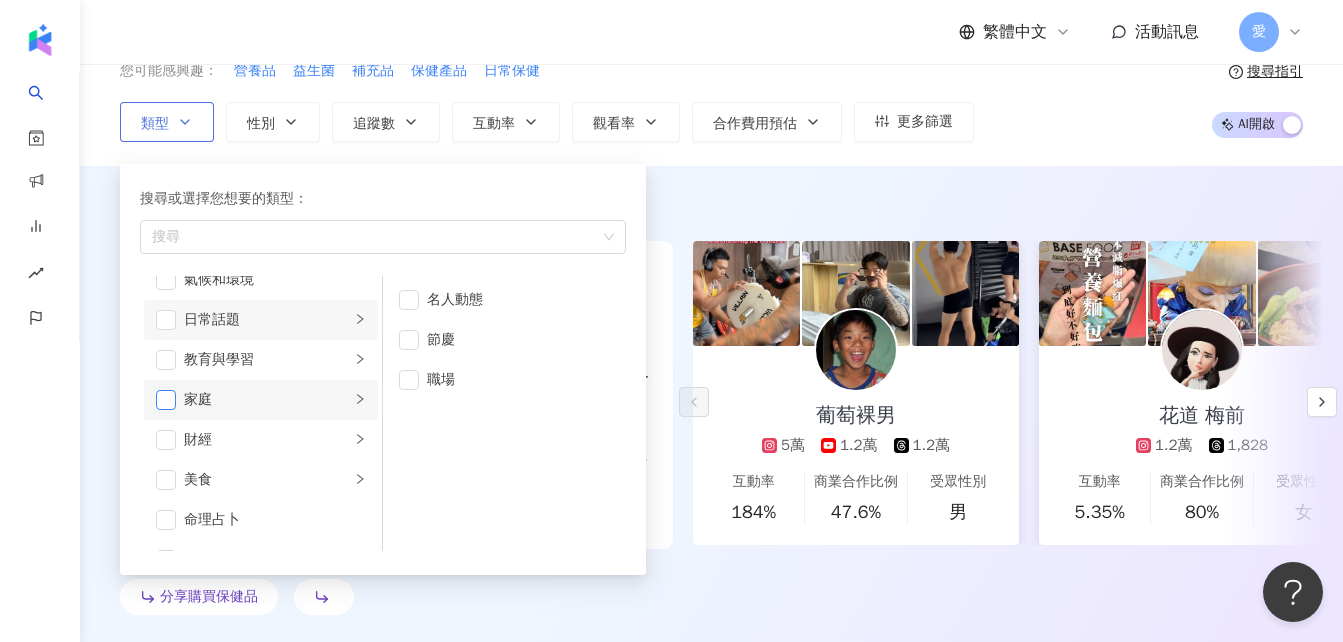 click at bounding box center [166, 400] 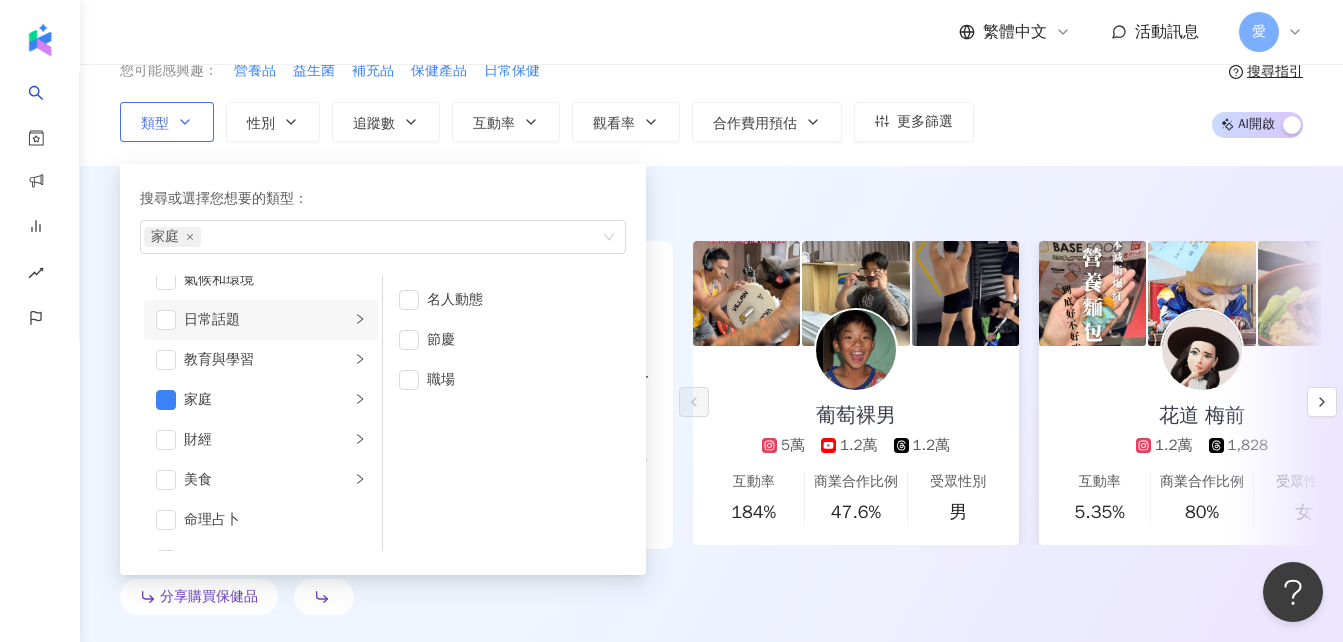 scroll, scrollTop: 0, scrollLeft: 0, axis: both 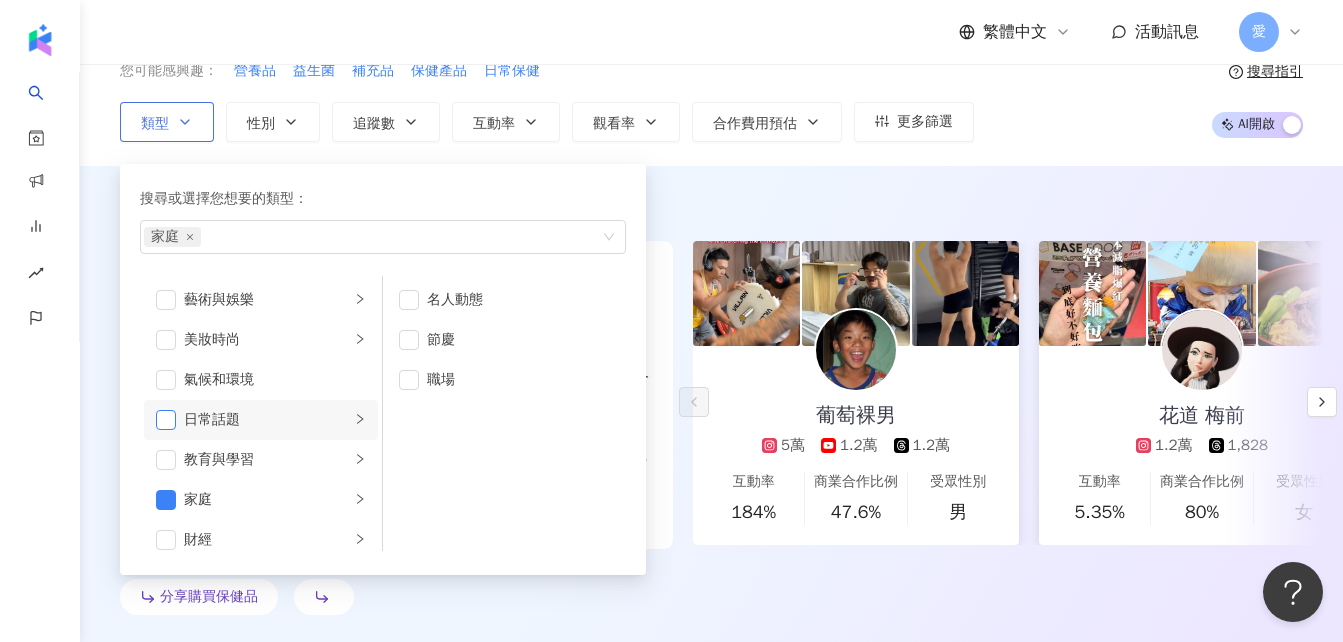 click at bounding box center [166, 420] 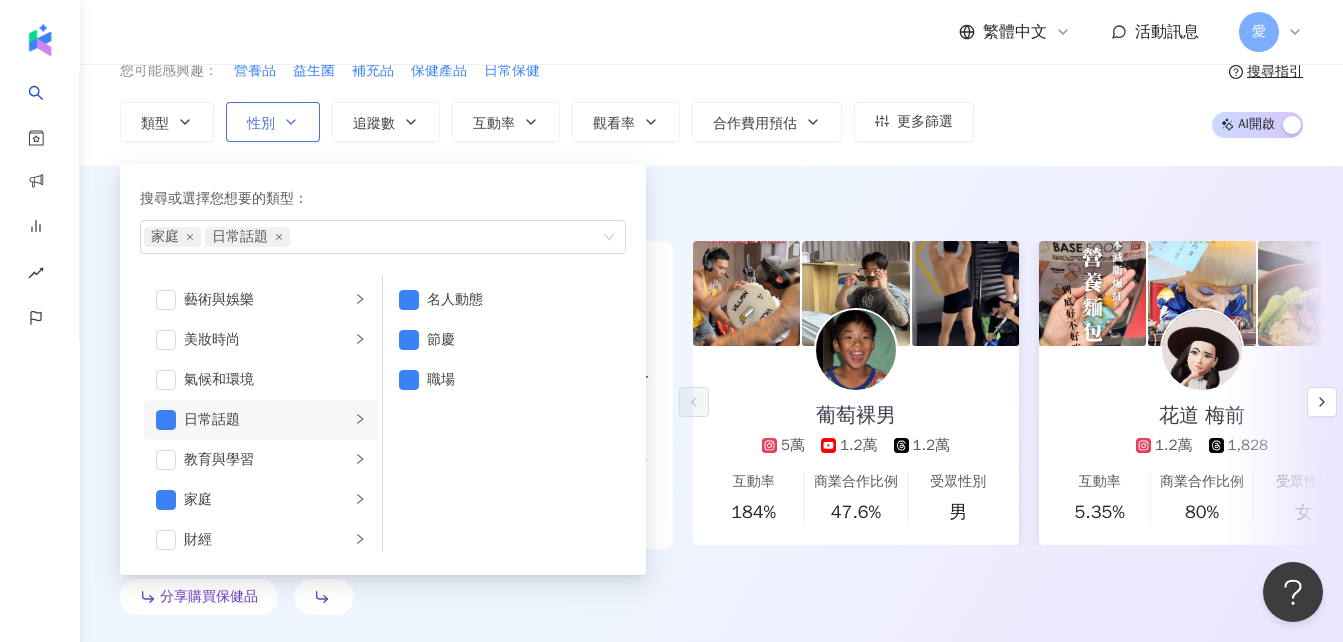 click 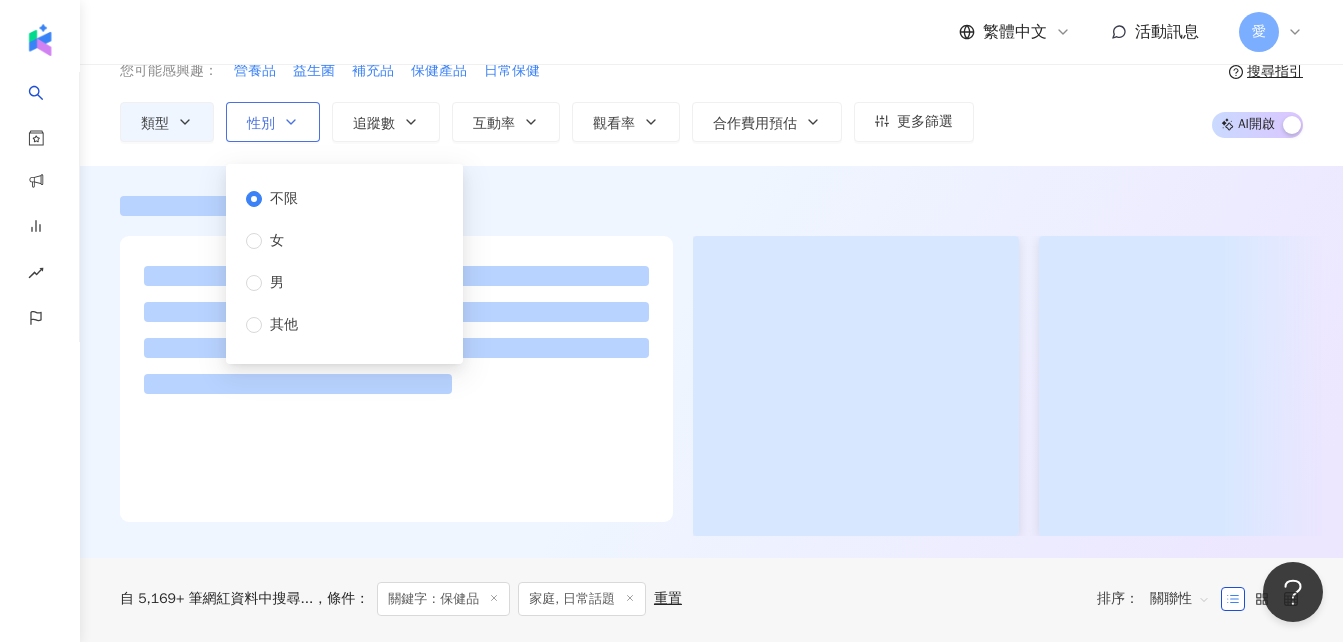 scroll, scrollTop: 0, scrollLeft: 0, axis: both 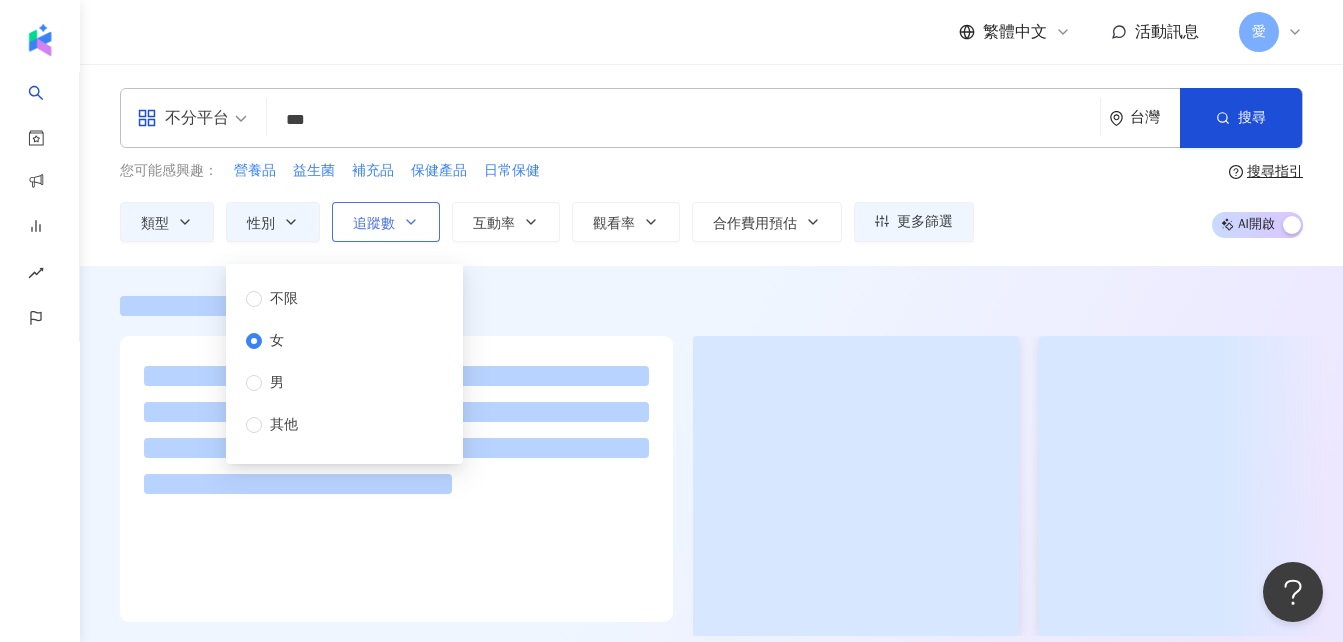 click on "追蹤數" at bounding box center (374, 224) 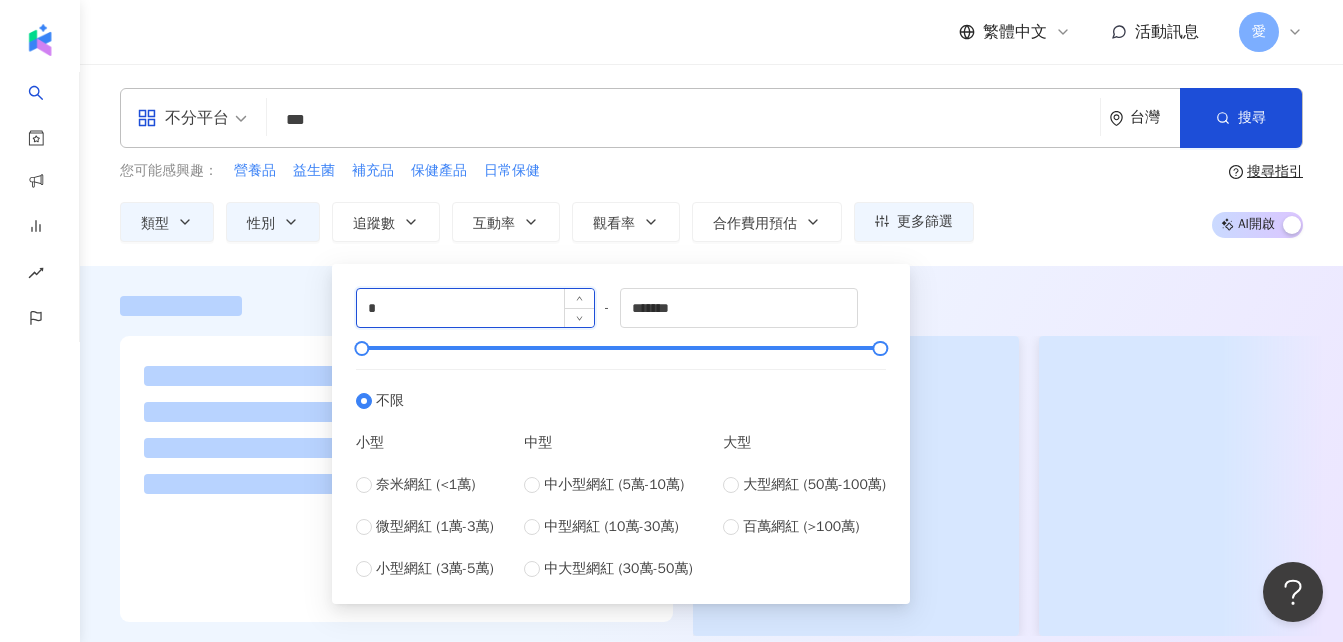 click on "*" at bounding box center [475, 308] 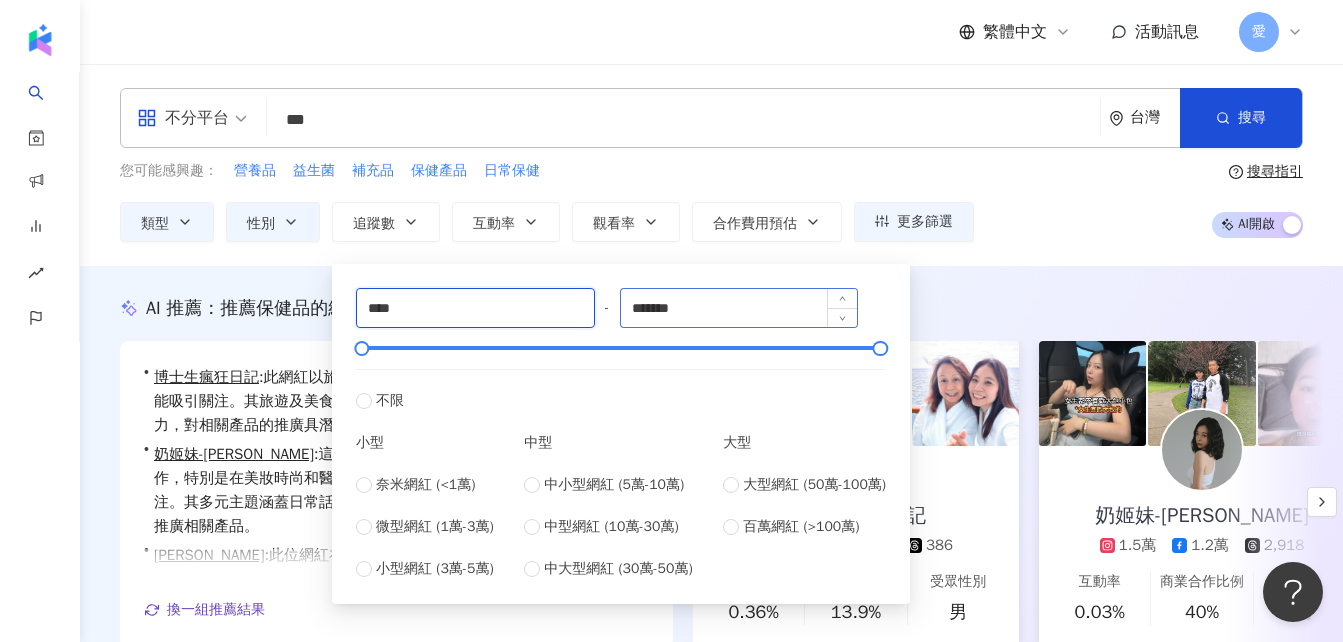 type on "****" 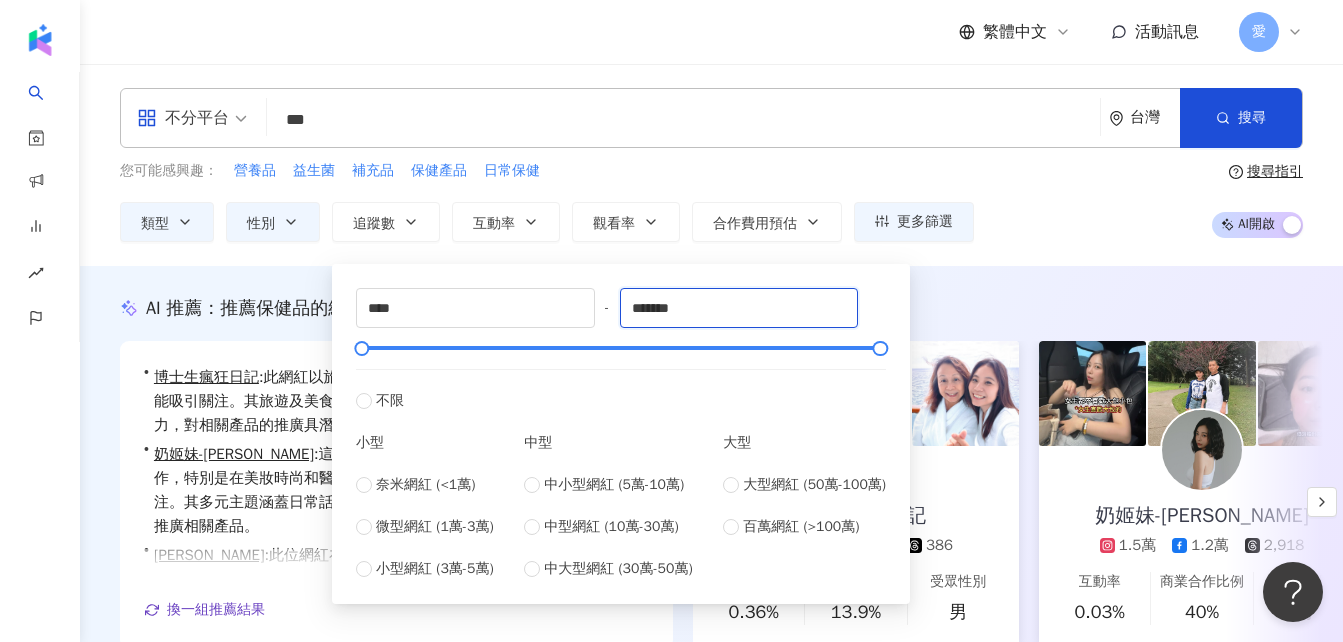 drag, startPoint x: 708, startPoint y: 310, endPoint x: 616, endPoint y: 307, distance: 92.0489 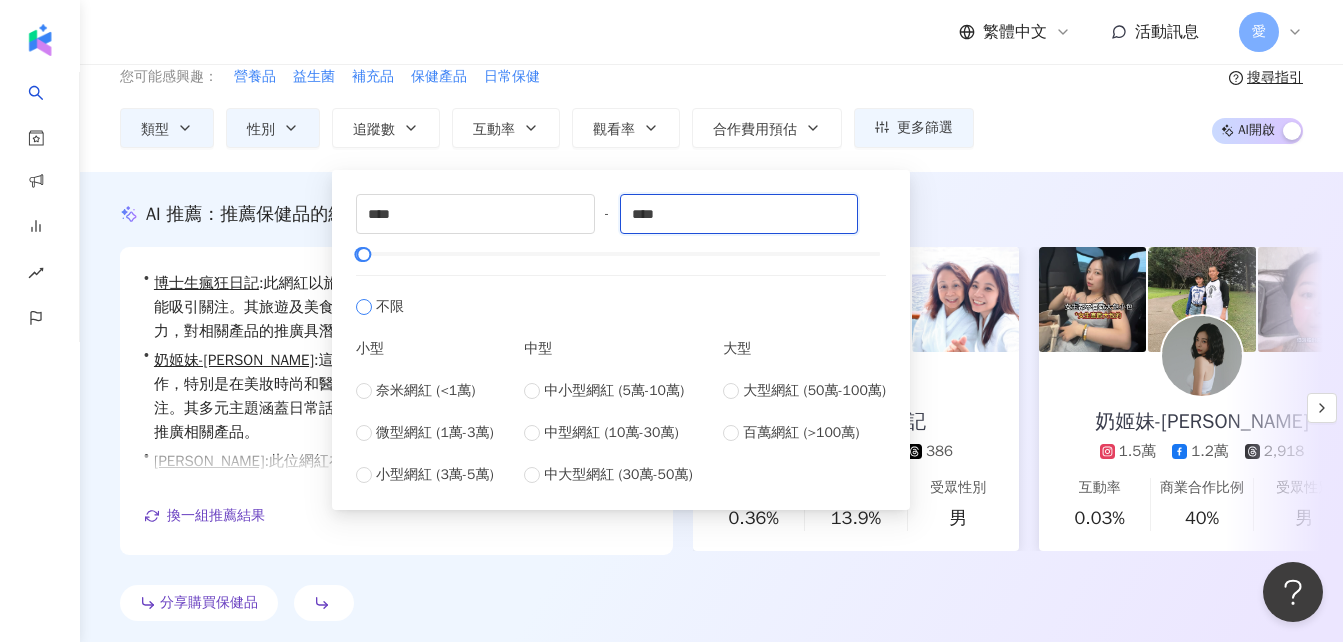 scroll, scrollTop: 100, scrollLeft: 0, axis: vertical 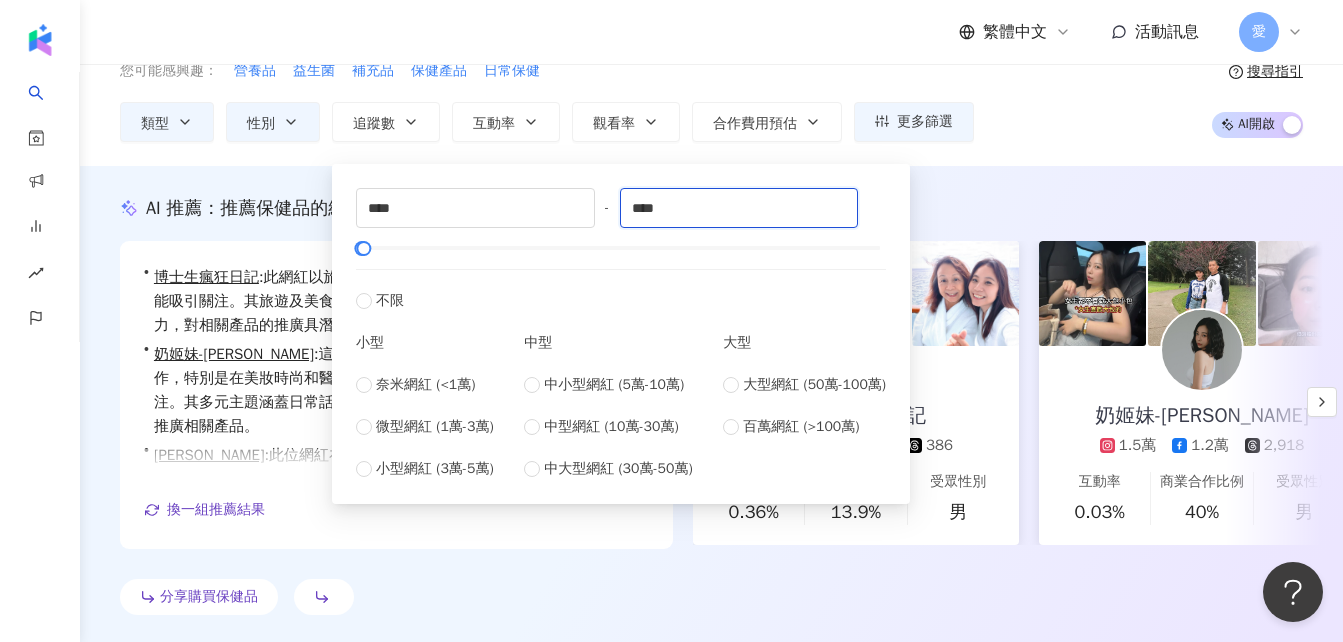 type on "****" 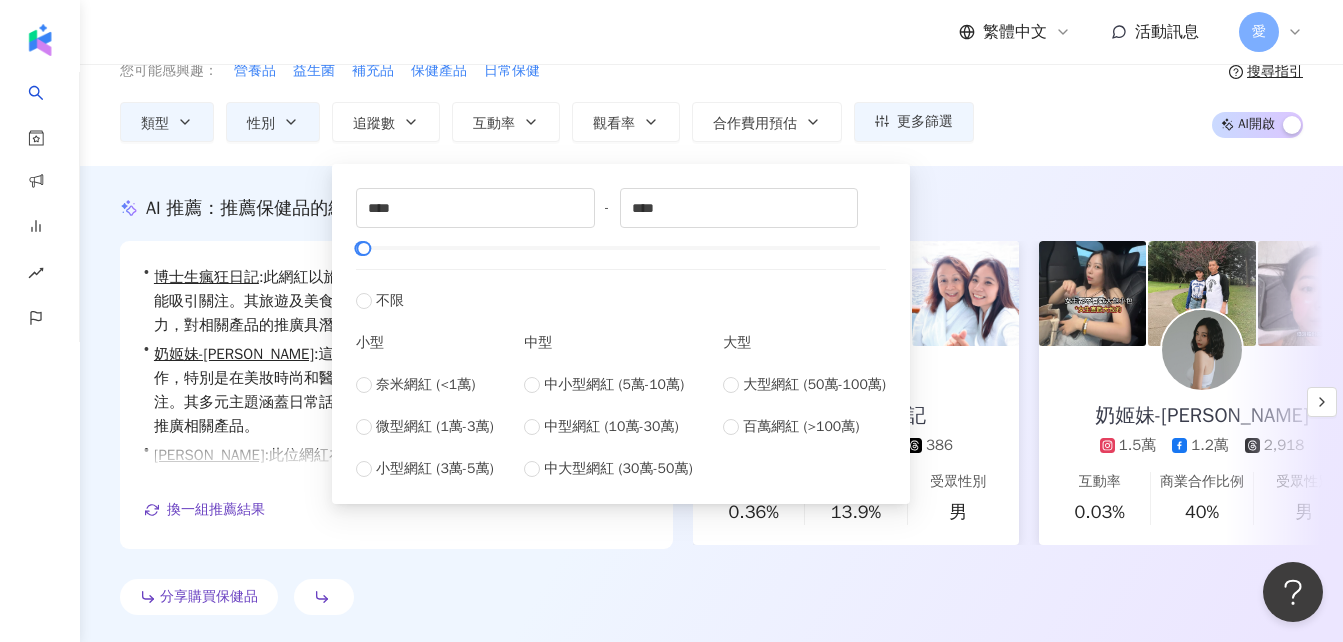 click on "****  -  **** 不限 小型 奈米網紅 (<1萬) 微型網紅 (1萬-3萬) 小型網紅 (3萬-5萬) 中型 中小型網紅 (5萬-10萬) 中型網紅 (10萬-30萬) 中大型網紅 (30萬-50萬) 大型 大型網紅 (50萬-100萬) 百萬網紅 (>100萬)" at bounding box center [621, 329] 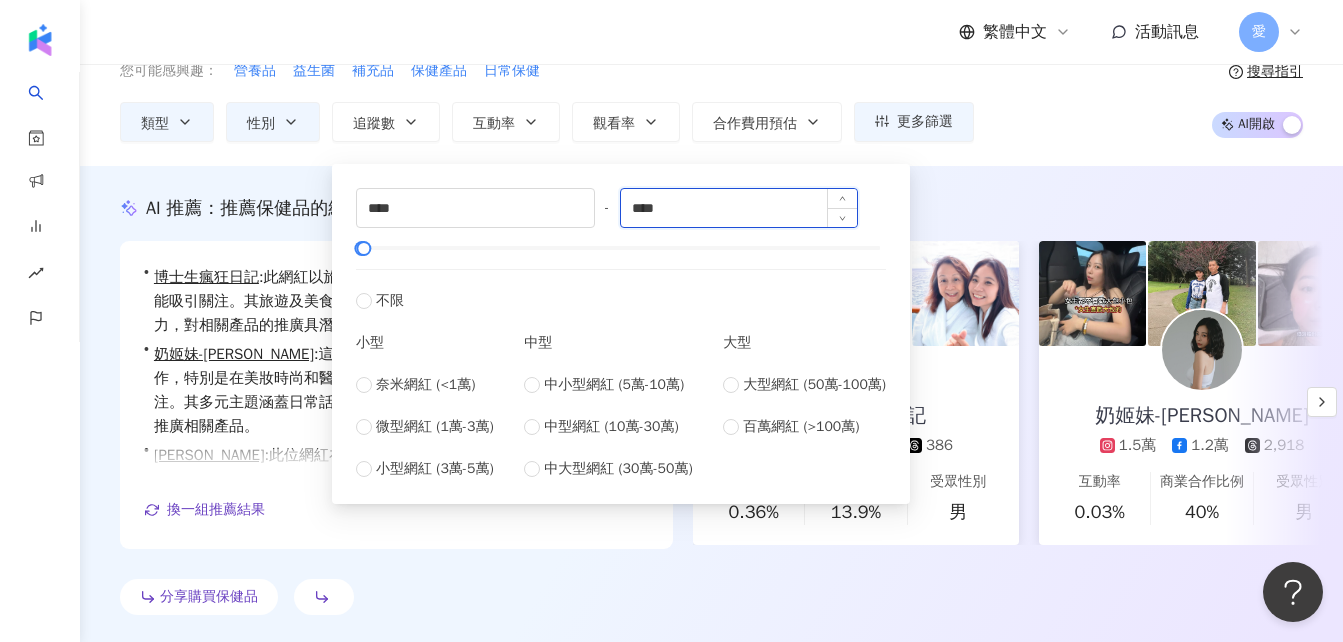 click on "****" at bounding box center [739, 208] 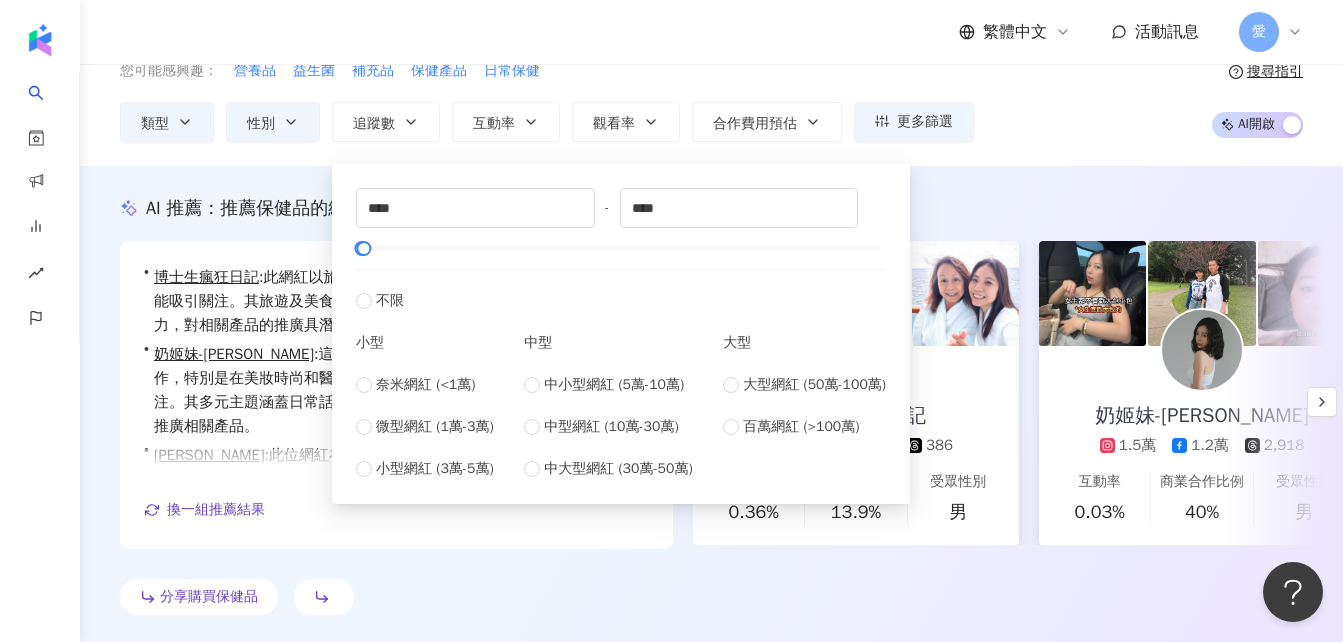 type on "*" 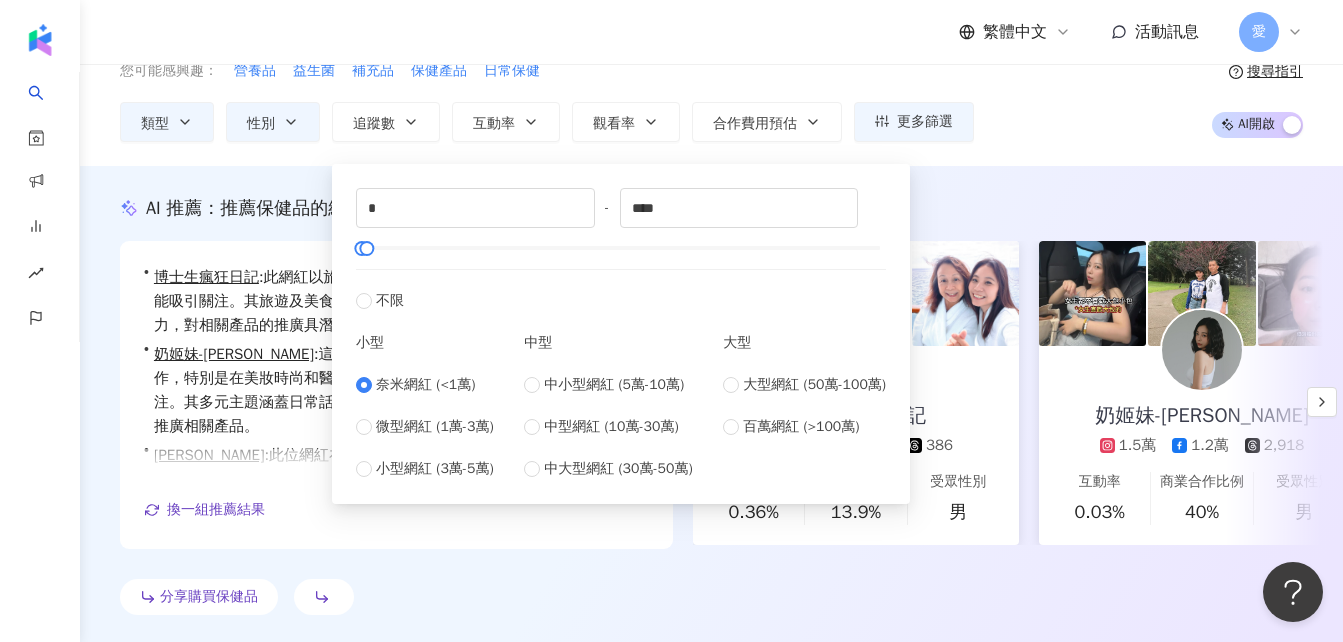 click on "AI 推薦 ： 推薦保健品的網紅 • 博士生瘋狂日記  :  此網紅以旅遊和美食為主題，親子旅遊及飲料內容多樣，能吸引關注。其旅遊及美食貼文佔比達71%，互動率達1%，展現良好吸引力，對相關產品的推廣具潛力。 • 奶姬妹-游楒琦Yosuki  :  這位網紅在美食及醫美等領域展現了優異的內容創作，特別是在美妝時尚和醫美方面的觀看率高達61%，吸引了眾多粉絲的關注。其多元主題涵蓋日常話題、旅遊等，能與觀眾產生良好互動，具備潛力推廣相關產品。 • 張文奇  :  此位網紅在美妝時尚、保養及家庭話題方面表現出色，擁有高互動率與觀看率，特別是在家庭類內容上展現出強勁的吸引力，適合與保健品及生活方式產品合作。 換一組推薦結果 對您有幫助嗎？ 博士生瘋狂日記 1,961 2.4萬 386 互動率 0.36% 商業合作比例 13.9% 受眾性別 男 奶姬妹-游楒琦Yosuki 1.5萬 1.2萬 2,918 互動率" at bounding box center [711, 405] 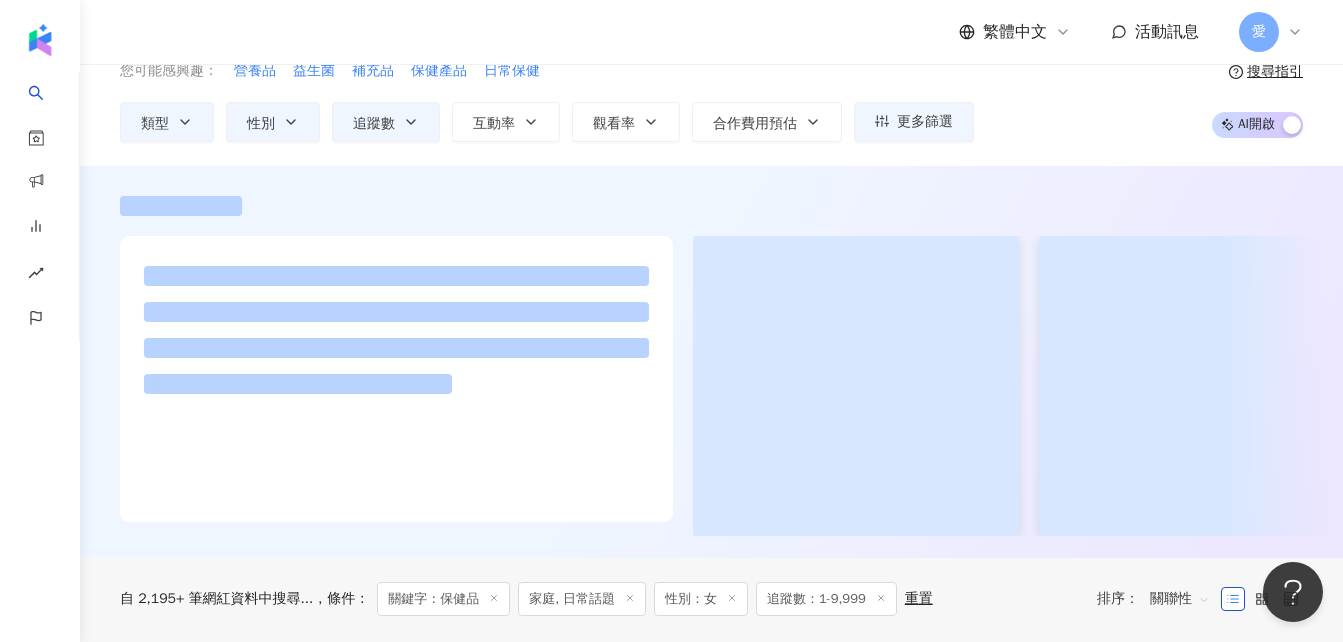 scroll, scrollTop: 0, scrollLeft: 0, axis: both 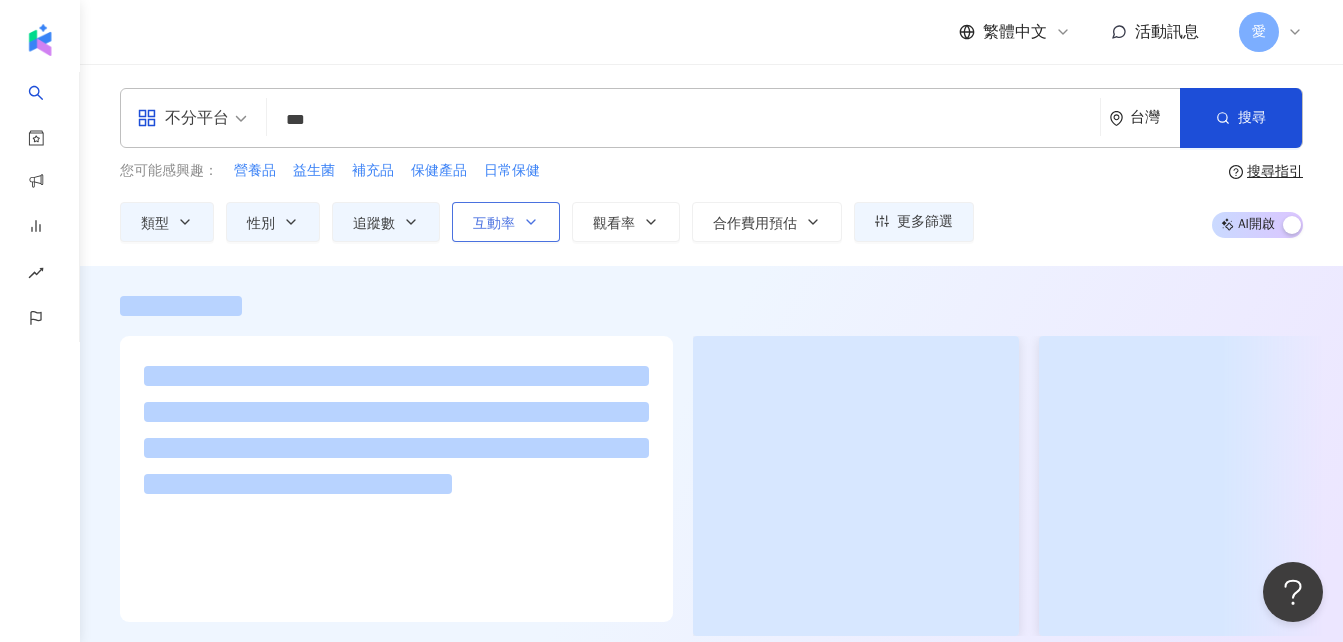click on "互動率" at bounding box center (506, 222) 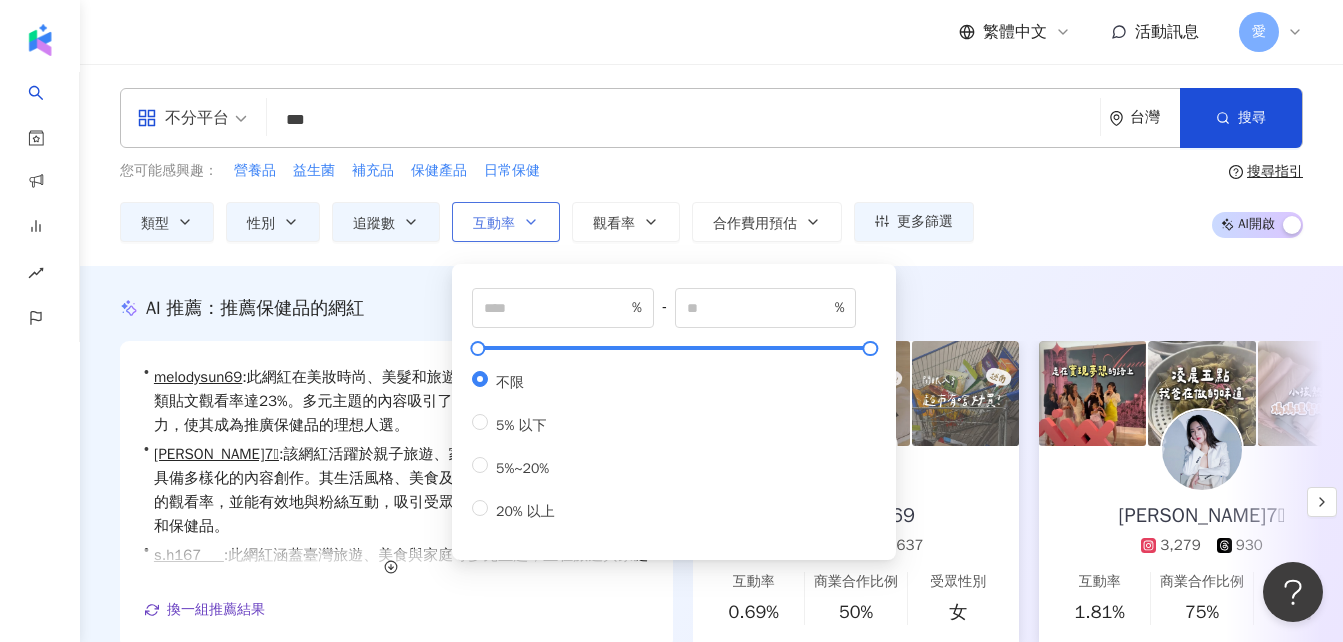 click on "互動率" at bounding box center (506, 222) 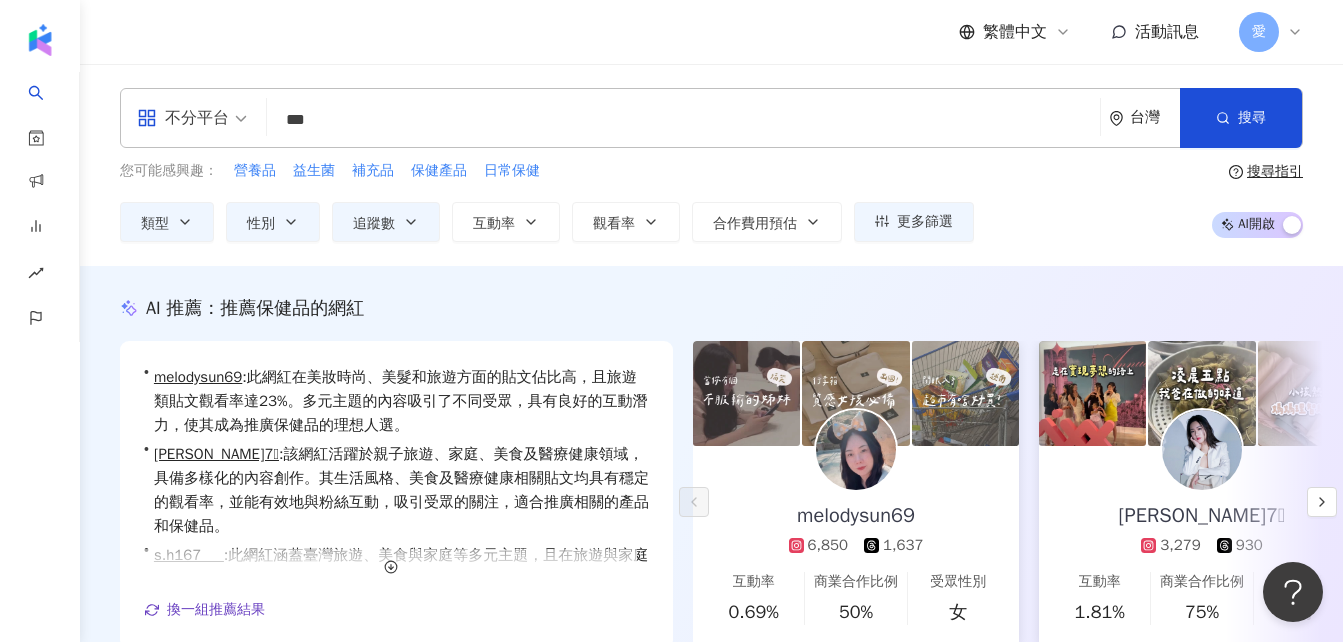 click on "不分平台 *** 台灣 搜尋 loading 搜尋名稱、敘述、貼文含有關鍵字 “ 保健品 ” 的網紅 您可能感興趣： 營養品  益生菌  補充品  保健產品  日常保健  類型 性別 追蹤數 互動率 觀看率 合作費用預估  更多篩選 不限 女 男 其他 *  -  **** 不限 小型 奈米網紅 (<1萬) 微型網紅 (1萬-3萬) 小型網紅 (3萬-5萬) 中型 中小型網紅 (5萬-10萬) 中型網紅 (10萬-30萬) 中大型網紅 (30萬-50萬) 大型 大型網紅 (50萬-100萬) 百萬網紅 (>100萬) %  -  % 不限 5% 以下 5%~20% 20% 以上 搜尋指引 AI  開啟 AI  關閉" at bounding box center [711, 165] 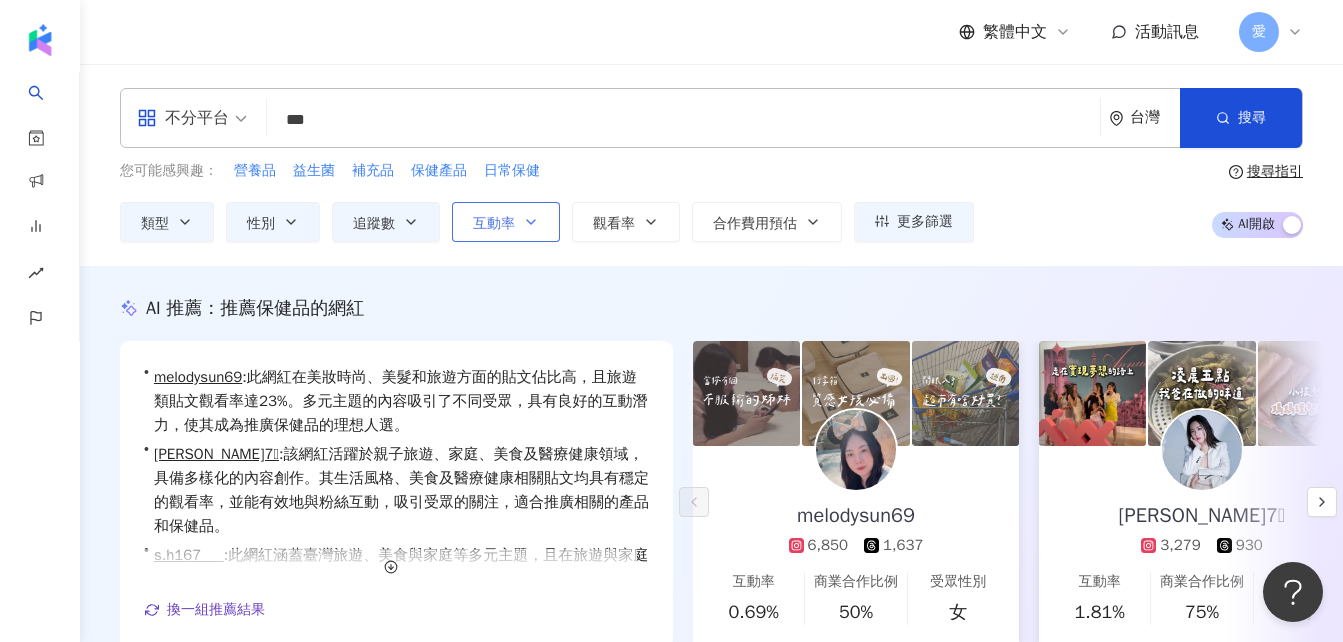 click on "互動率" at bounding box center (494, 224) 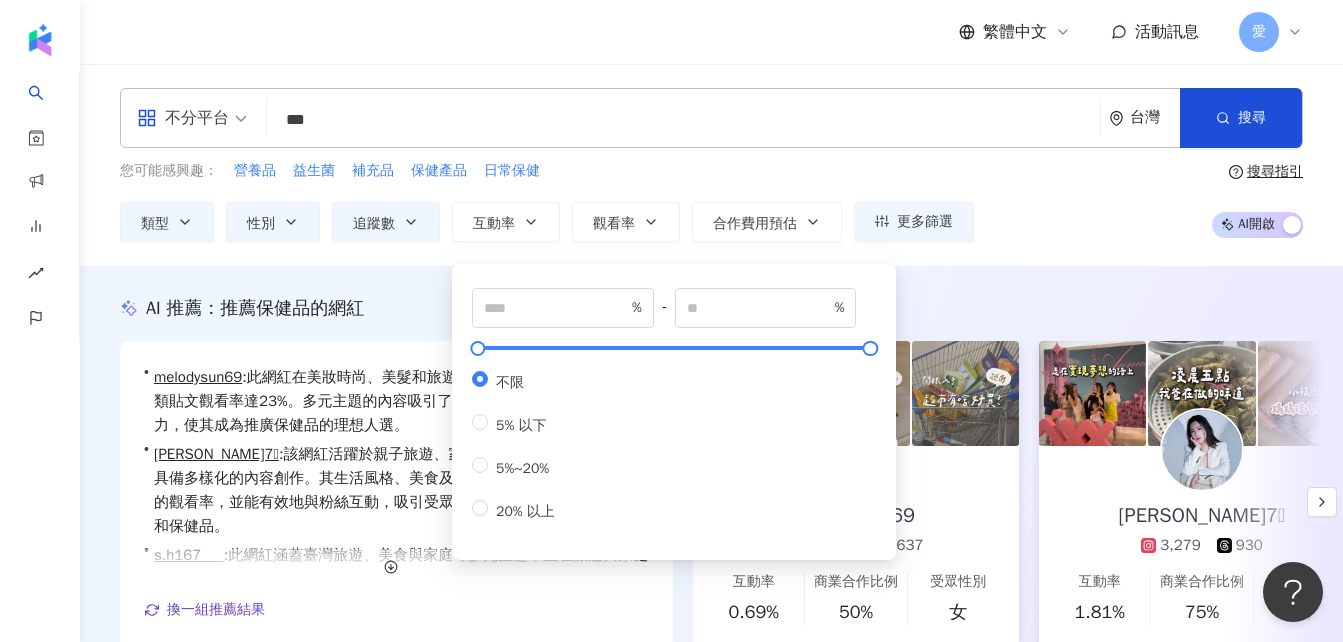 click on "您可能感興趣： 營養品  益生菌  補充品  保健產品  日常保健  類型 性別 追蹤數 互動率 觀看率 合作費用預估  更多篩選 不限 女 男 其他 *  -  **** 不限 小型 奈米網紅 (<1萬) 微型網紅 (1萬-3萬) 小型網紅 (3萬-5萬) 中型 中小型網紅 (5萬-10萬) 中型網紅 (10萬-30萬) 中大型網紅 (30萬-50萬) 大型 大型網紅 (50萬-100萬) 百萬網紅 (>100萬) %  -  % 不限 5% 以下 5%~20% 20% 以上" at bounding box center (547, 201) 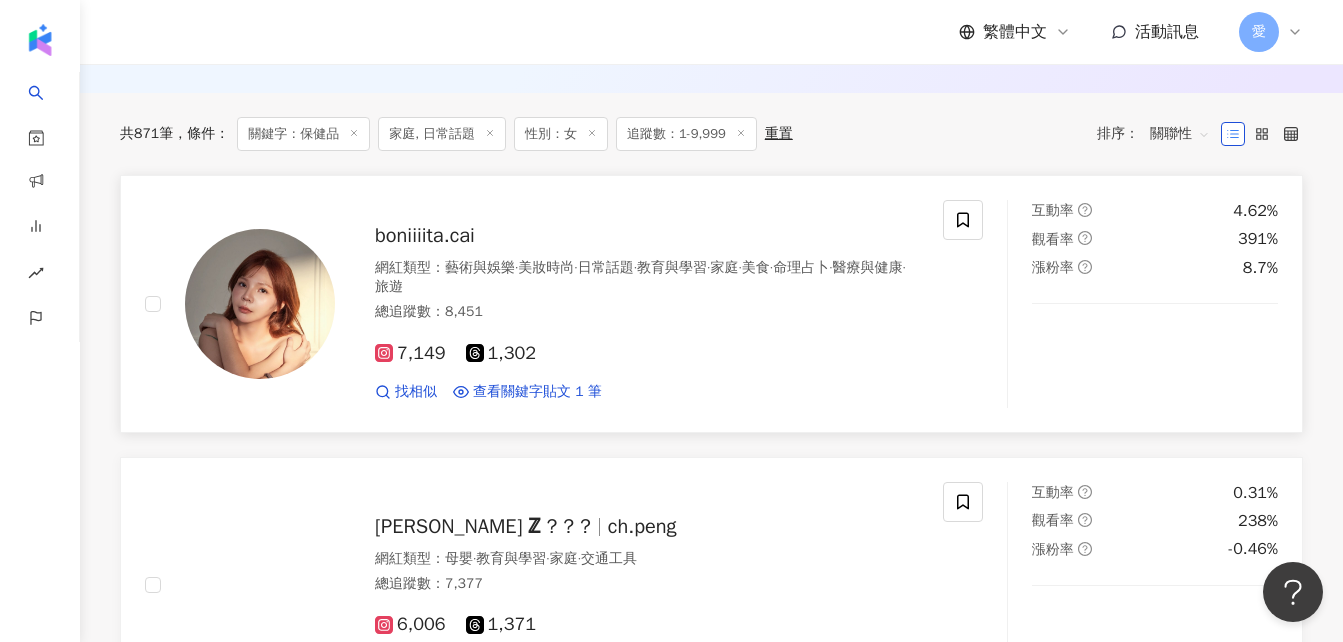 scroll, scrollTop: 700, scrollLeft: 0, axis: vertical 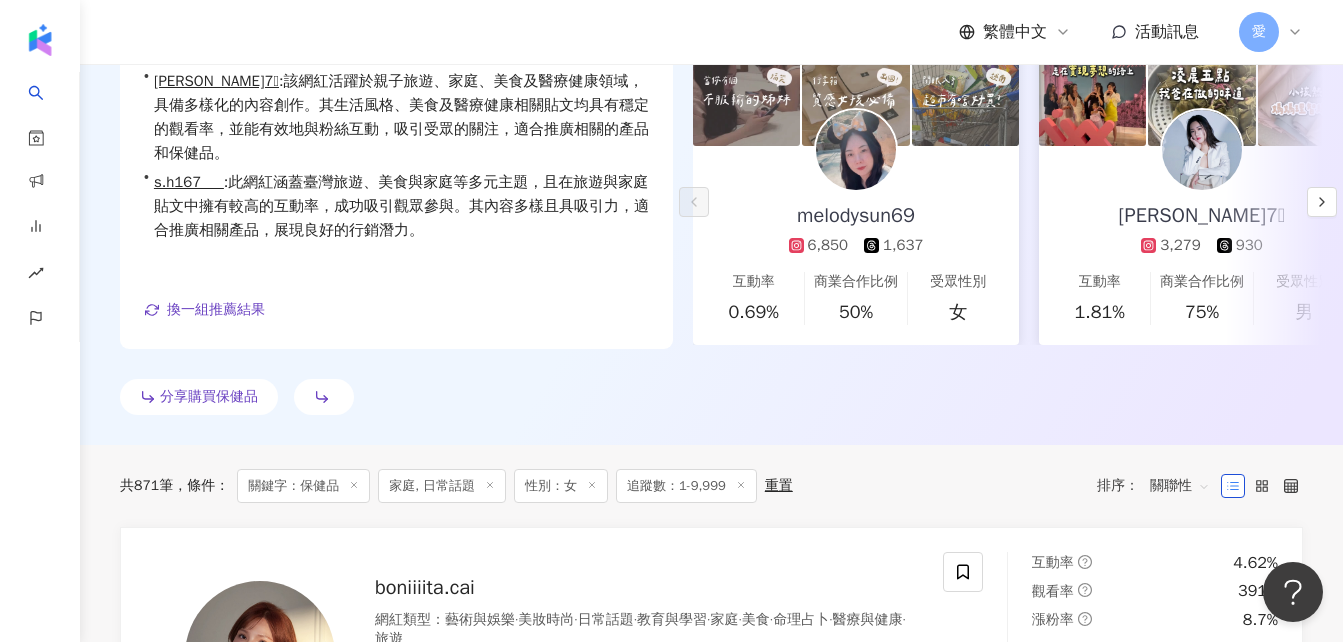 click on "melodysun69 6,850 1,637" at bounding box center [856, 201] 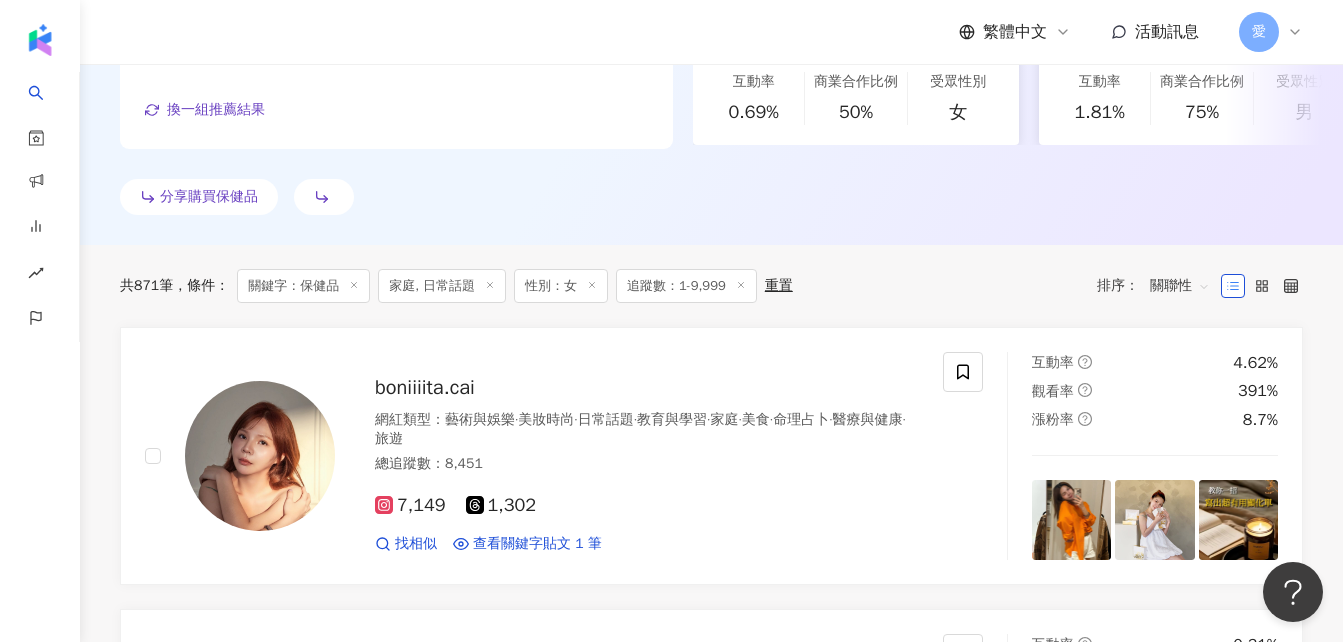 scroll, scrollTop: 0, scrollLeft: 0, axis: both 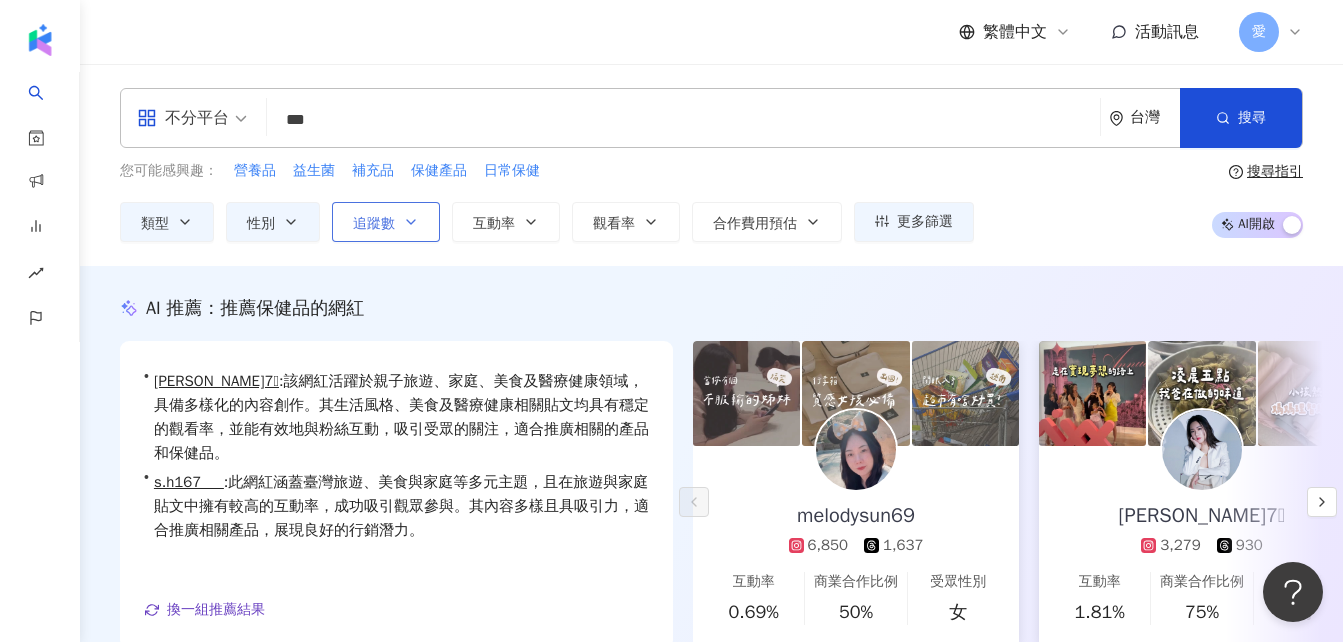 click on "追蹤數" at bounding box center [374, 224] 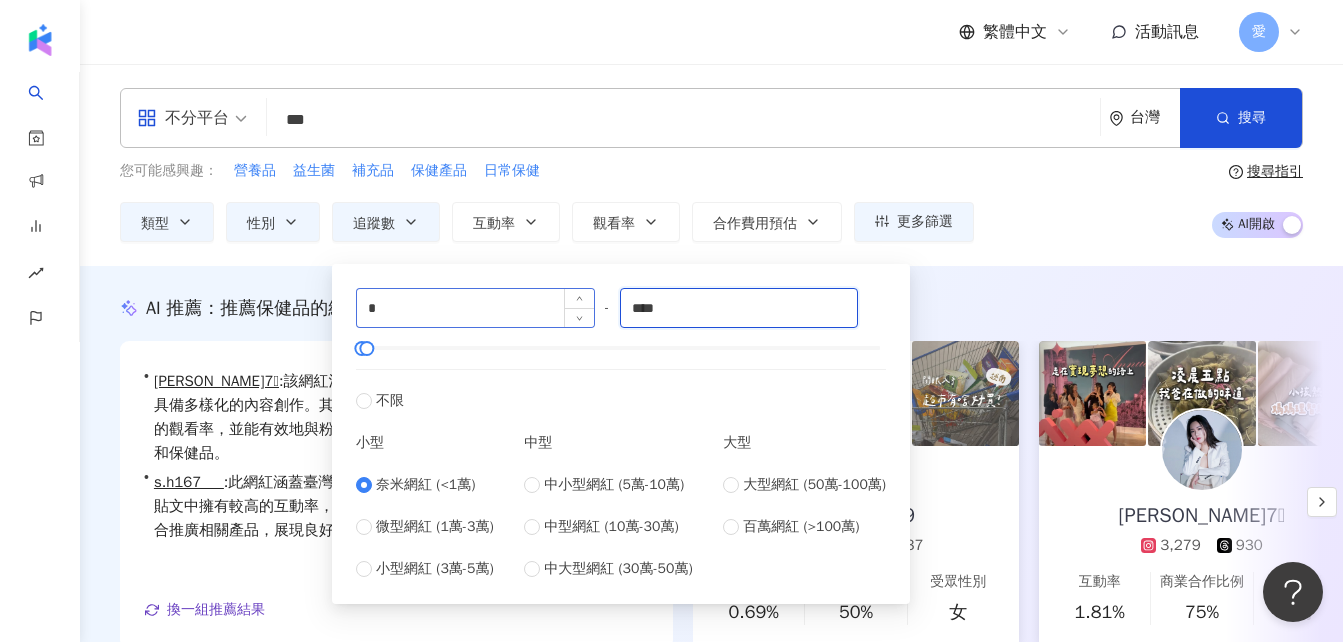 drag, startPoint x: 673, startPoint y: 305, endPoint x: 548, endPoint y: 302, distance: 125.035995 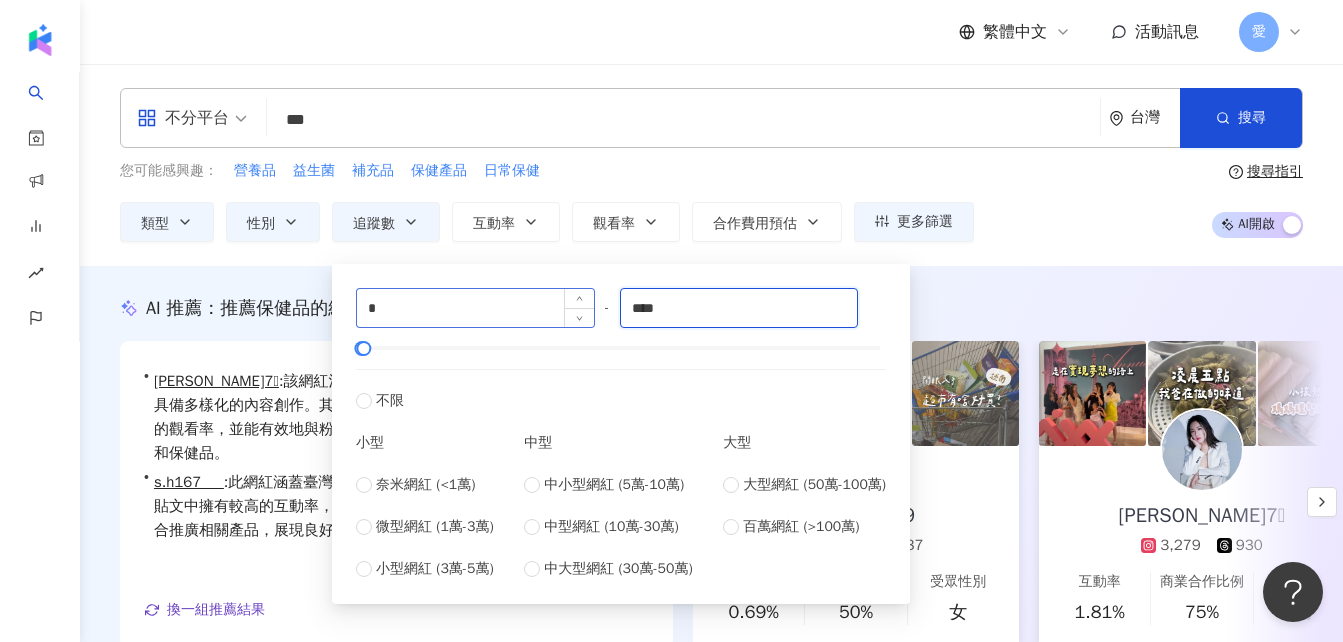 type on "****" 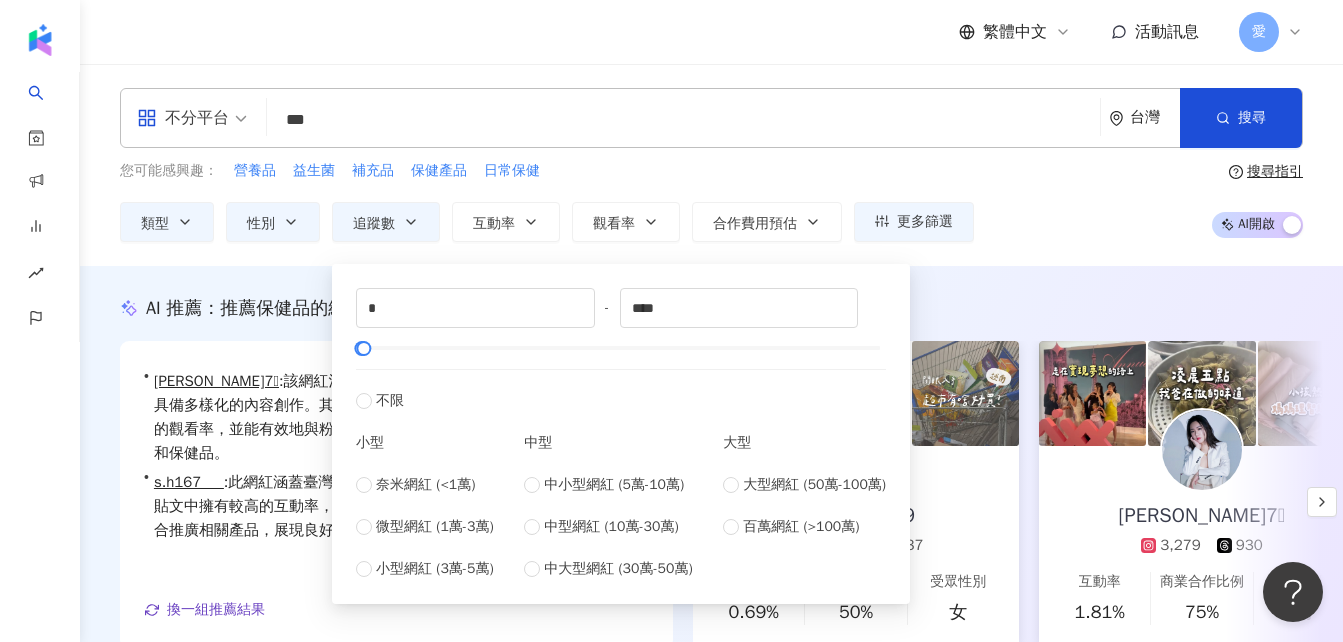 click on "您可能感興趣： 營養品  益生菌  補充品  保健產品  日常保健" at bounding box center (547, 171) 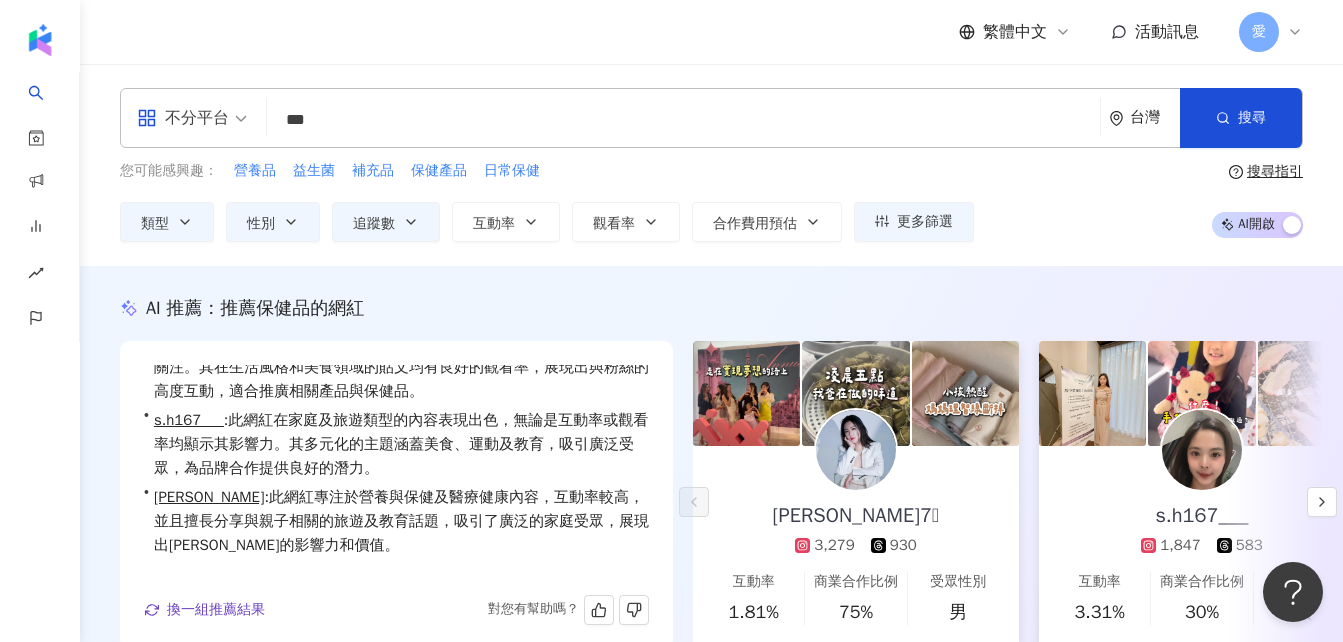 scroll, scrollTop: 49, scrollLeft: 0, axis: vertical 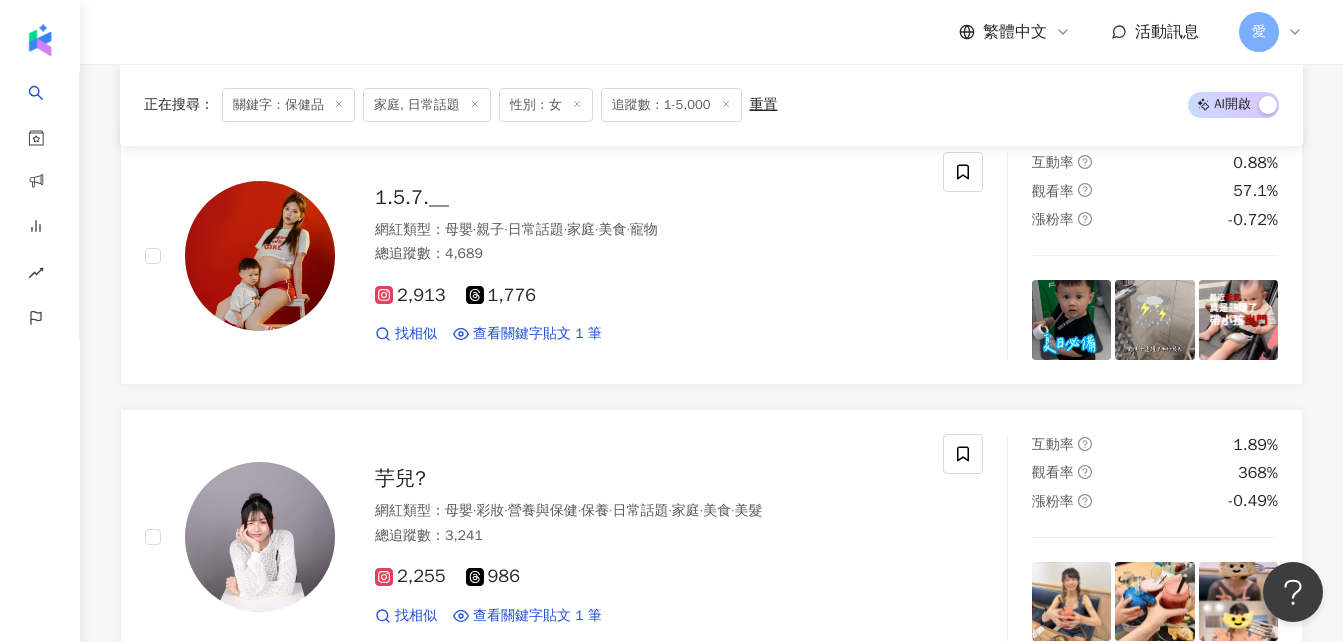 click on "正在搜尋 ： 關鍵字：保健品 家庭, 日常話題 性別：女 追蹤數：1-5,000 重置 AI  開啟 AI  關閉 1.5.7.__ 網紅類型 ： 母嬰  ·  親子  ·  日常話題  ·  家庭  ·  美食  ·  寵物 總追蹤數 ： 4,689 2,913 1,776 找相似 查看關鍵字貼文 1 筆 互動率 0.88% 觀看率 57.1% 漲粉率 -0.72% 芋兒? 網紅類型 ： 母嬰  ·  彩妝  ·  營養與保健  ·  保養  ·  日常話題  ·  家庭  ·  美食  ·  美髮 總追蹤數 ： 3,241 2,255 986 找相似 查看關鍵字貼文 1 筆 互動率 1.89% 觀看率 368% 漲粉率 -0.49% Pei-Pei( ˊᵕˋ) ⋆ 美肌瘦身保養｜養髮專家ヅ 網紅類型 ： 感情  ·  親子  ·  飲料  ·  日常話題  ·  教育與學習  ·  家庭  ·  命理占卜  ·  節慶  ·  運動  ·  旅遊 總追蹤數 ： 3,046 簡介 ： 珮珮｜偏I的雙子座住著多變靈魂  保健品 打卡我最勤｜愛喝咖啡比喝水多 電商加盟❣️內洽聊聊୧⍤⃝ 2,167 879 找相似 查看關鍵字貼文 3 筆" at bounding box center (711, 2224) 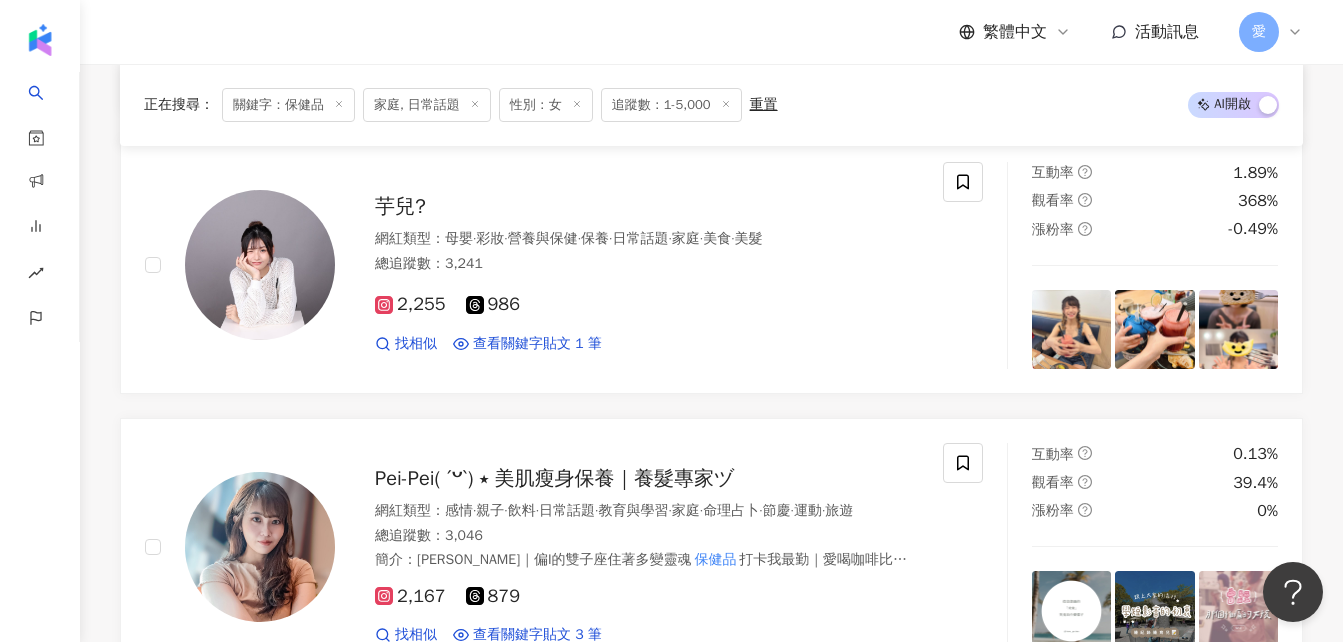 scroll, scrollTop: 1000, scrollLeft: 0, axis: vertical 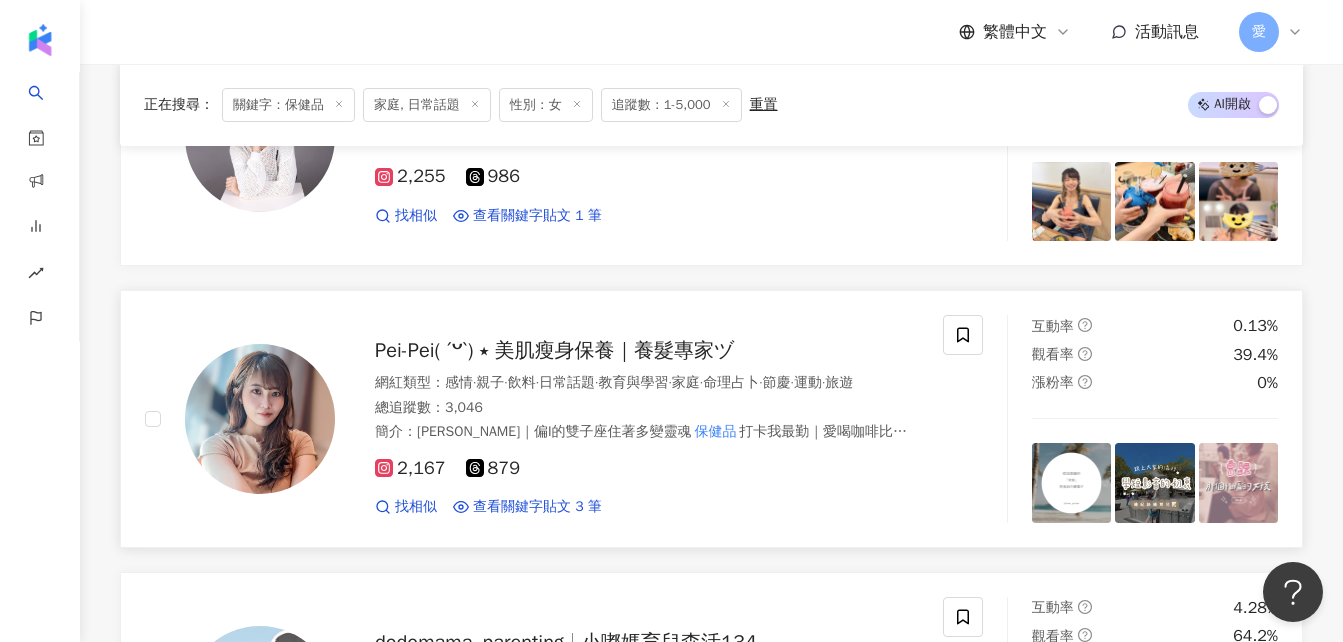 click on "Pei-Pei( ˊᵕˋ) ⋆ 美肌瘦身保養｜養髮專家ヅ" at bounding box center [555, 350] 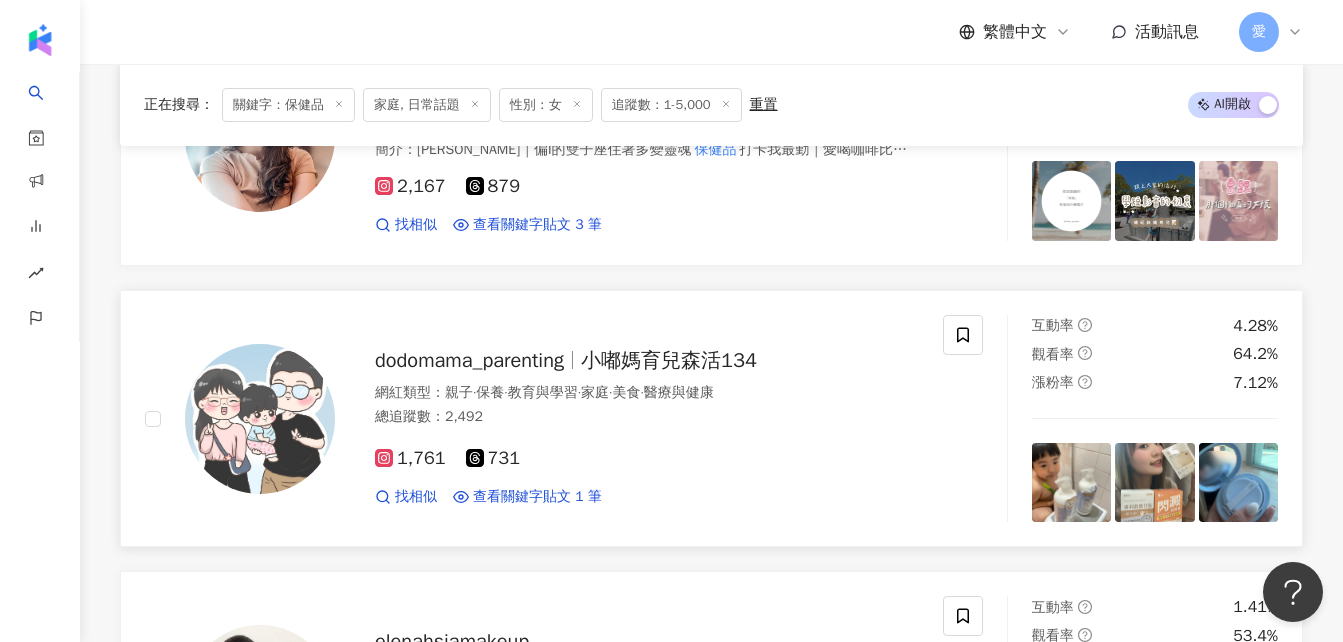 scroll, scrollTop: 1400, scrollLeft: 0, axis: vertical 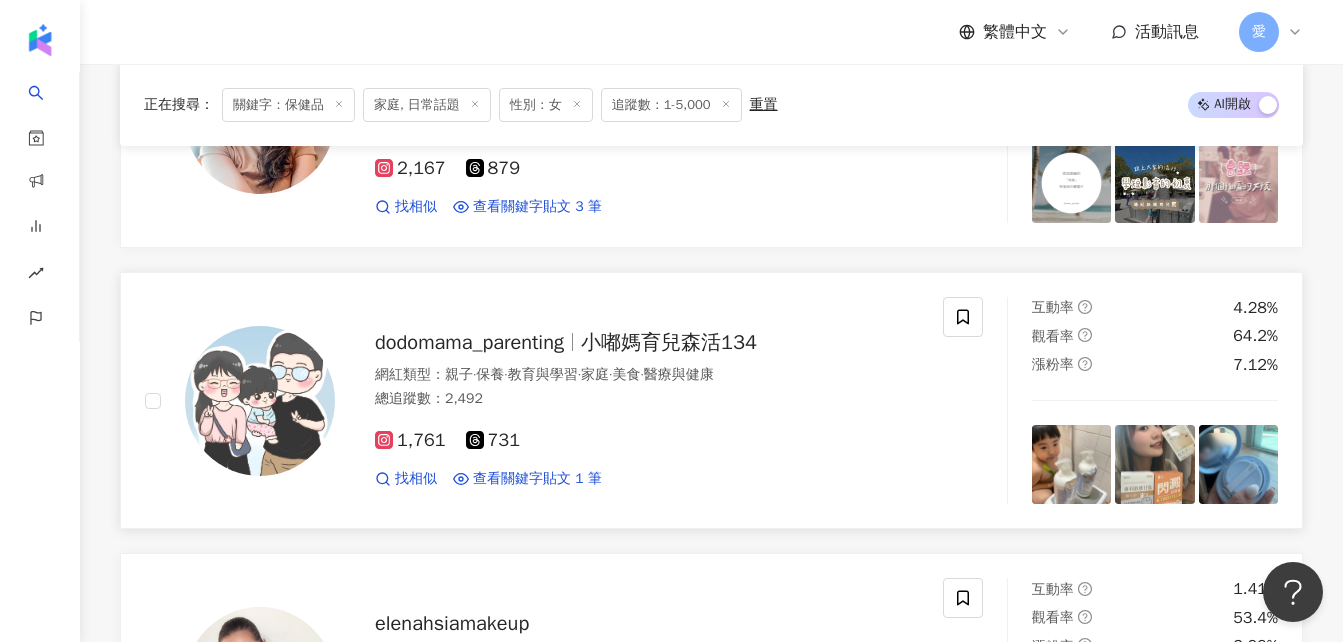 click on "dodomama_parenting" at bounding box center (469, 342) 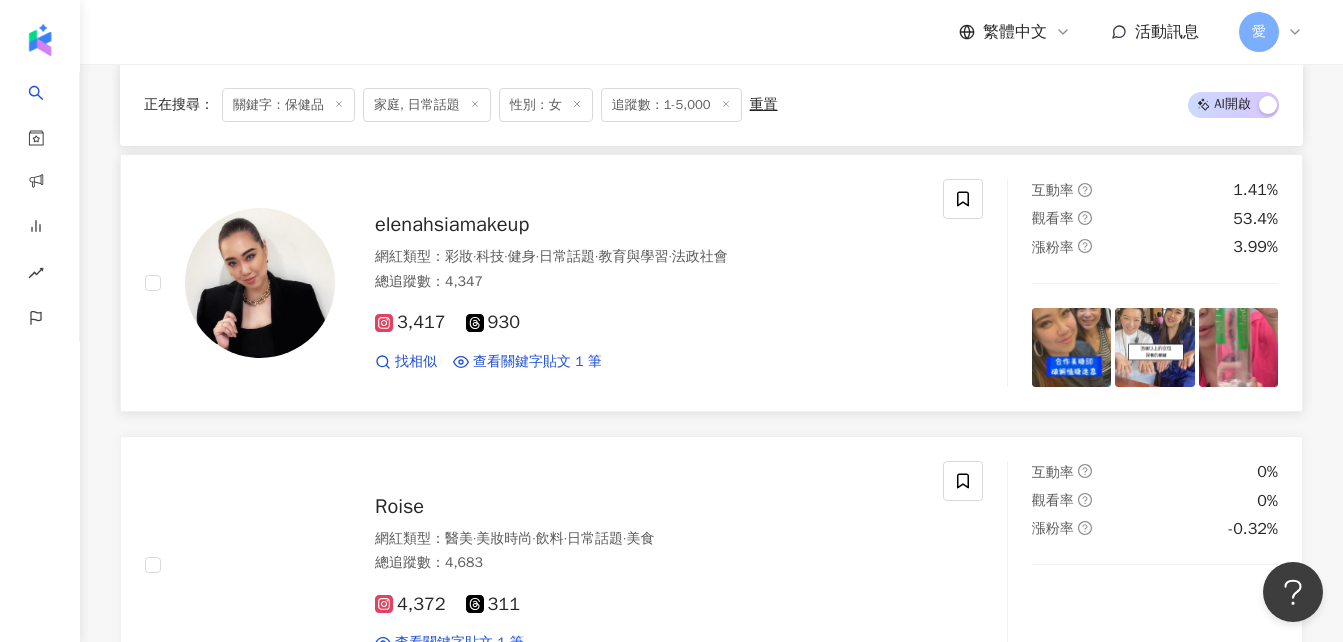 scroll, scrollTop: 1800, scrollLeft: 0, axis: vertical 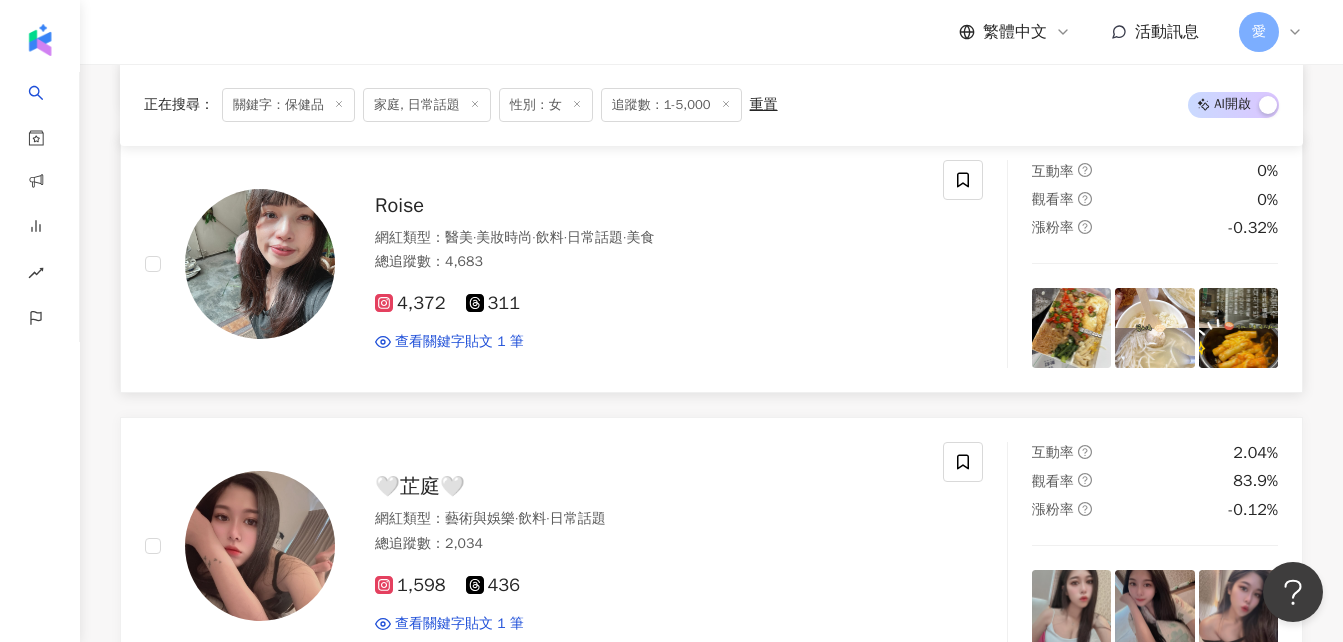 drag, startPoint x: 393, startPoint y: 213, endPoint x: 380, endPoint y: 212, distance: 13.038404 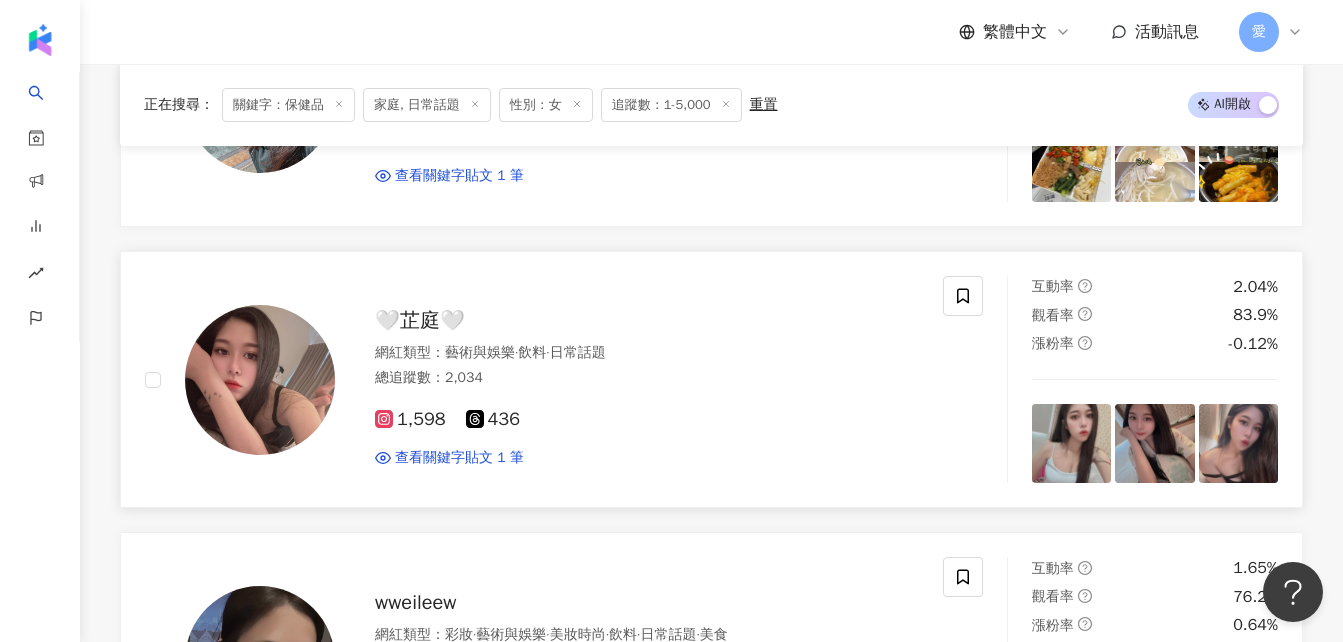 scroll, scrollTop: 2300, scrollLeft: 0, axis: vertical 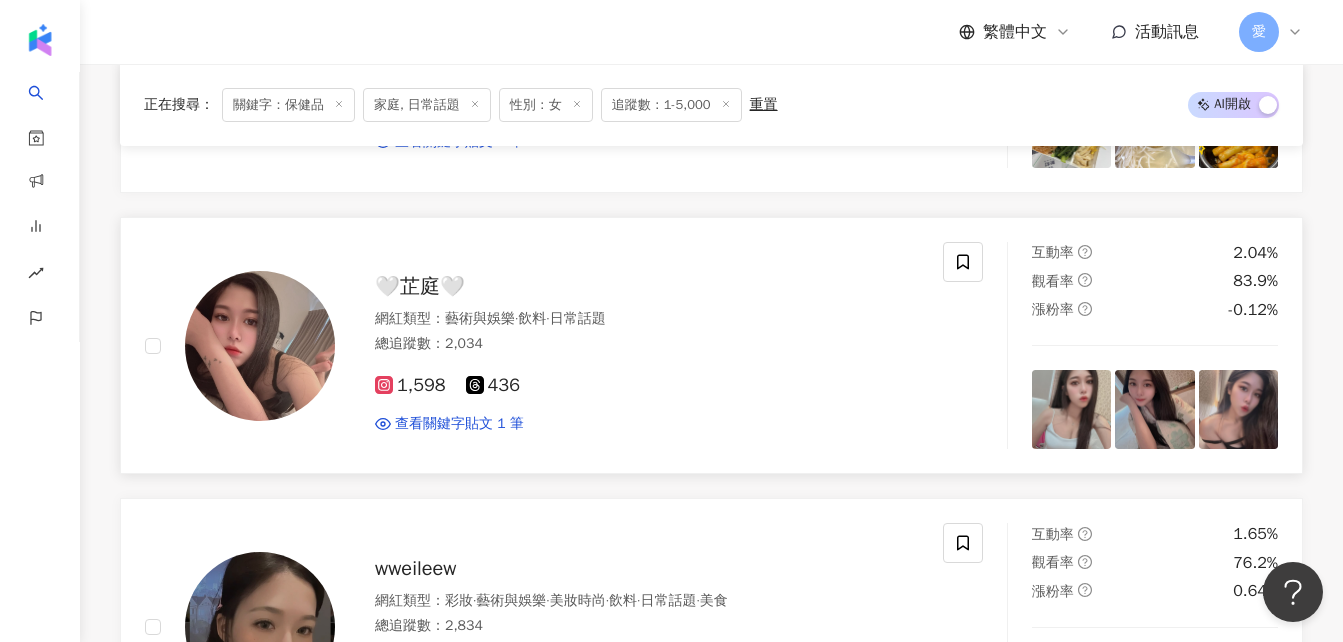 click on "🤍芷庭🤍" at bounding box center [420, 286] 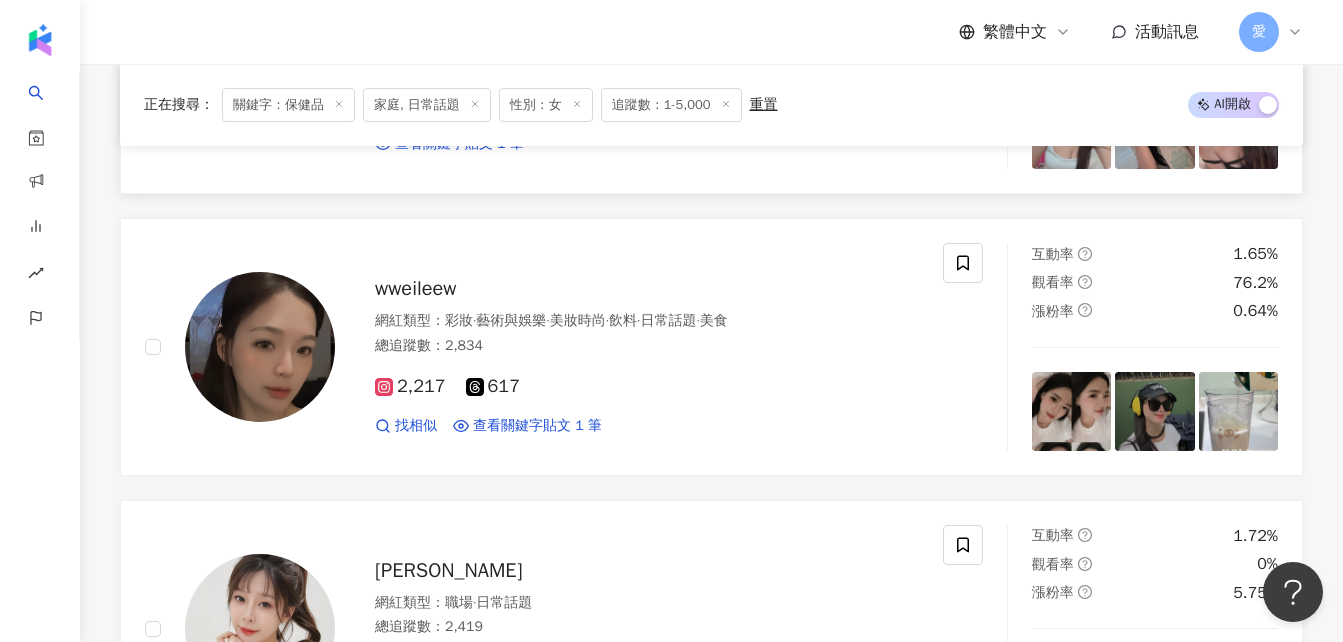 scroll, scrollTop: 2600, scrollLeft: 0, axis: vertical 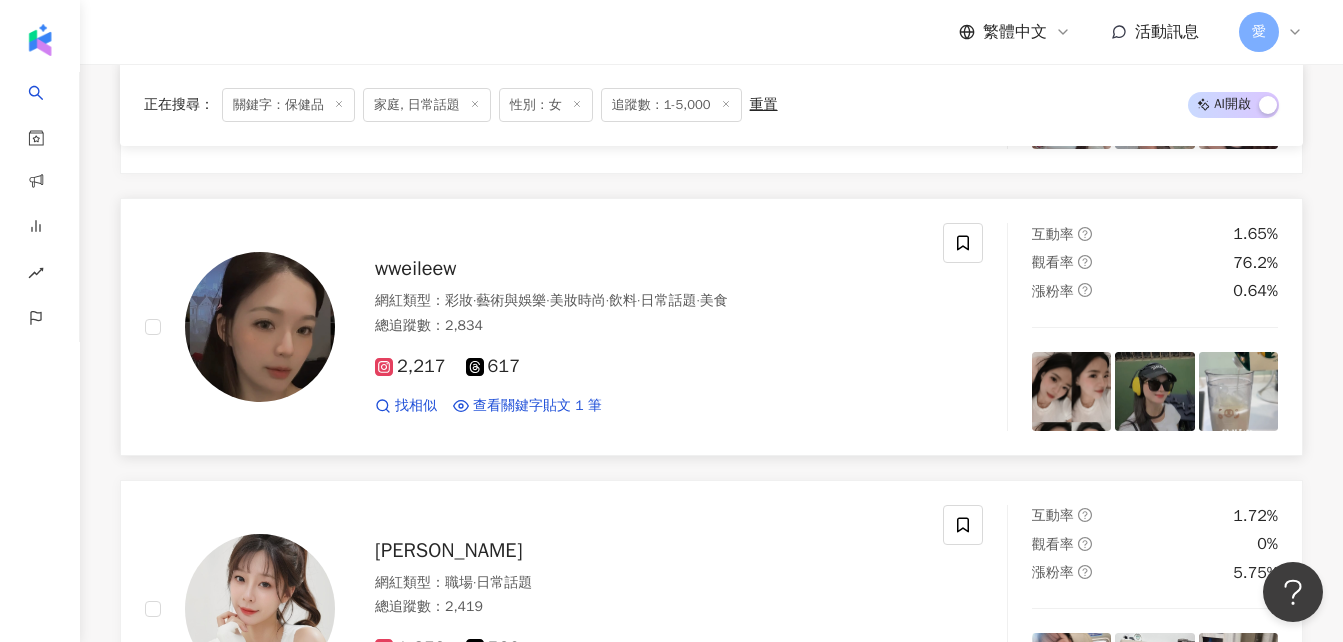 drag, startPoint x: 398, startPoint y: 268, endPoint x: 381, endPoint y: 277, distance: 19.235384 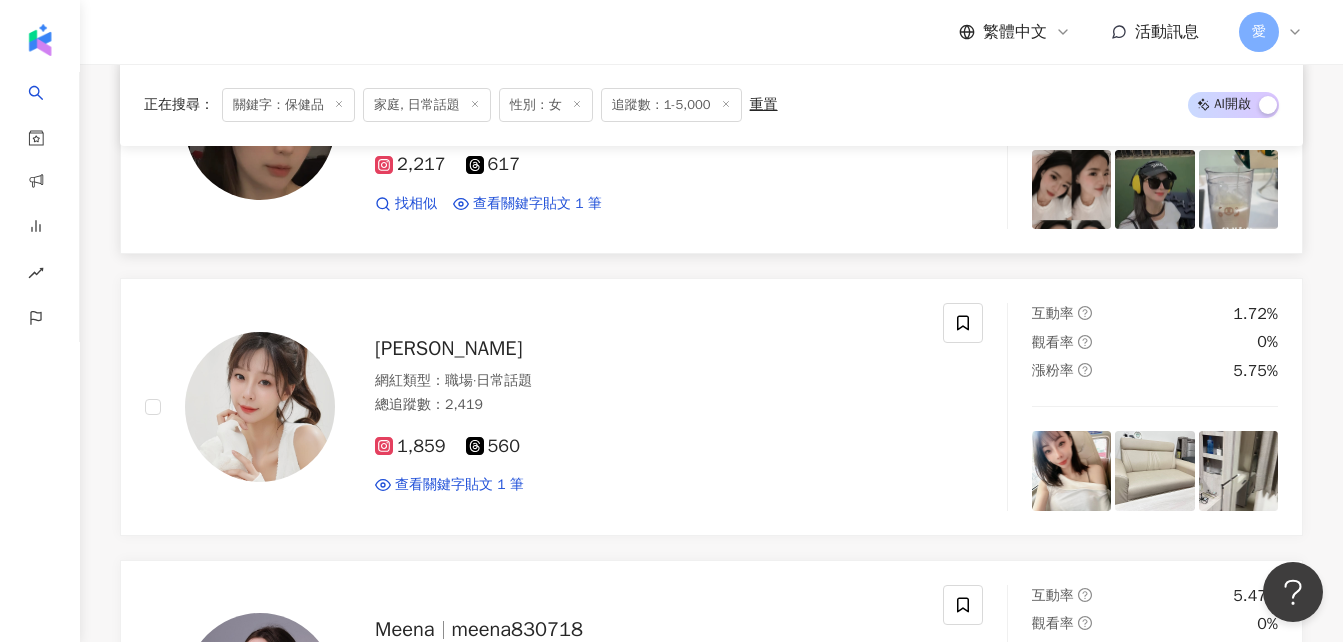 scroll, scrollTop: 2900, scrollLeft: 0, axis: vertical 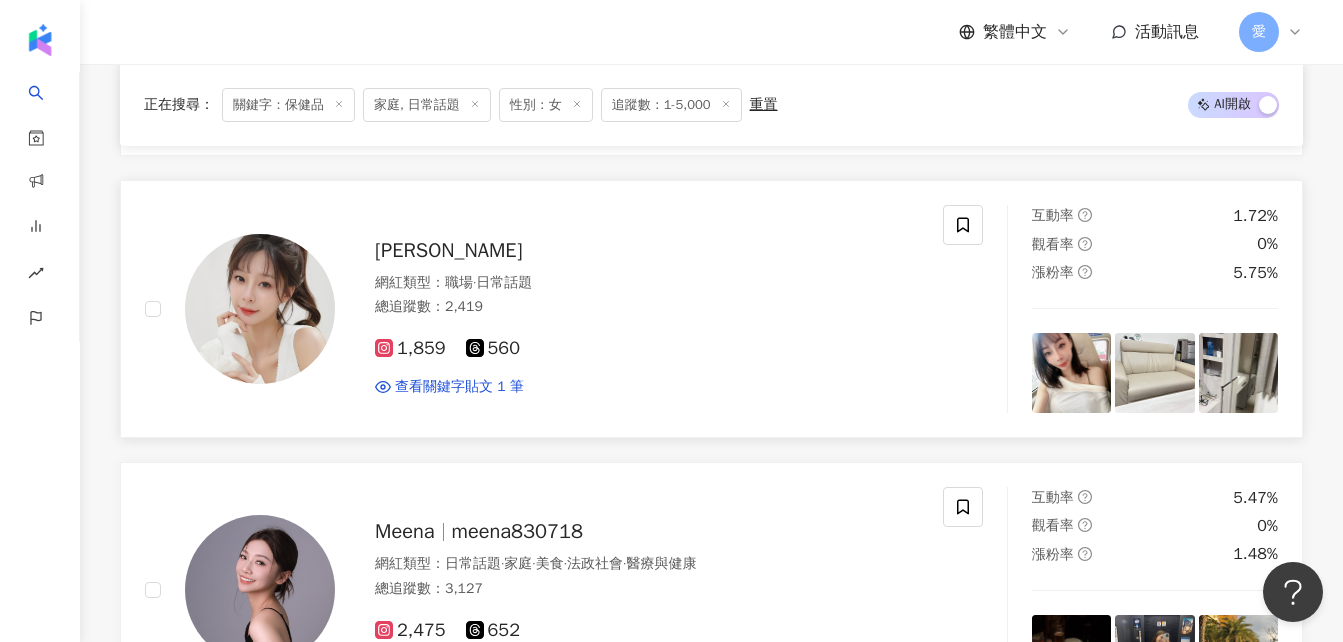click on "[PERSON_NAME]" at bounding box center (448, 250) 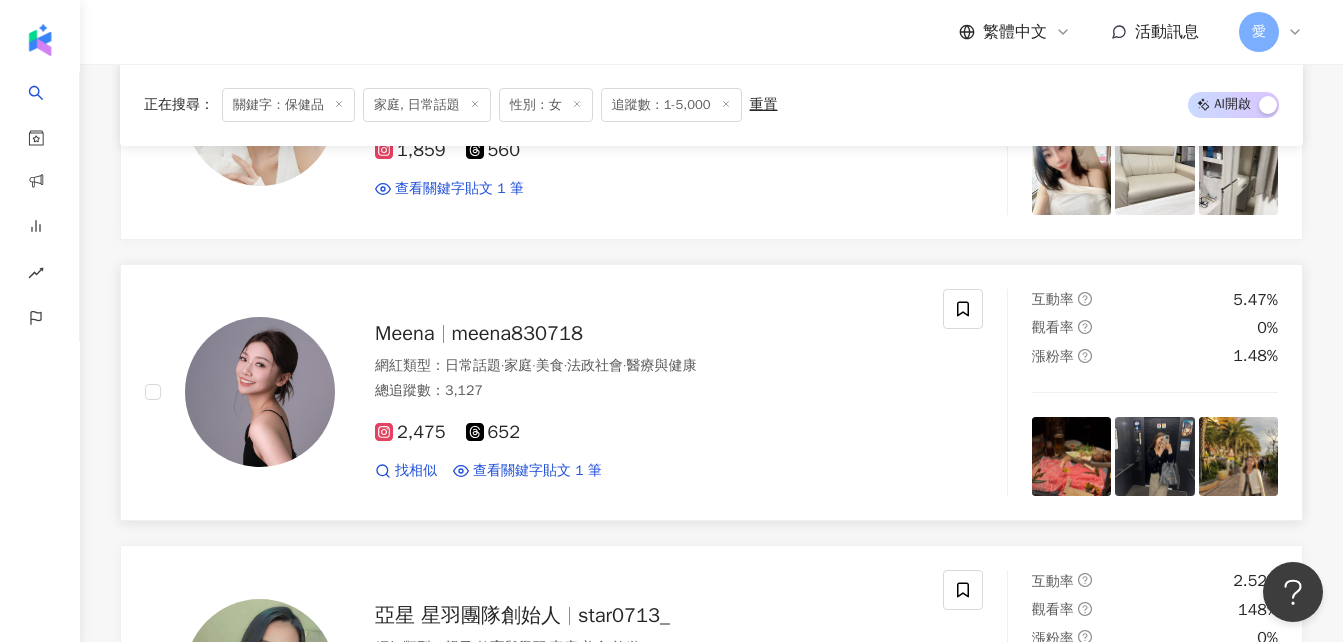 scroll, scrollTop: 3100, scrollLeft: 0, axis: vertical 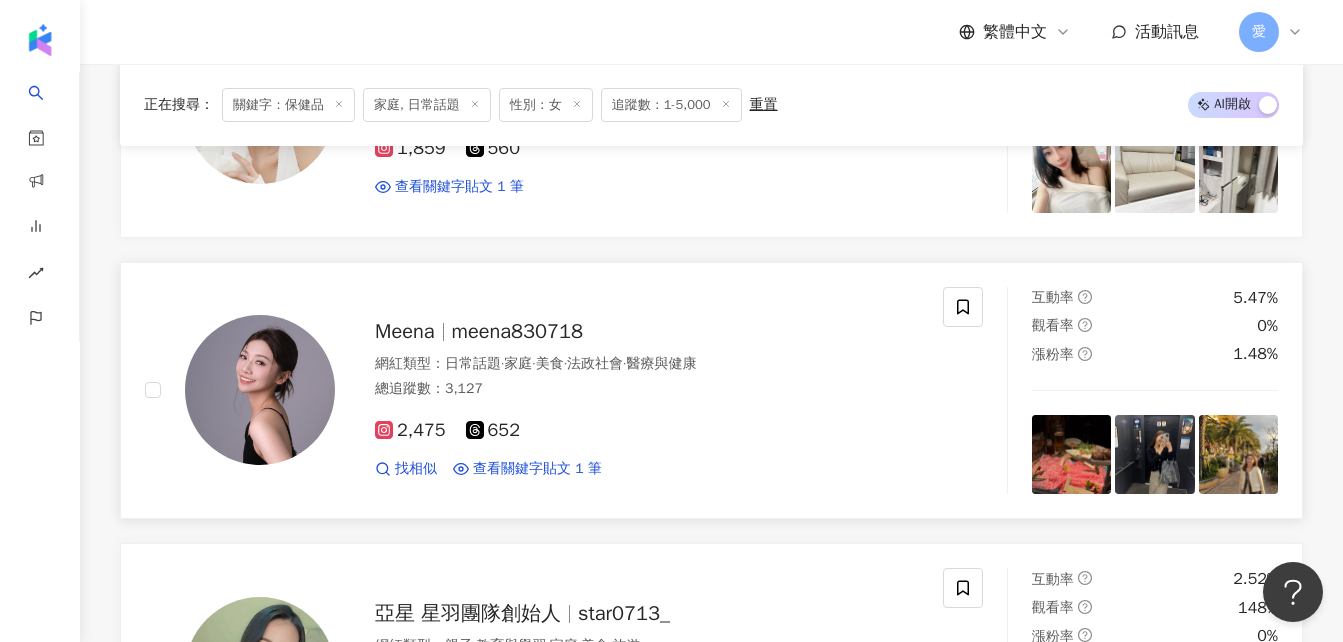 click on "meena830718" at bounding box center [517, 331] 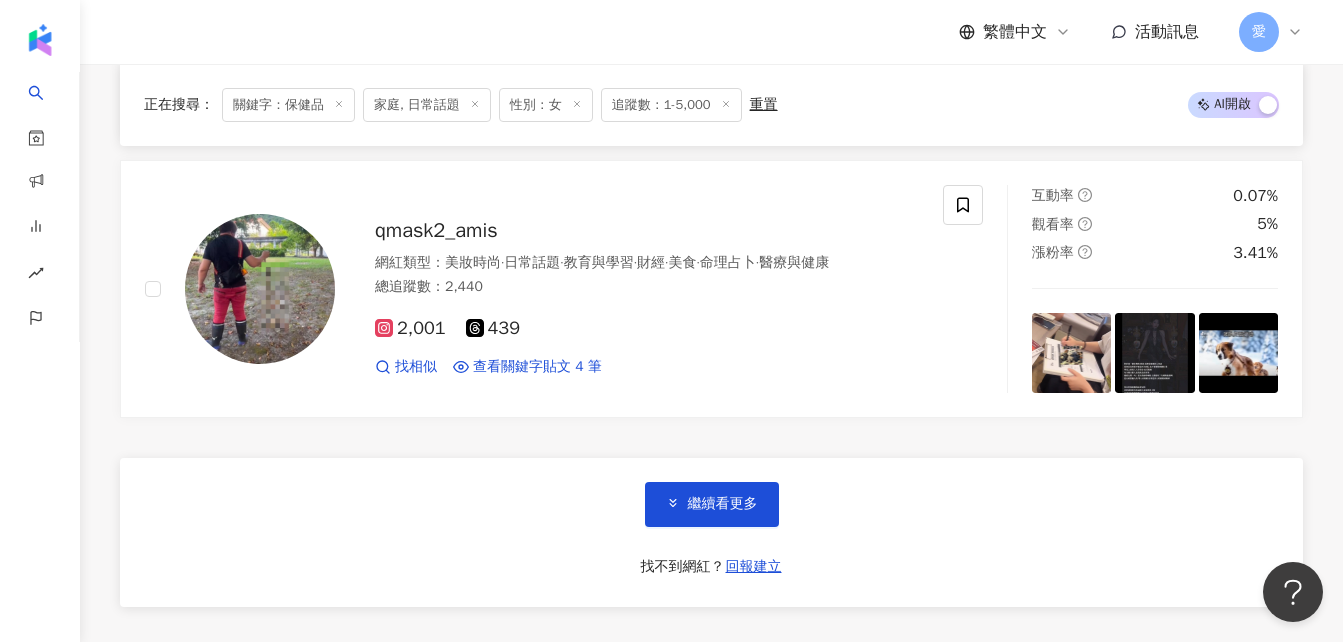 scroll, scrollTop: 3800, scrollLeft: 0, axis: vertical 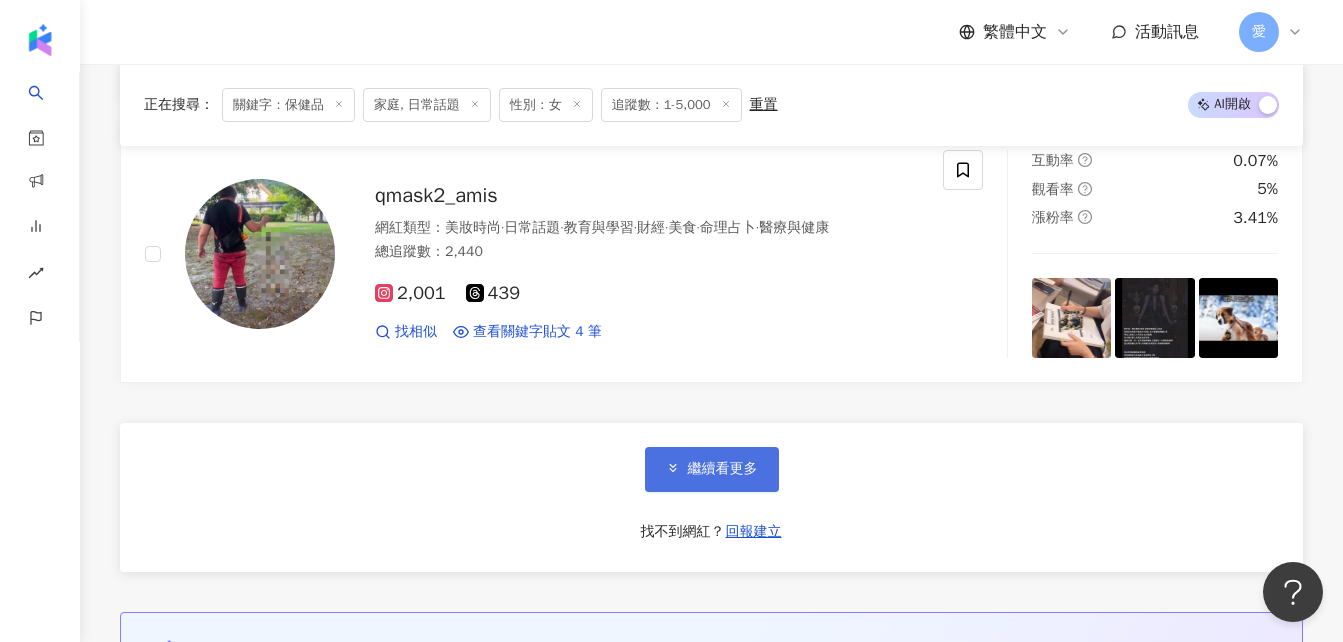 click on "繼續看更多" at bounding box center [723, 469] 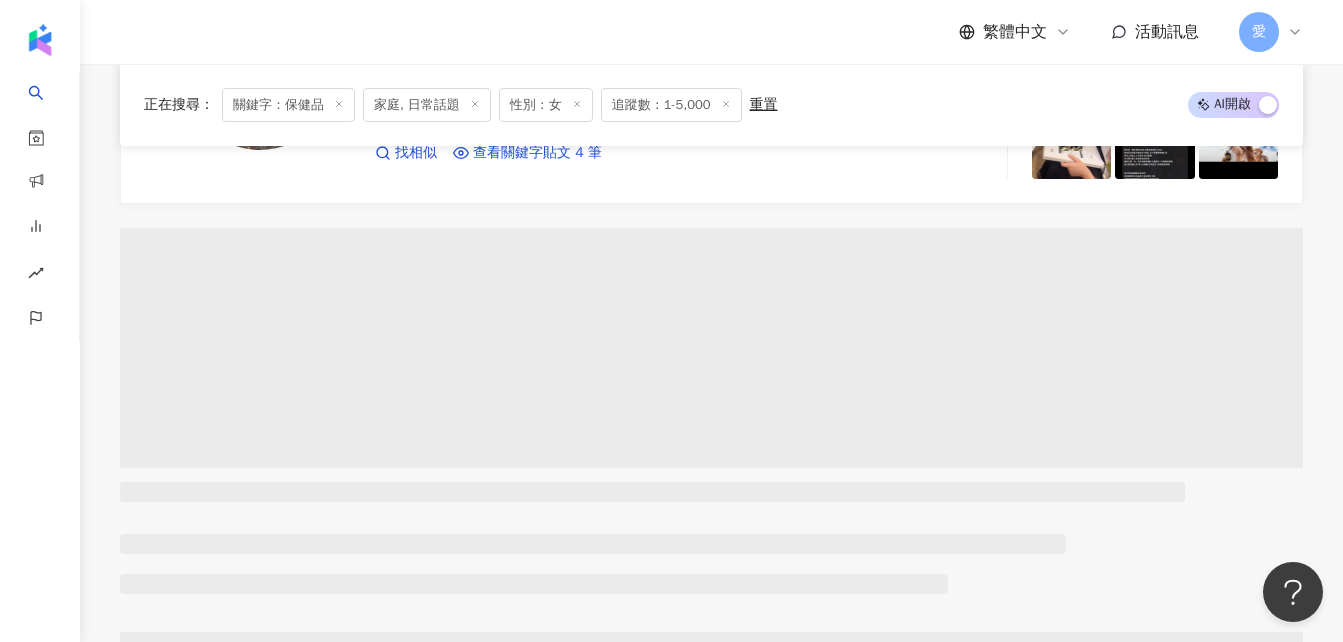 scroll, scrollTop: 4000, scrollLeft: 0, axis: vertical 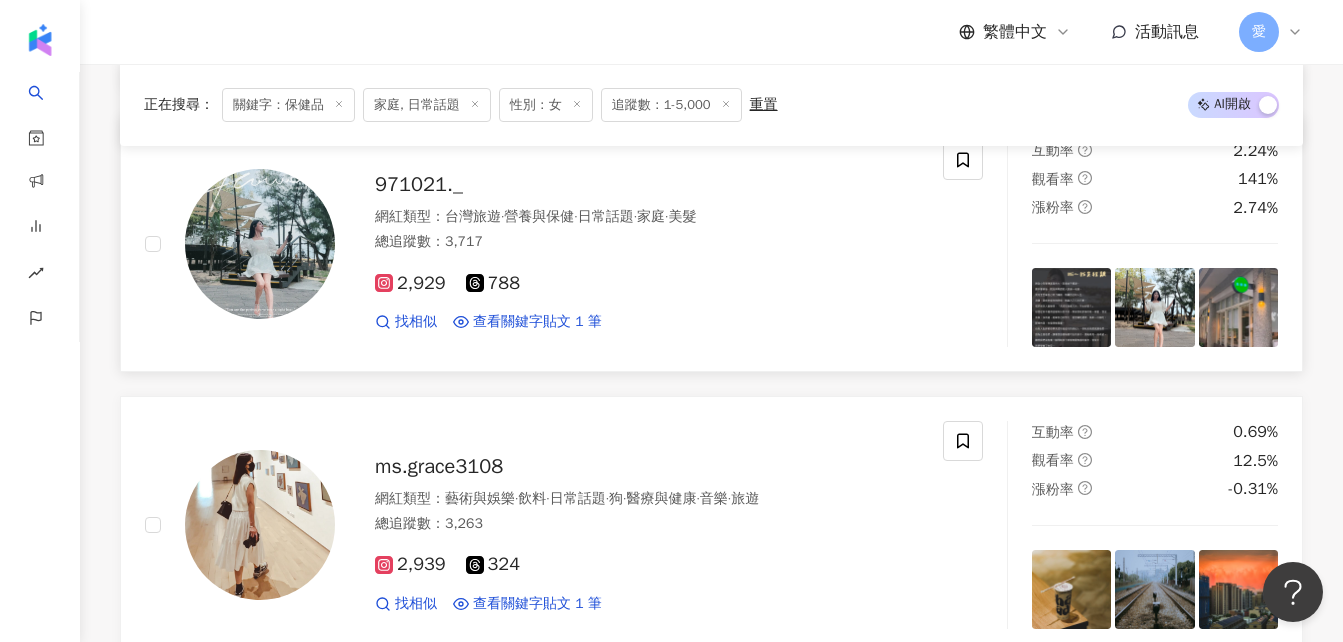 click on "971021._" at bounding box center (419, 184) 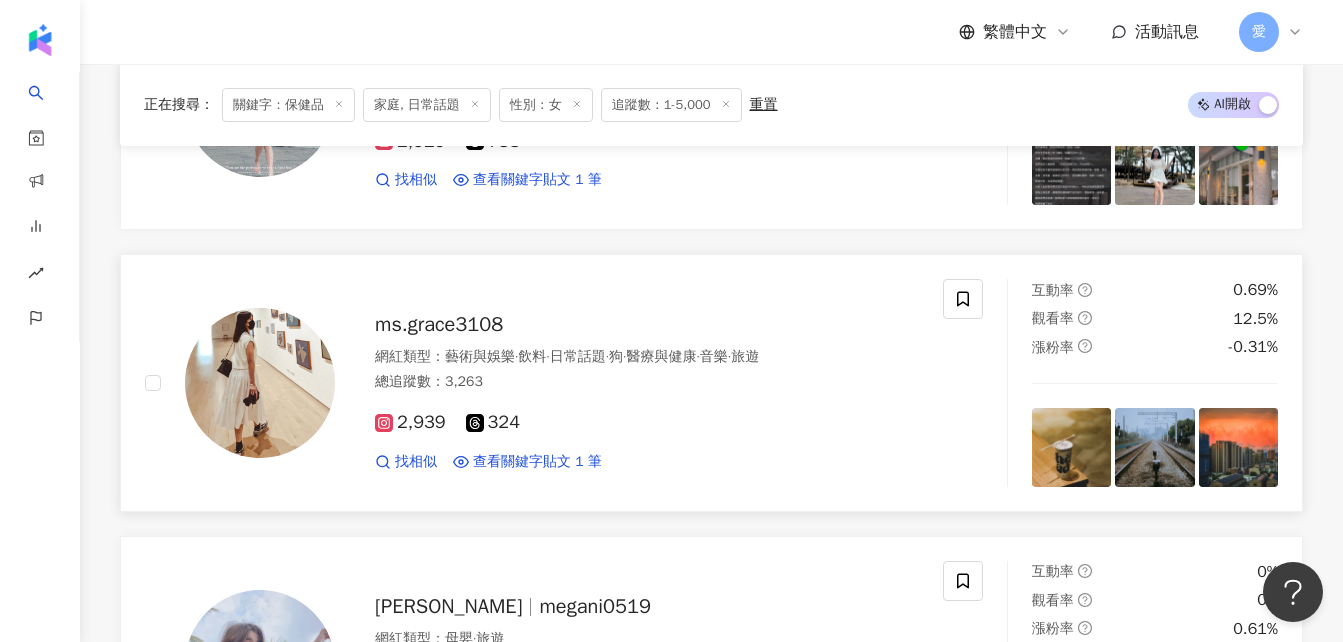 scroll, scrollTop: 5700, scrollLeft: 0, axis: vertical 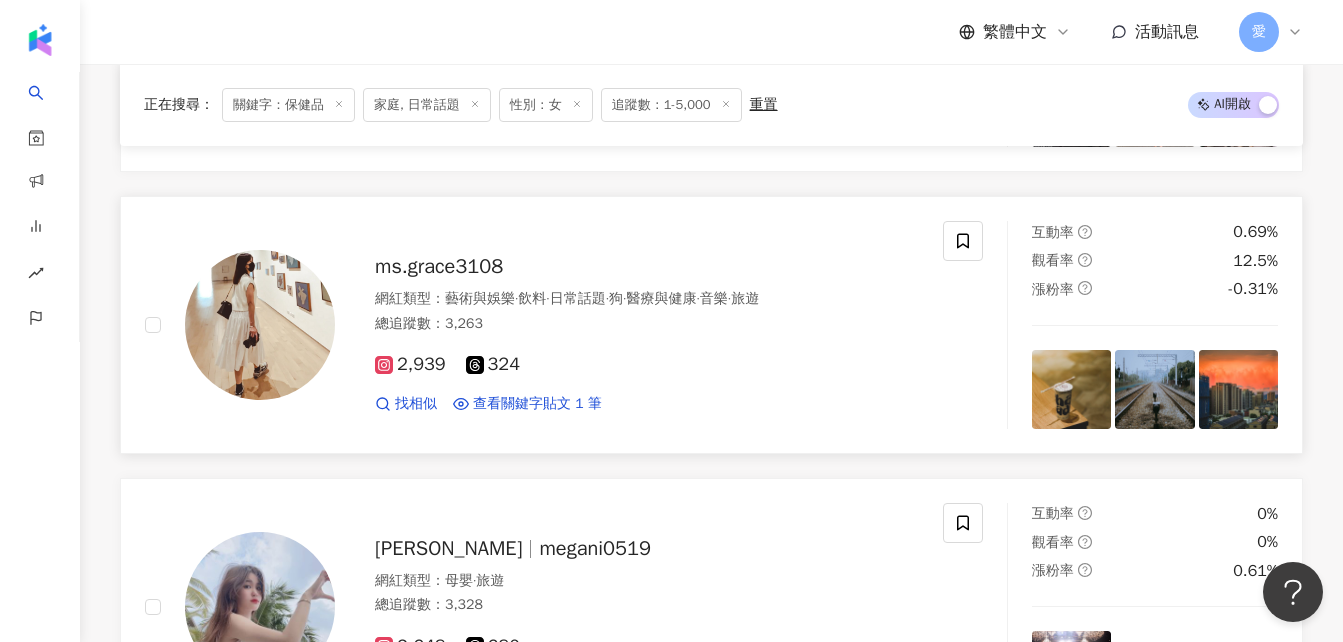 click on "ms.grace3108" at bounding box center [439, 266] 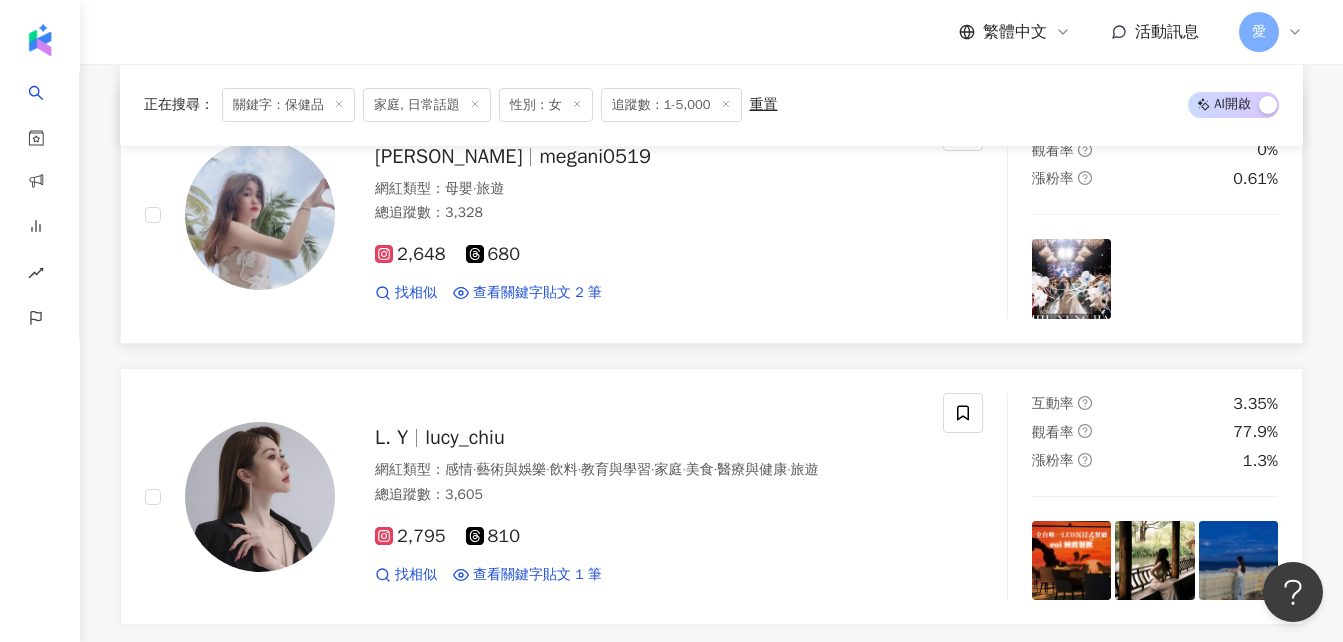 scroll, scrollTop: 6100, scrollLeft: 0, axis: vertical 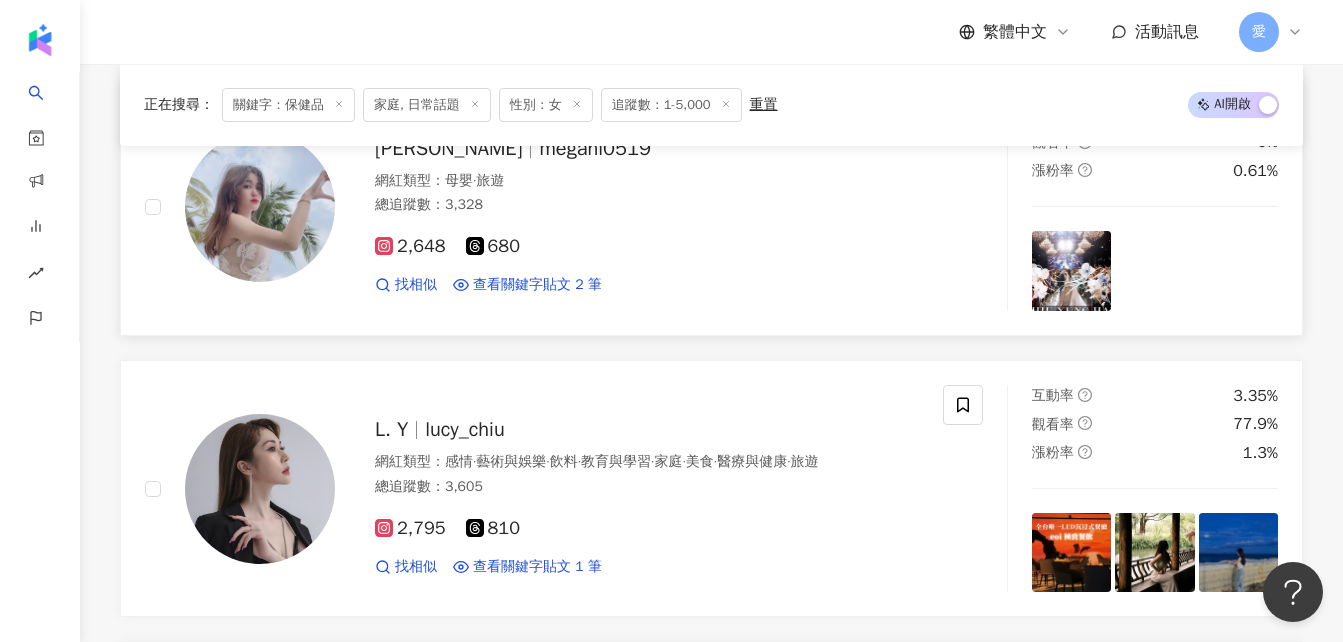 click on "Megan Huang" at bounding box center [448, 148] 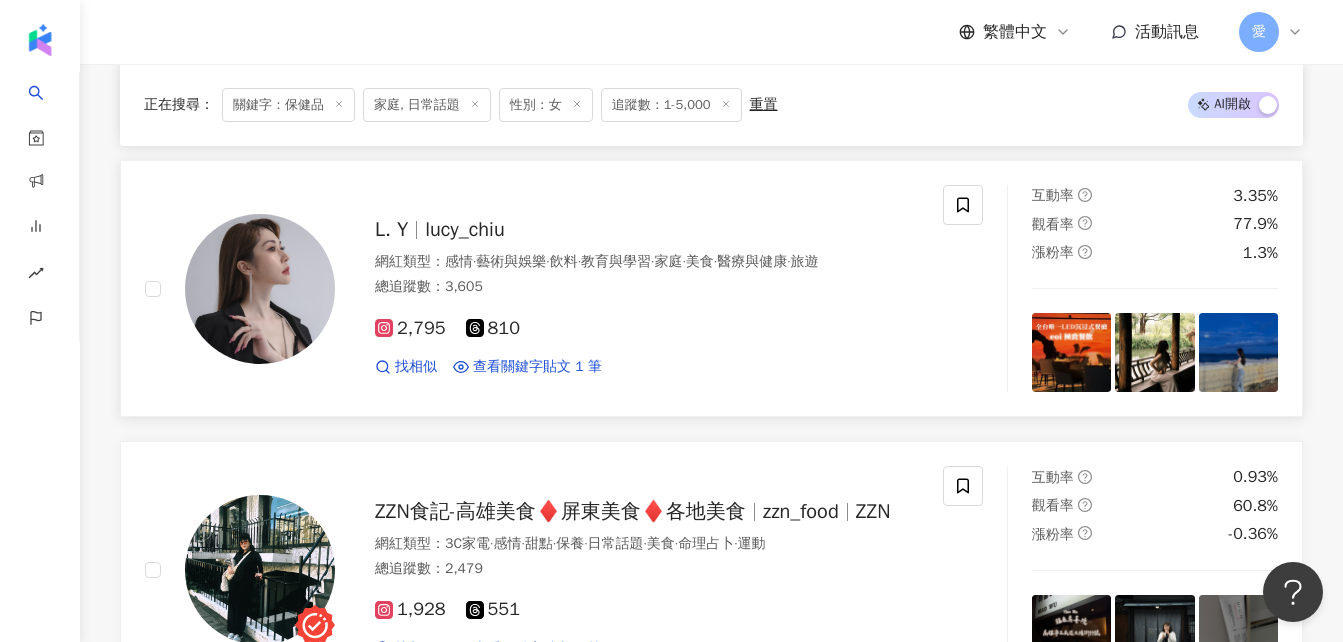 scroll, scrollTop: 6100, scrollLeft: 0, axis: vertical 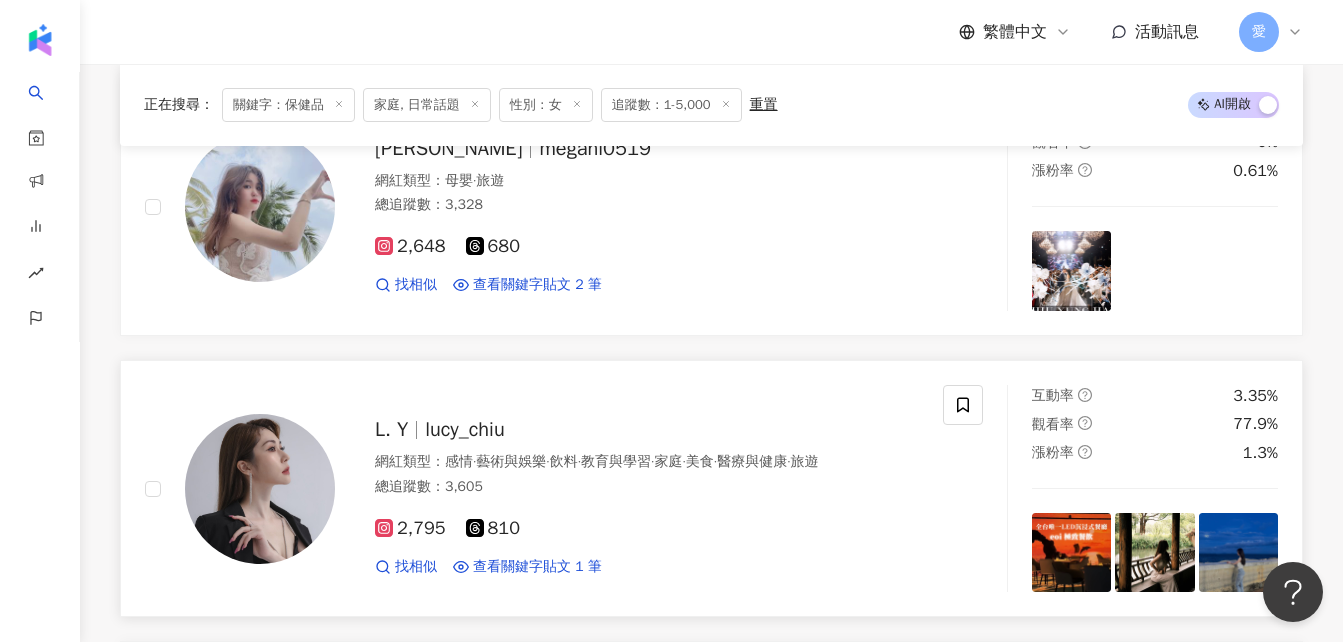click on "lucy_chiu" at bounding box center (465, 429) 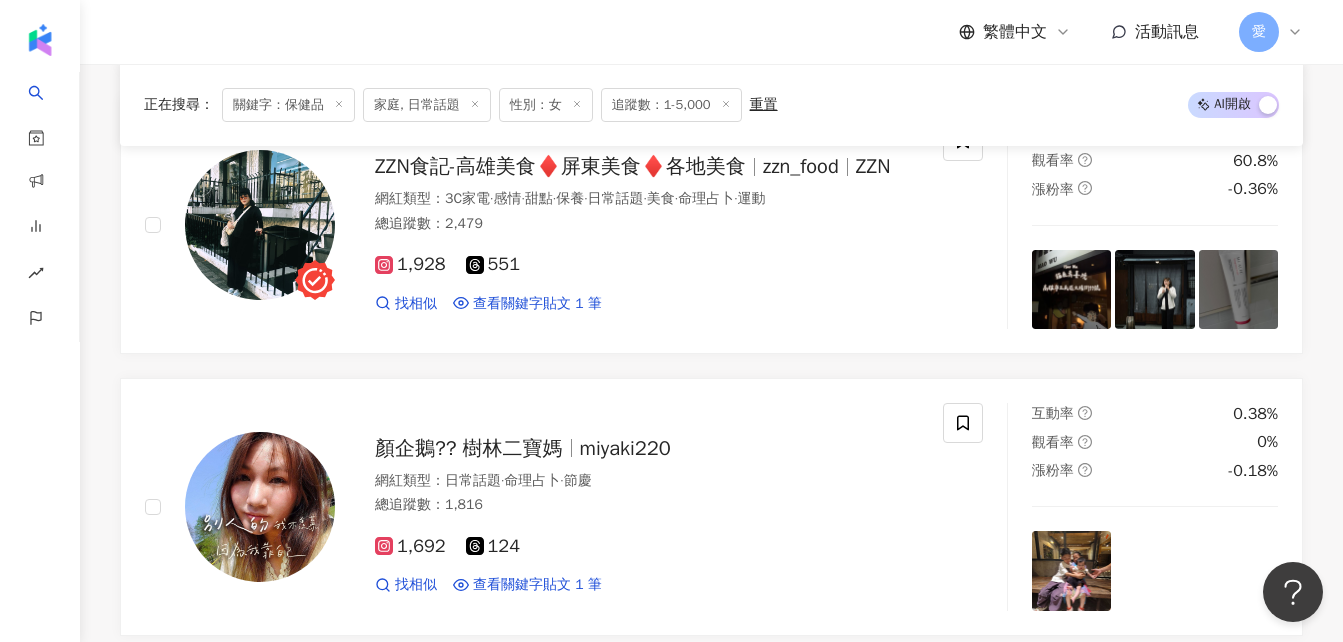 scroll, scrollTop: 6600, scrollLeft: 0, axis: vertical 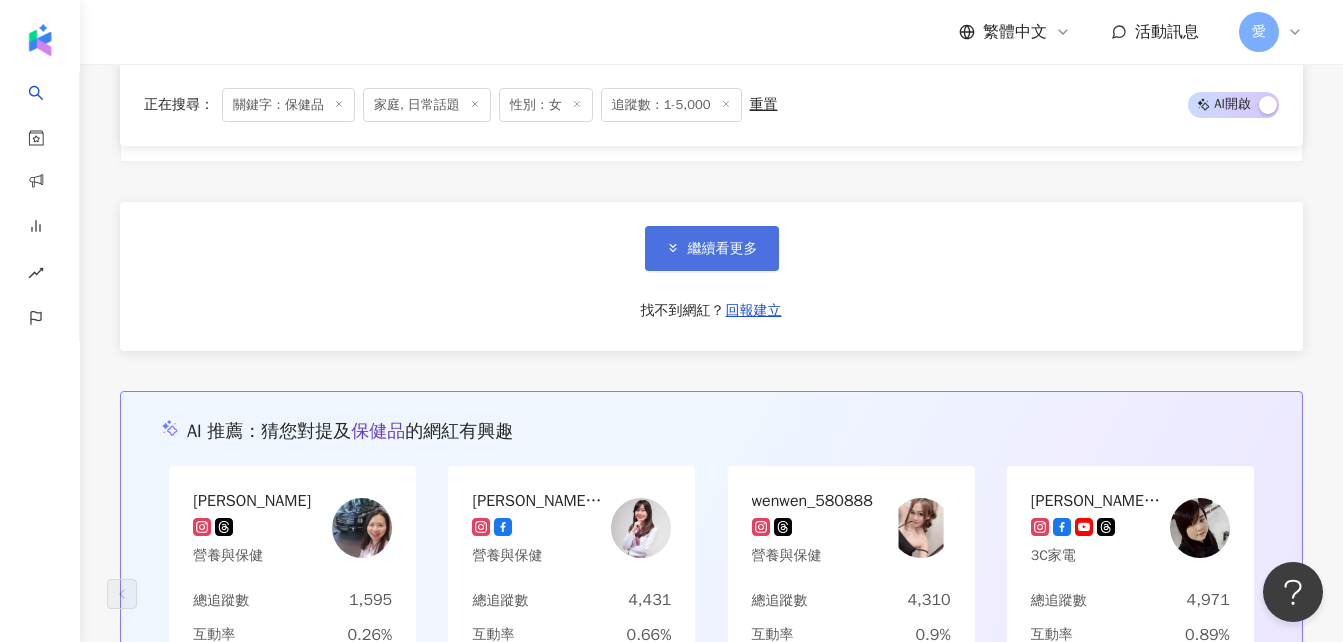 click on "繼續看更多" at bounding box center (723, 249) 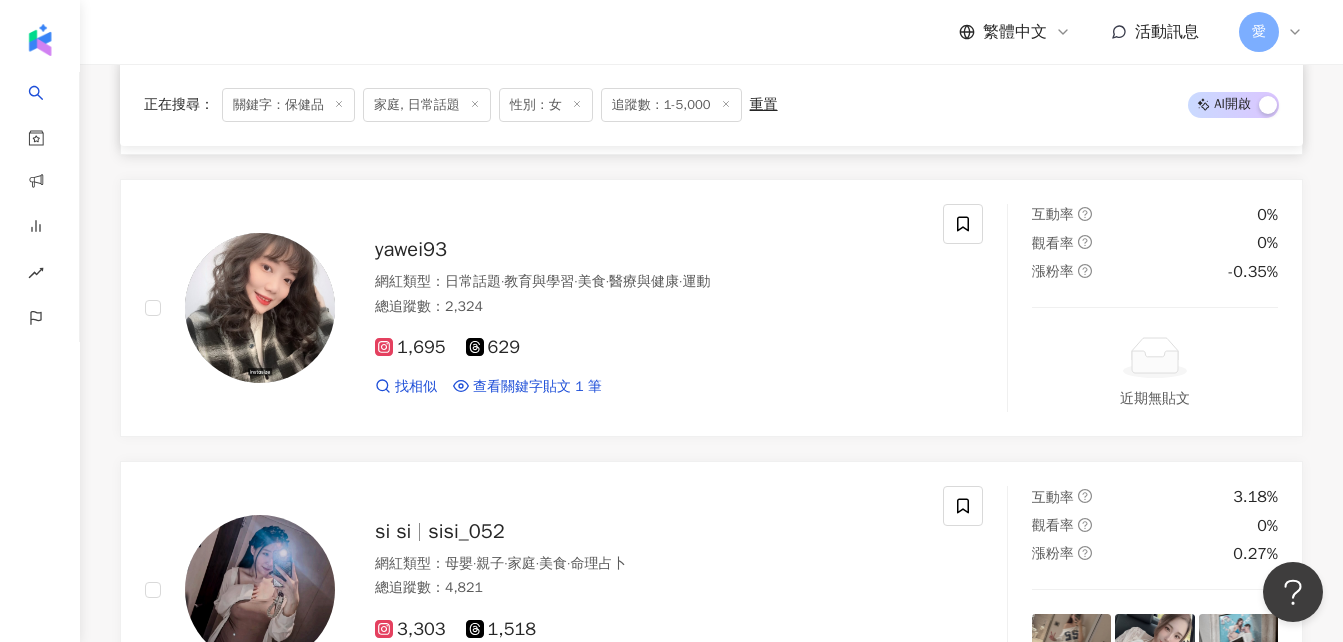 scroll, scrollTop: 7700, scrollLeft: 0, axis: vertical 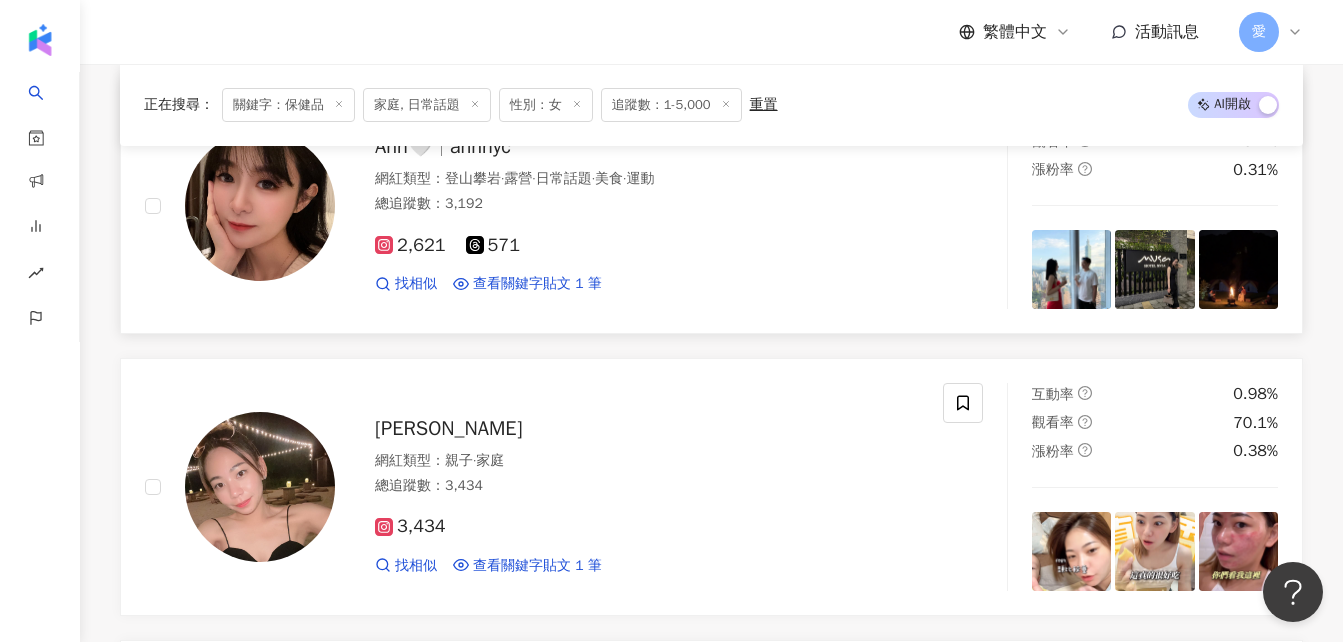 click on "annhyc" at bounding box center (480, 146) 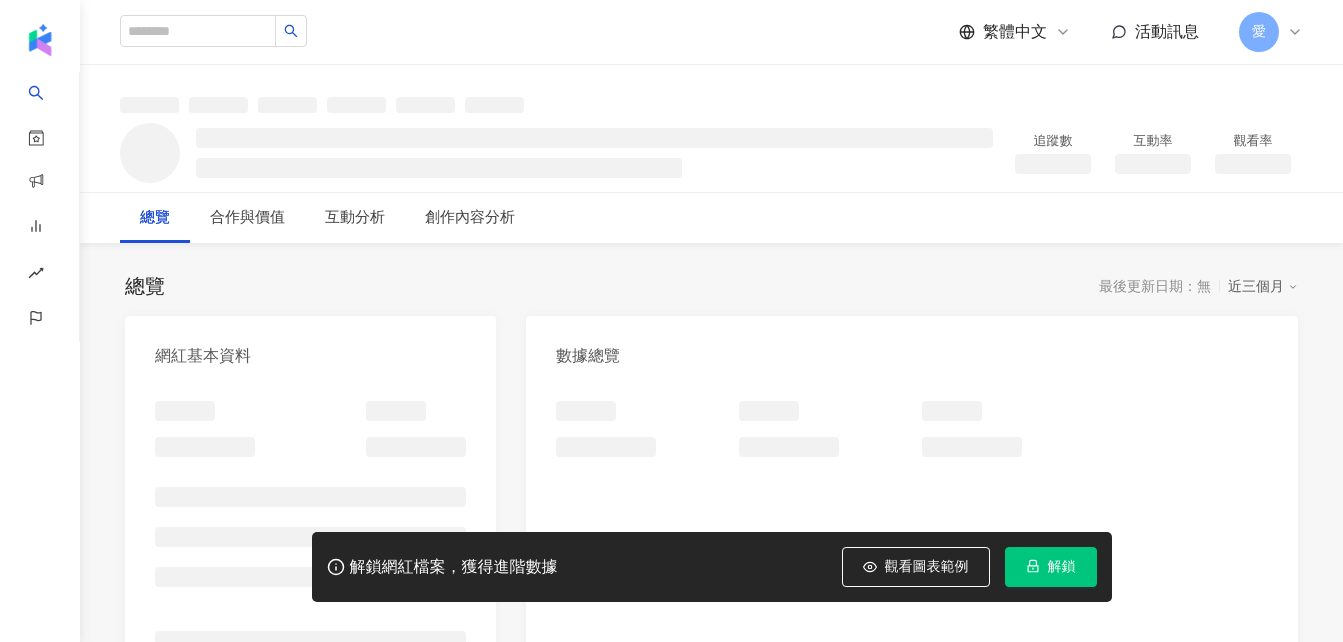 scroll, scrollTop: 0, scrollLeft: 0, axis: both 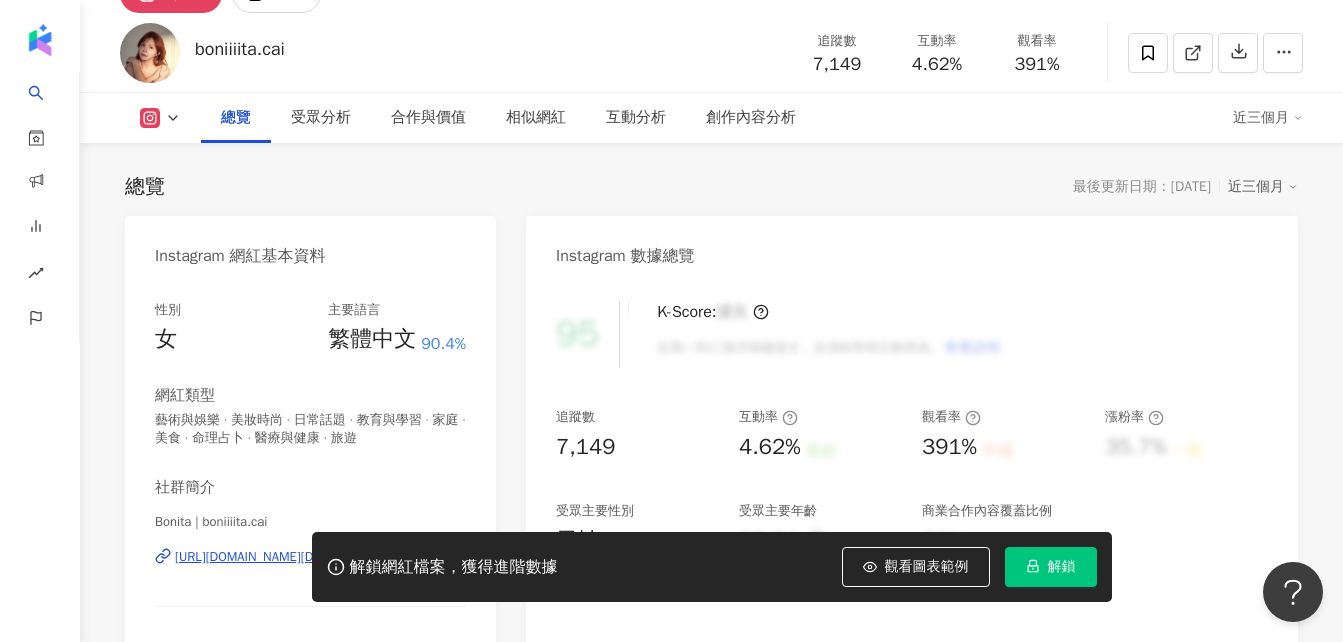 click on "總覽 最後更新日期：[DATE] 近三個月 Instagram 網紅基本資料 性別   女 主要語言   繁體中文 90.4% 網紅類型 藝術與娛樂 · 美妝時尚 · 日常話題 · 教育與學習 · 家庭 · 美食 · 命理占卜 · 醫療與健康 · 旅遊 社群簡介 Bonita | boniiiita.cai [URL][DOMAIN_NAME][DOMAIN_NAME] BONITA
ㅣ療癒自我才是真正的煉金顯化術ㅣ
🇯🇵🇰🇷🇭🇰🇲🇴🇨🇳🇮🇹🇮🇩🇹🇭
ㅁ你值得擁有你渴望的豐盛
ㅁ用顯化方法創造時間自由
ㅁ穩定內核幫你做對選擇
#顯化 #吸引力法則 #水晶 看更多 Instagram 數據總覽 95 K-Score :   優良 近期一到三個月積極發文，且漲粉率與互動率高。 查看說明 追蹤數   7,149 互動率   4.62% 良好 觀看率   391% 不佳 漲粉率   35.7% 一般 受眾主要性別   男性 76% 受眾主要年齡   25-34 歲 76% 商業合作內容覆蓋比例   30% AI Instagram 成效等級三大指標 互動率 4.62% 良好 0.19% 觀看率 ：" at bounding box center [711, 954] 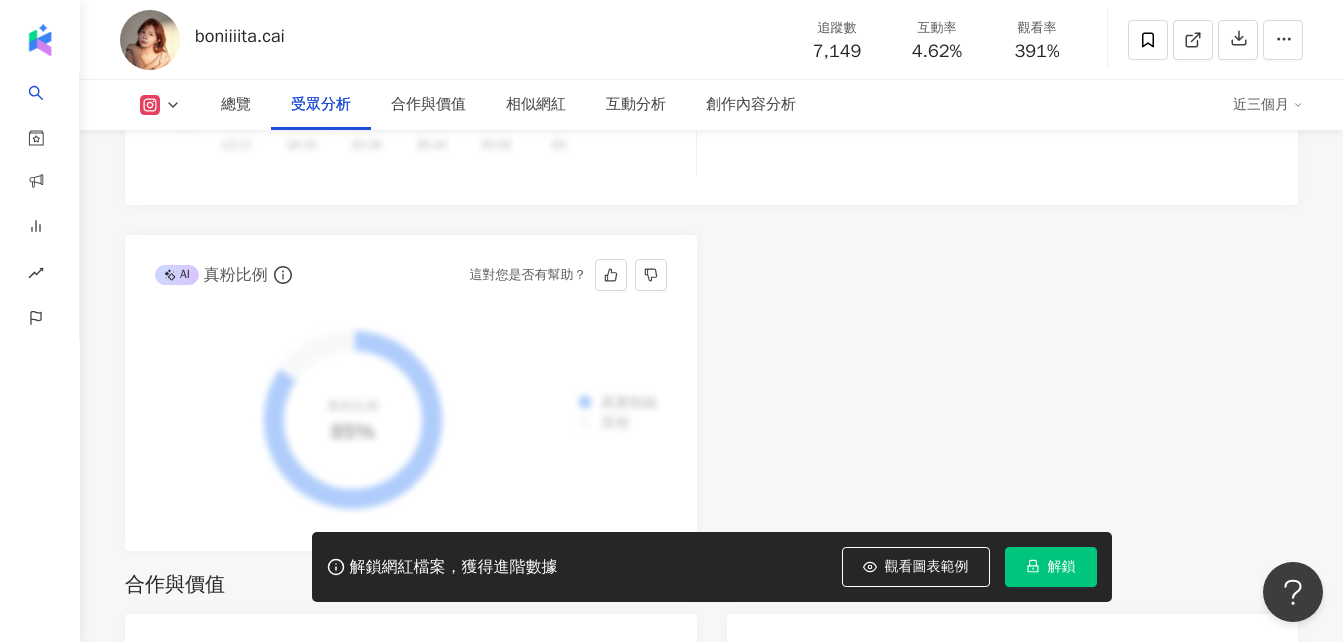 scroll, scrollTop: 2500, scrollLeft: 0, axis: vertical 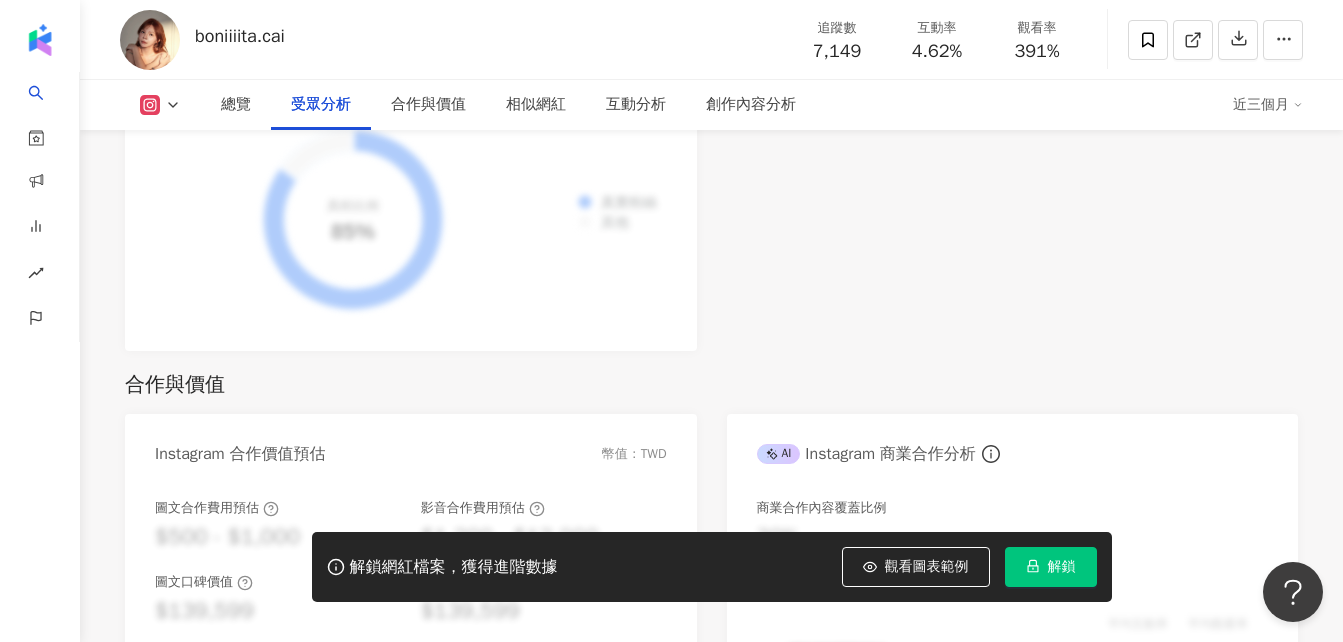click on "AI Instagram 受眾樣貌分析 受眾主要性別   男性 76% 受眾主要年齡   25-34 歲 76% 受眾年齡及性別分布 男性 女性 50% 50% 40% 40% 30% 30% 20% 20% 10% 10% 0% 0% 5% 22% 45% 18% 8% 2% [PHONE_NUMBER] [PHONE_NUMBER] [PHONE_NUMBER] [PHONE_NUMBER] [PHONE_NUMBER] 65- 65- 受眾主要國家/地區   [GEOGRAPHIC_DATA] 76% 受眾所在國家地區分布 受眾所在城市分布 [GEOGRAPHIC_DATA] 66.9% [GEOGRAPHIC_DATA] 7.8% [GEOGRAPHIC_DATA] 4% [GEOGRAPHIC_DATA] 2.5% [GEOGRAPHIC_DATA] 2.2% [GEOGRAPHIC_DATA] 15.3% [GEOGRAPHIC_DATA] 14.3% [GEOGRAPHIC_DATA] 9.1% [GEOGRAPHIC_DATA] 8.1% [GEOGRAPHIC_DATA] 7.8% AI 真粉比例 真實粉絲 其他 真粉比例 85%" at bounding box center (711, -115) 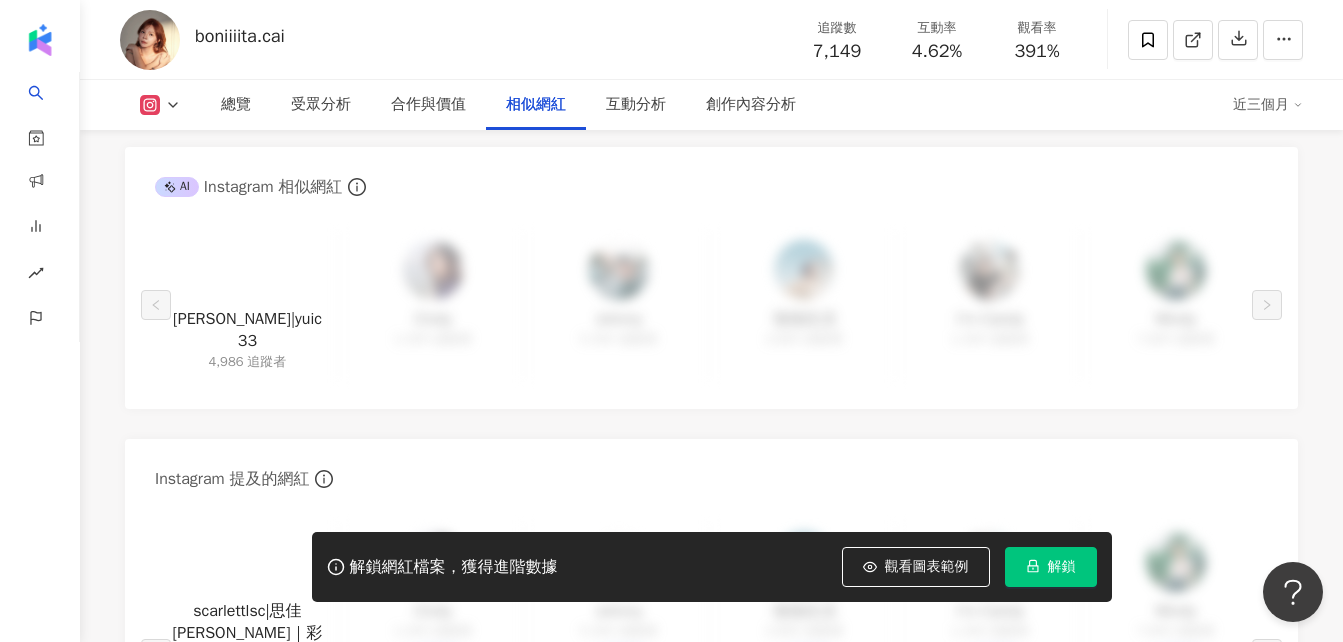 scroll, scrollTop: 3300, scrollLeft: 0, axis: vertical 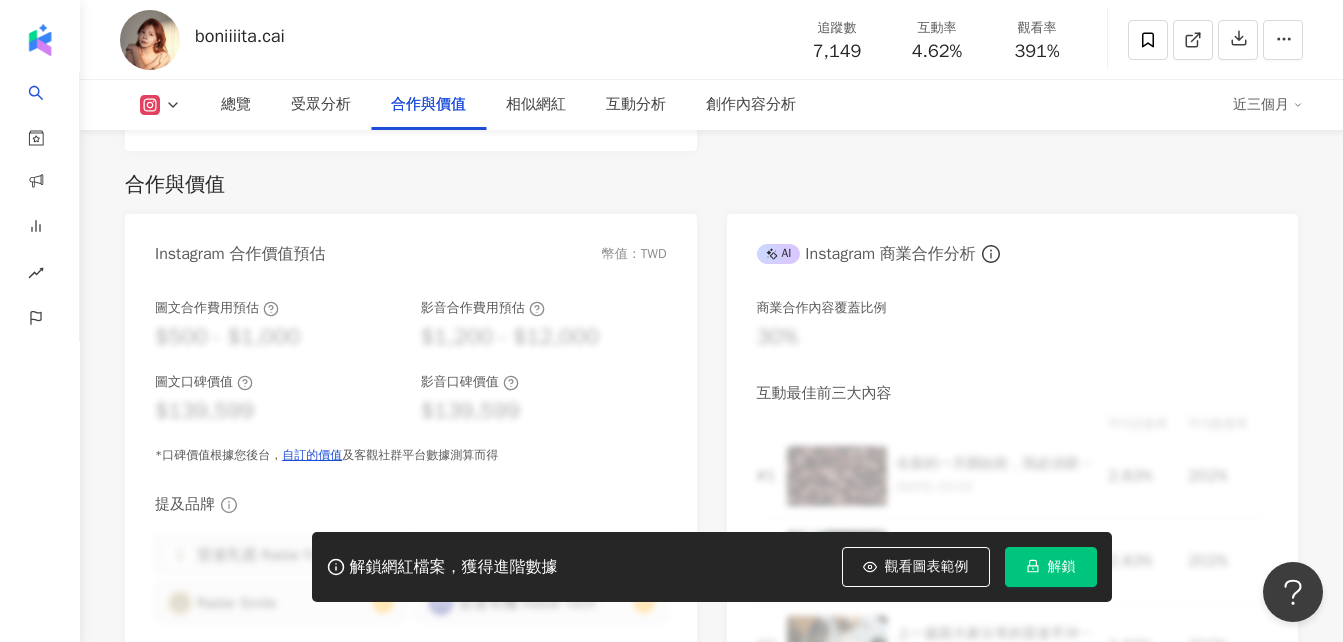 click at bounding box center (160, 105) 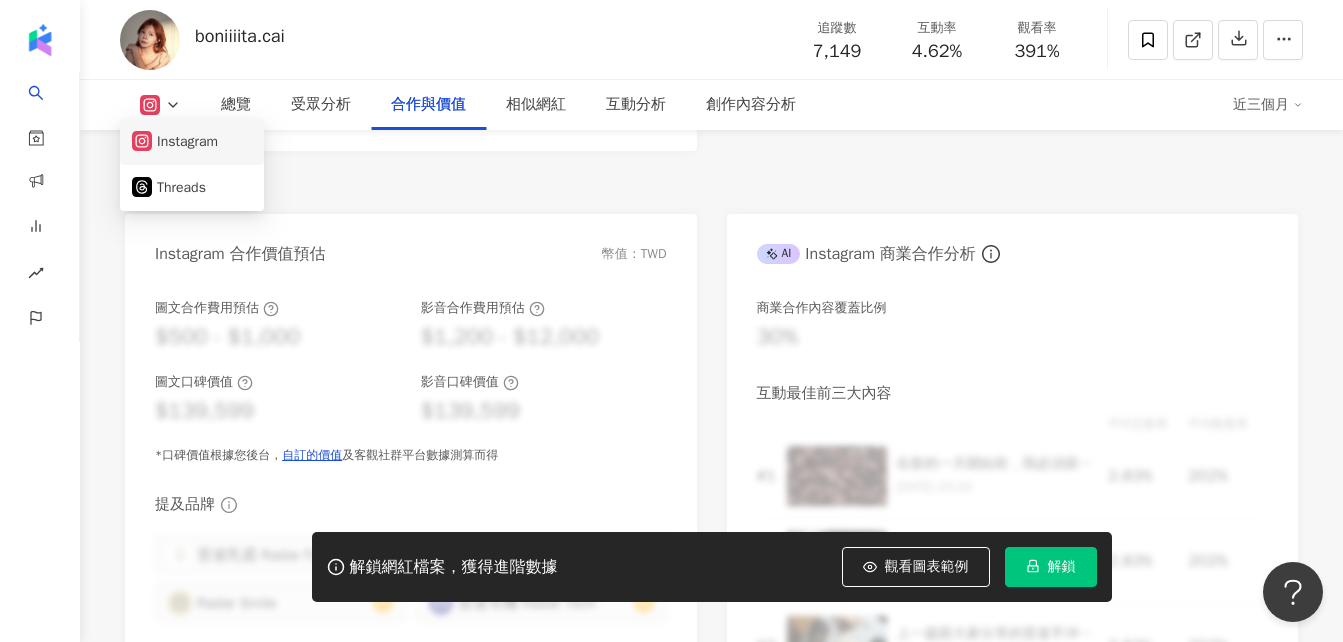 click on "Instagram" at bounding box center [192, 142] 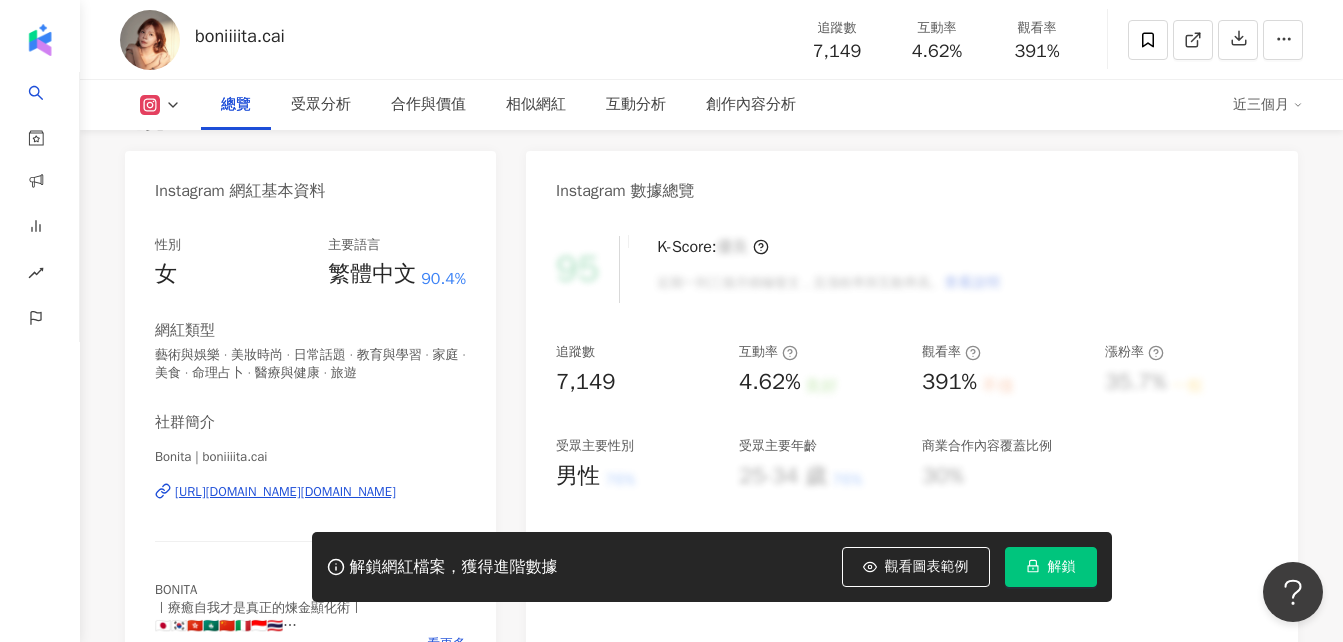 scroll, scrollTop: 300, scrollLeft: 0, axis: vertical 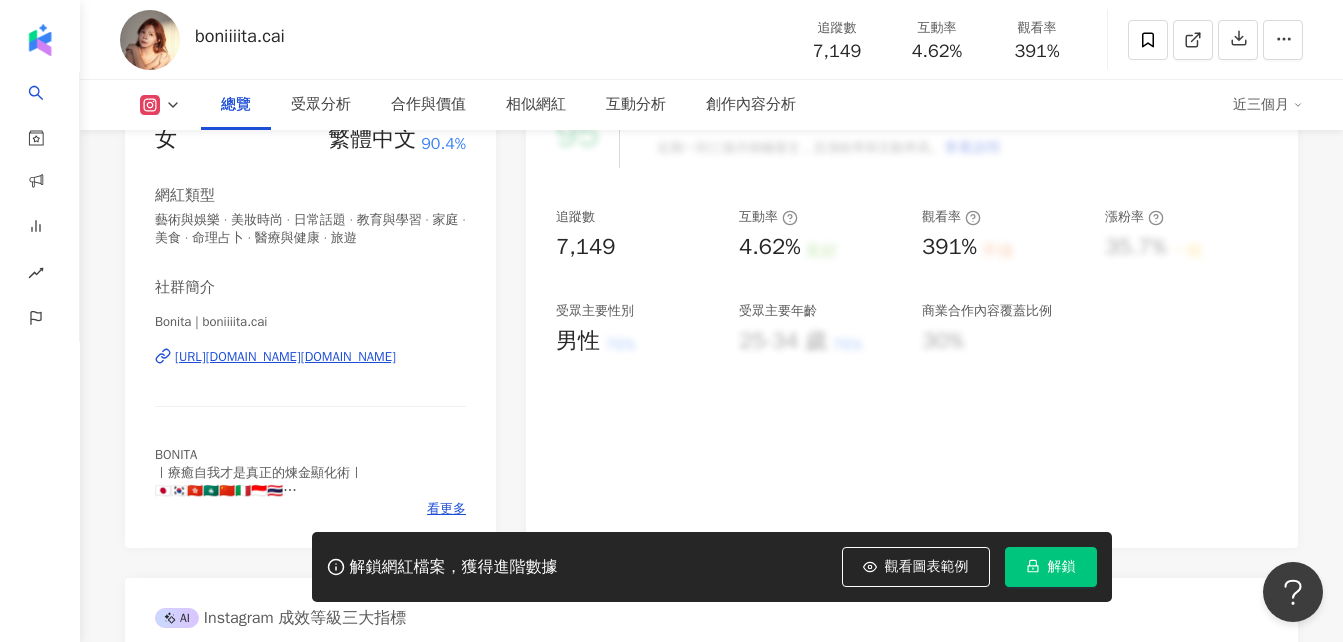click on "https://www.instagram.com/boniiiita.cai/" at bounding box center [285, 357] 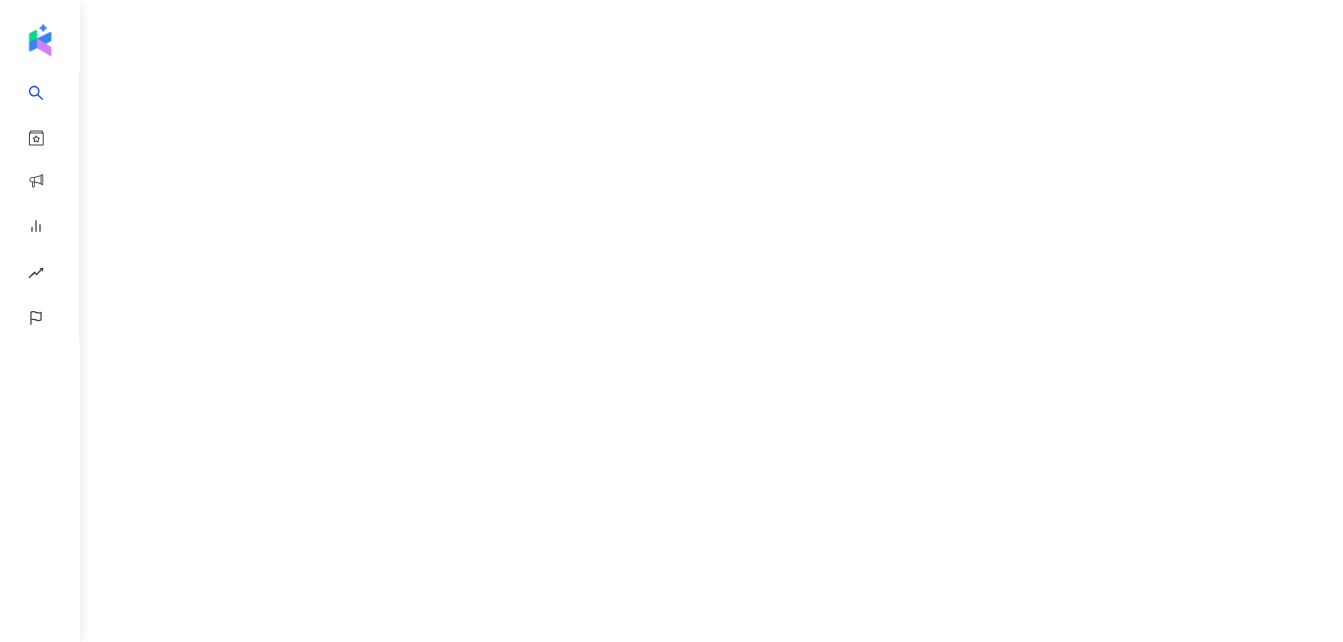 scroll, scrollTop: 0, scrollLeft: 0, axis: both 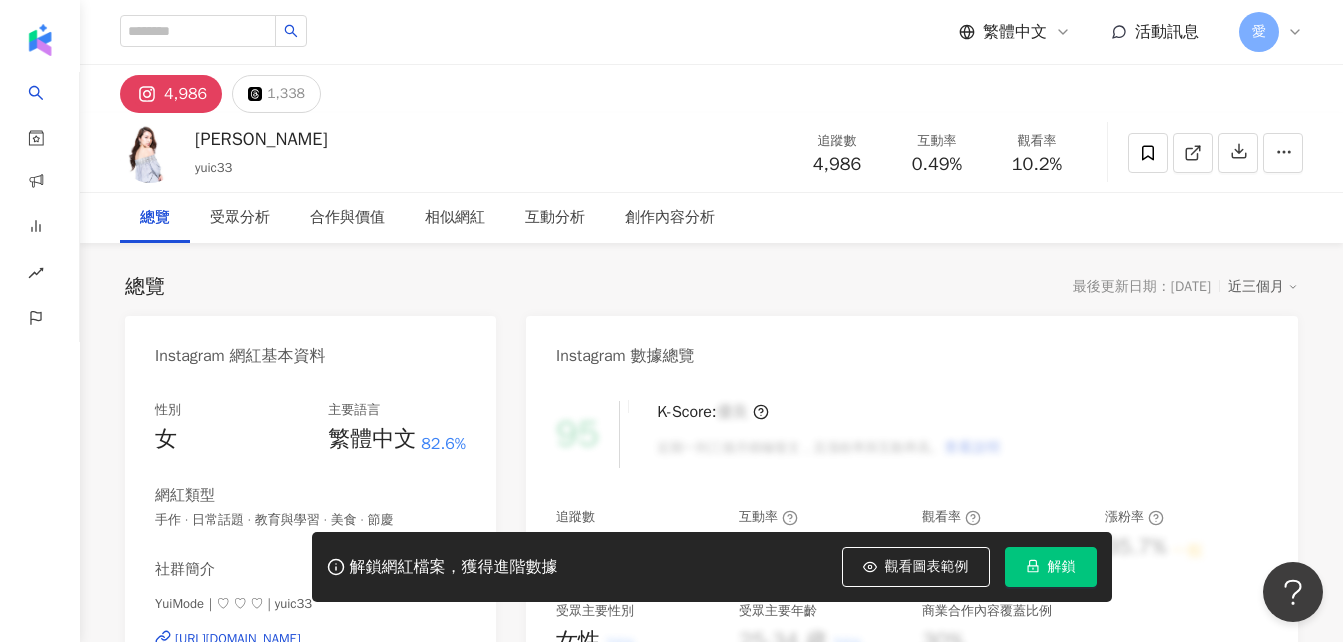 click on "4,986" at bounding box center [185, 94] 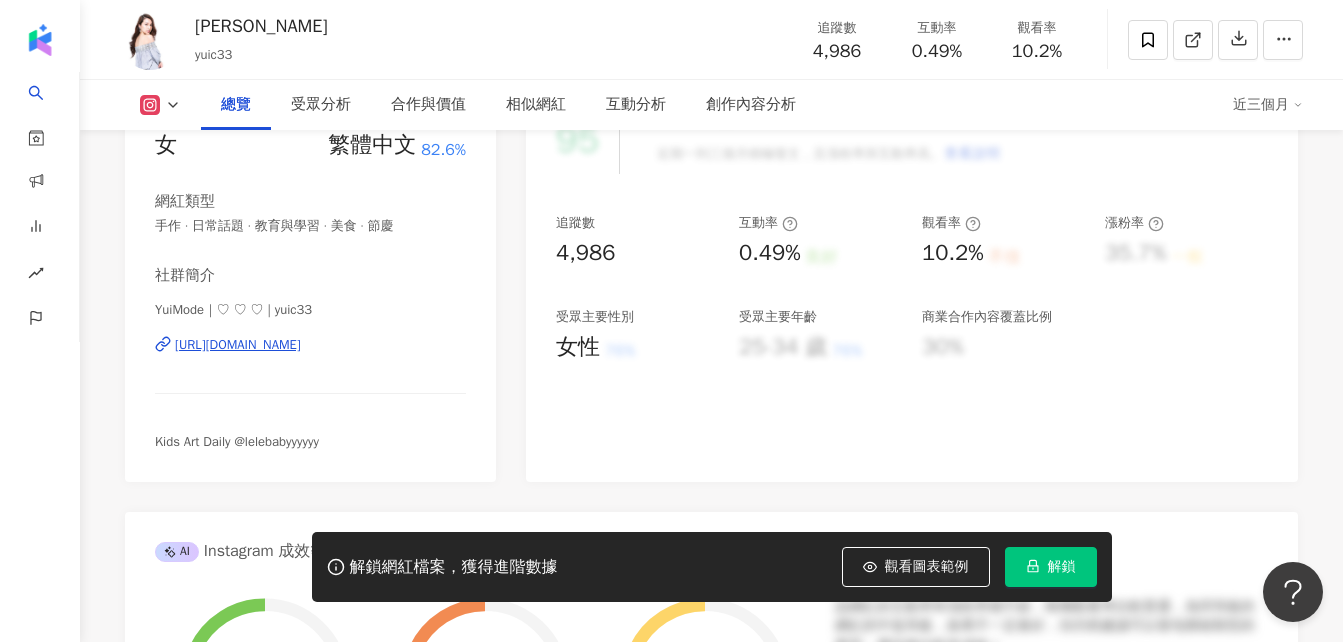 scroll, scrollTop: 300, scrollLeft: 0, axis: vertical 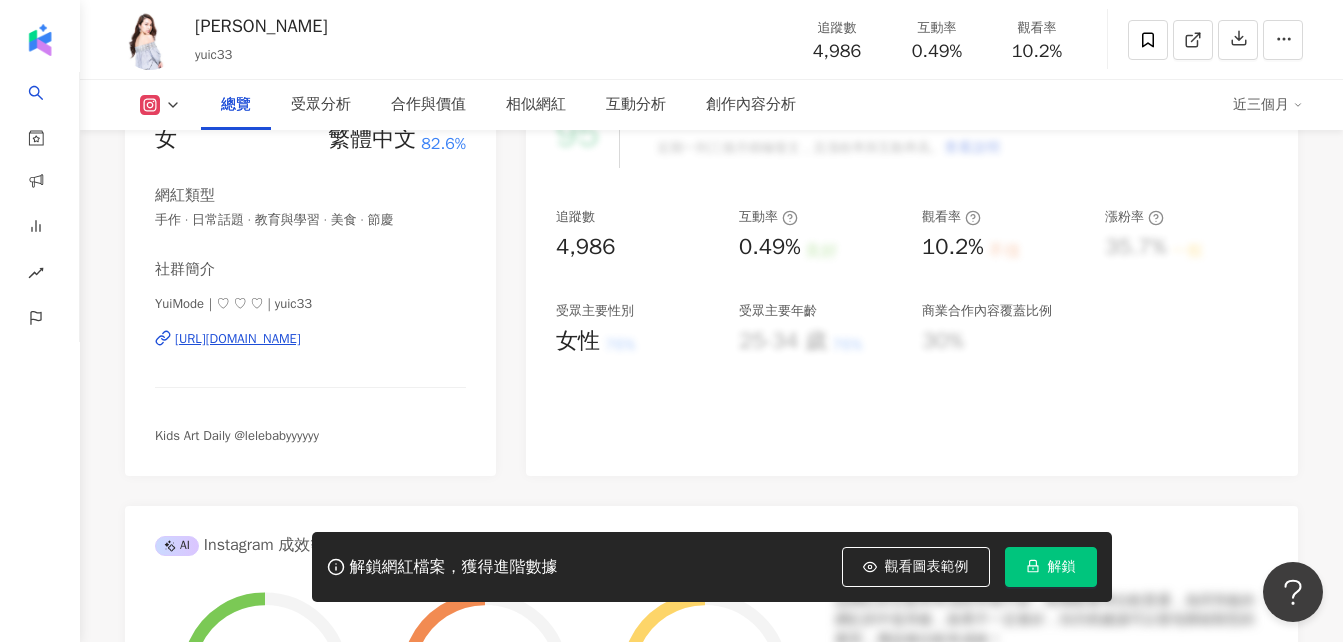 click on "https://www.instagram.com/yuic33/" at bounding box center [238, 339] 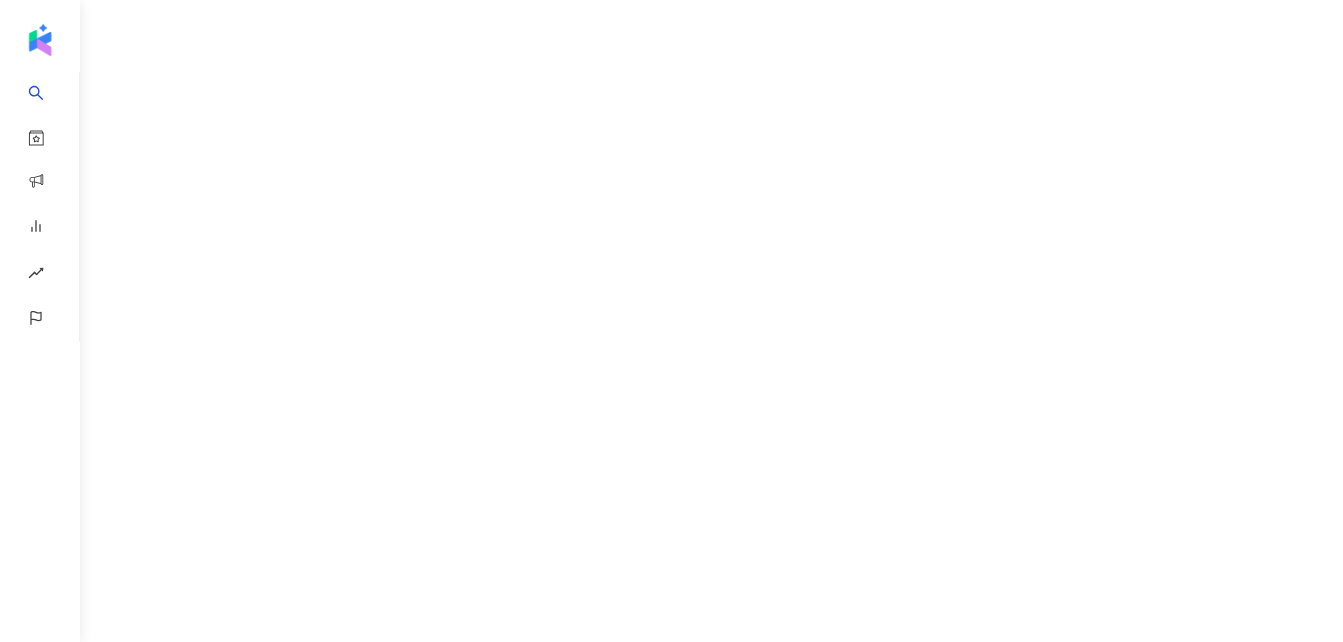 scroll, scrollTop: 0, scrollLeft: 0, axis: both 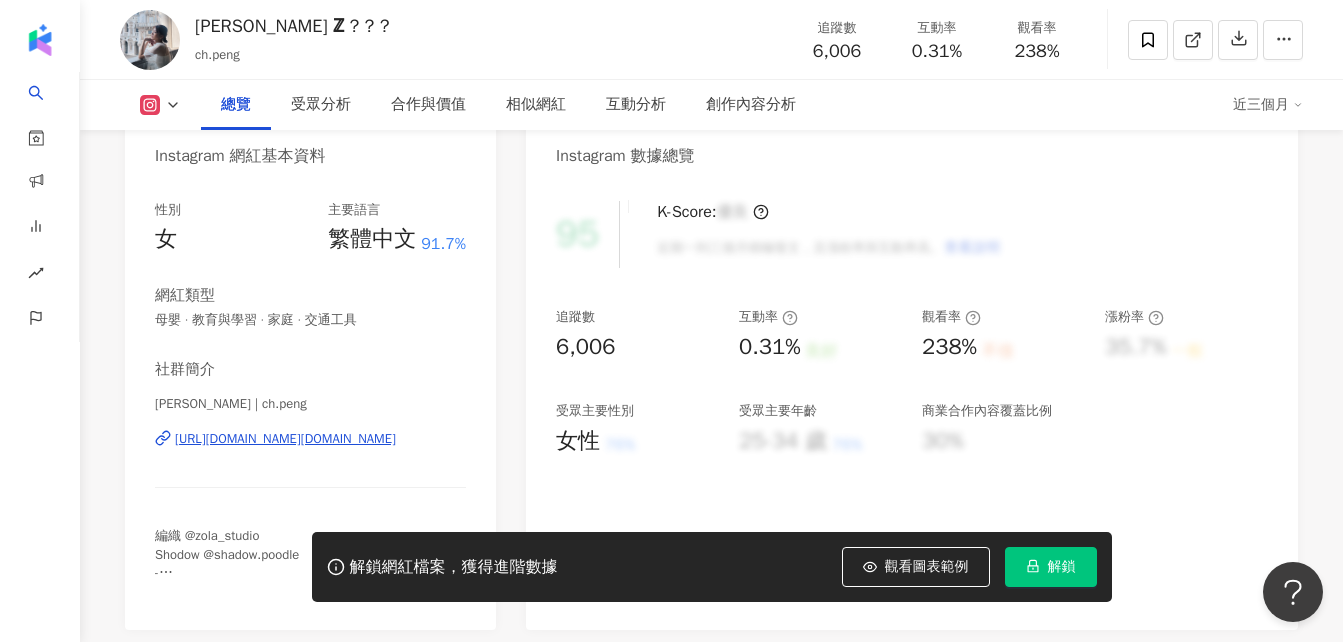 click on "https://www.instagram.com/ch.peng/" at bounding box center (285, 439) 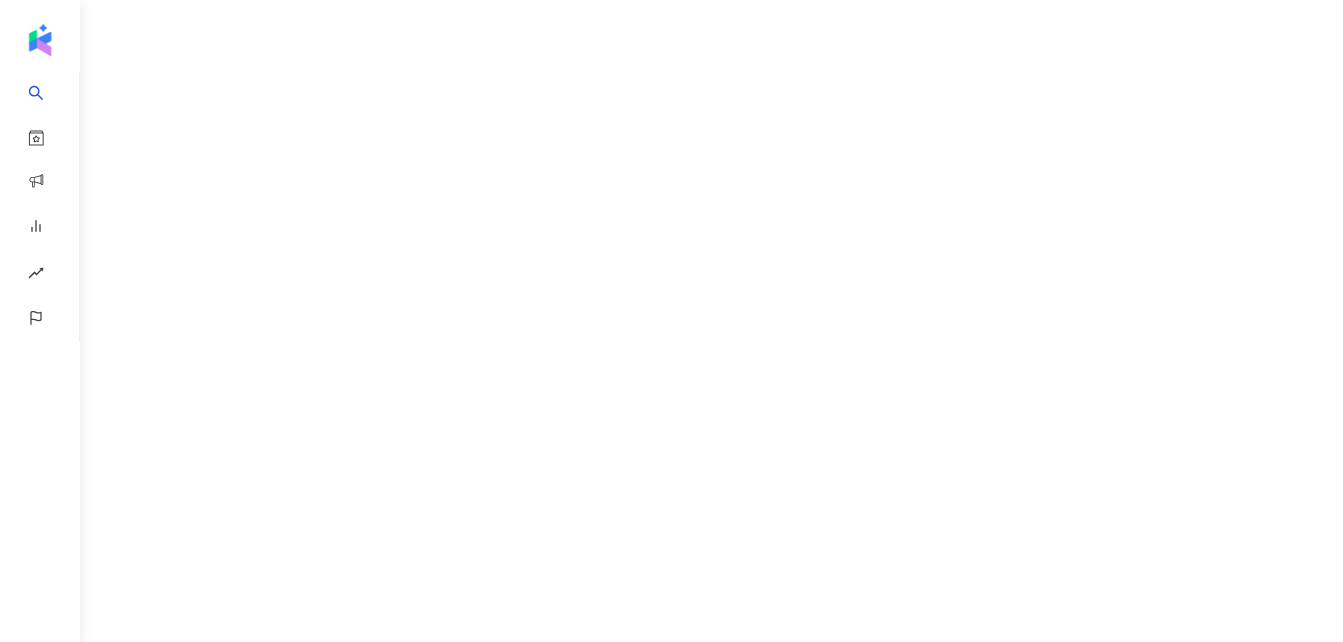 scroll, scrollTop: 0, scrollLeft: 0, axis: both 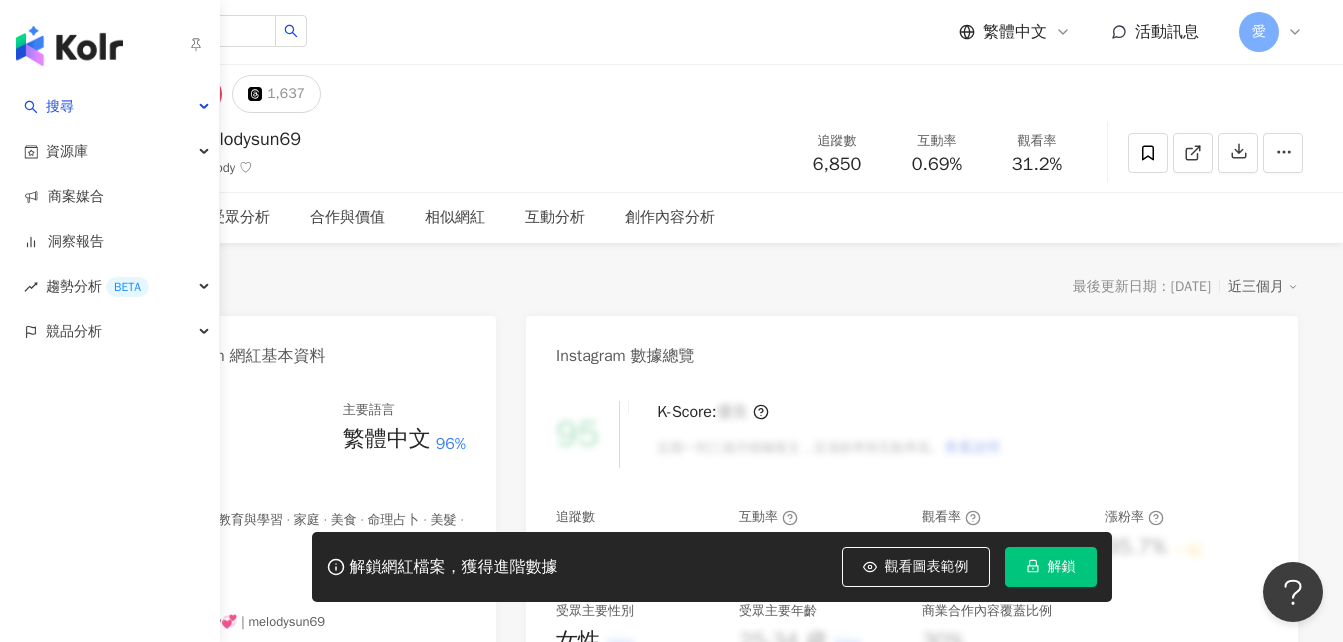 drag, startPoint x: 68, startPoint y: 416, endPoint x: 485, endPoint y: 178, distance: 480.13852 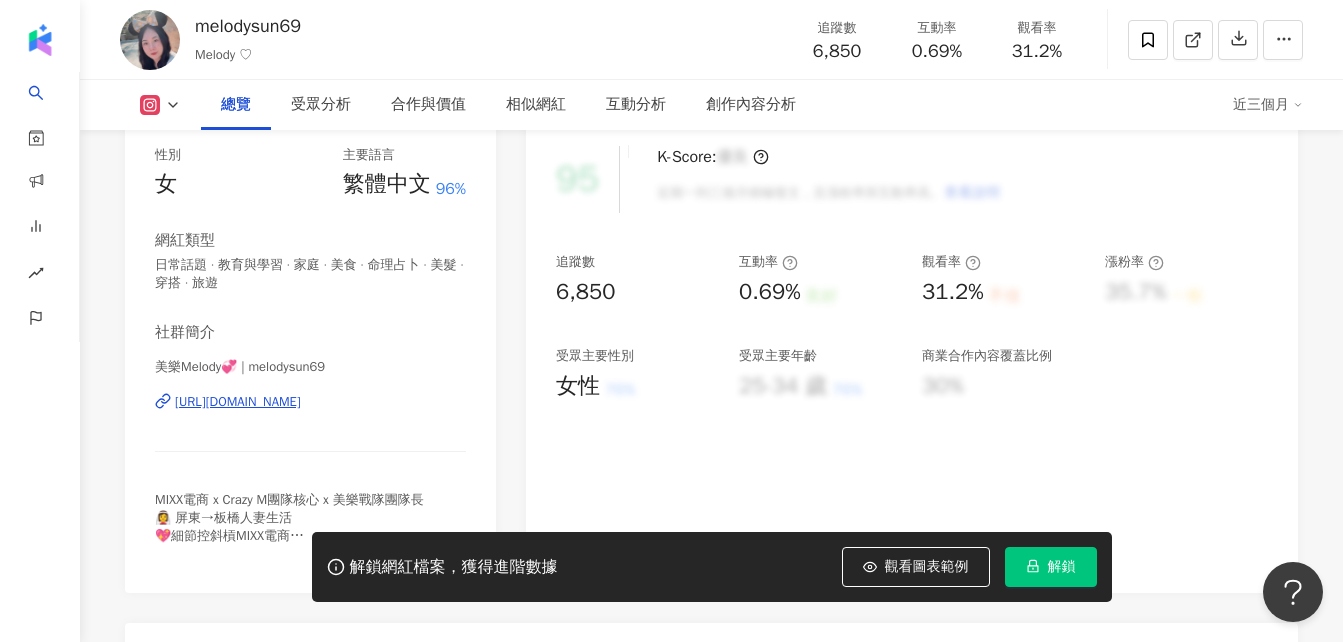 scroll, scrollTop: 300, scrollLeft: 0, axis: vertical 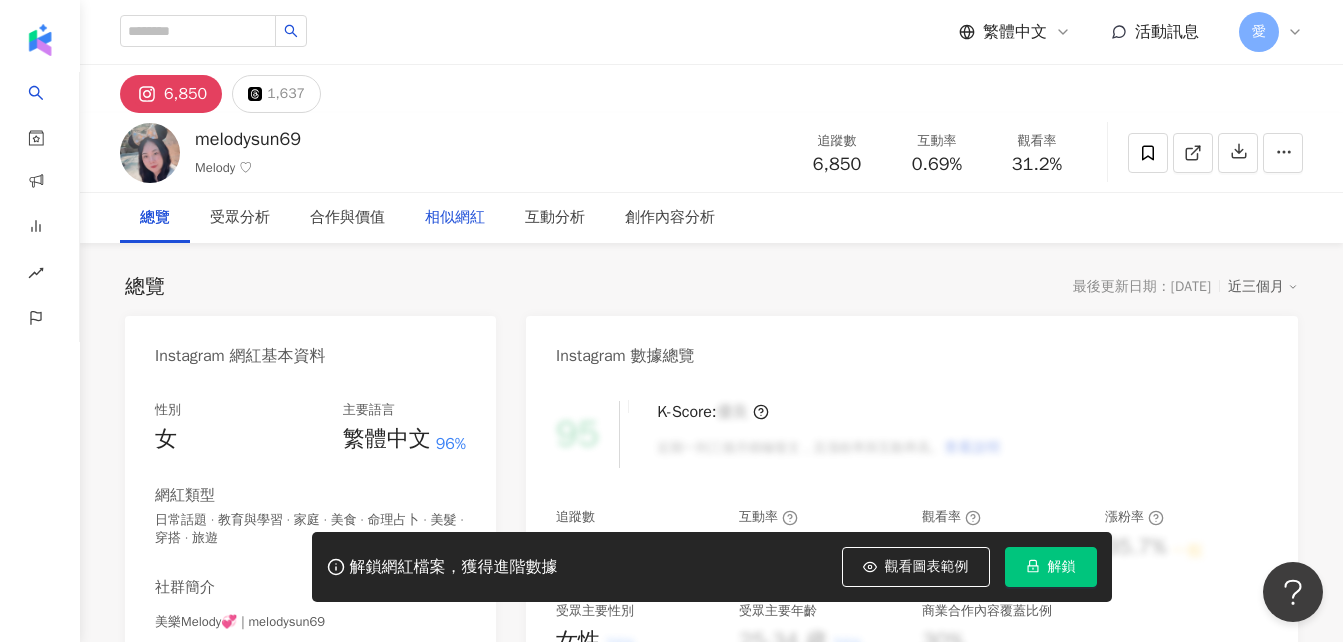 click on "相似網紅" at bounding box center (455, 218) 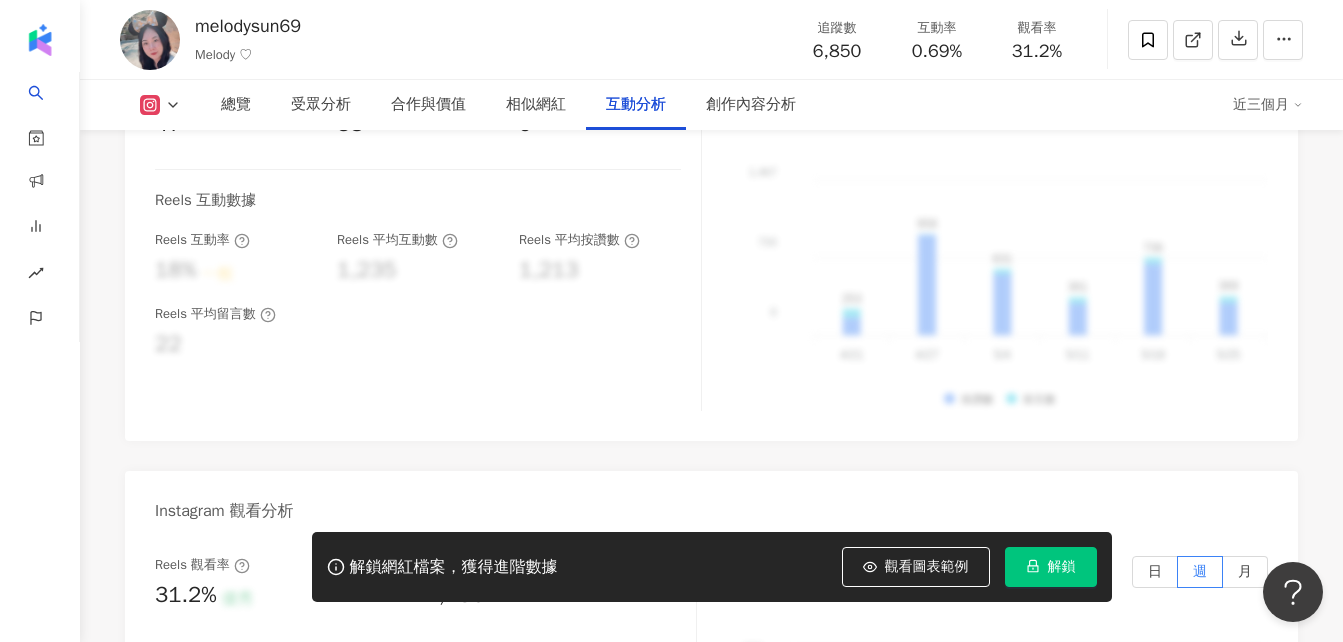 scroll, scrollTop: 4189, scrollLeft: 0, axis: vertical 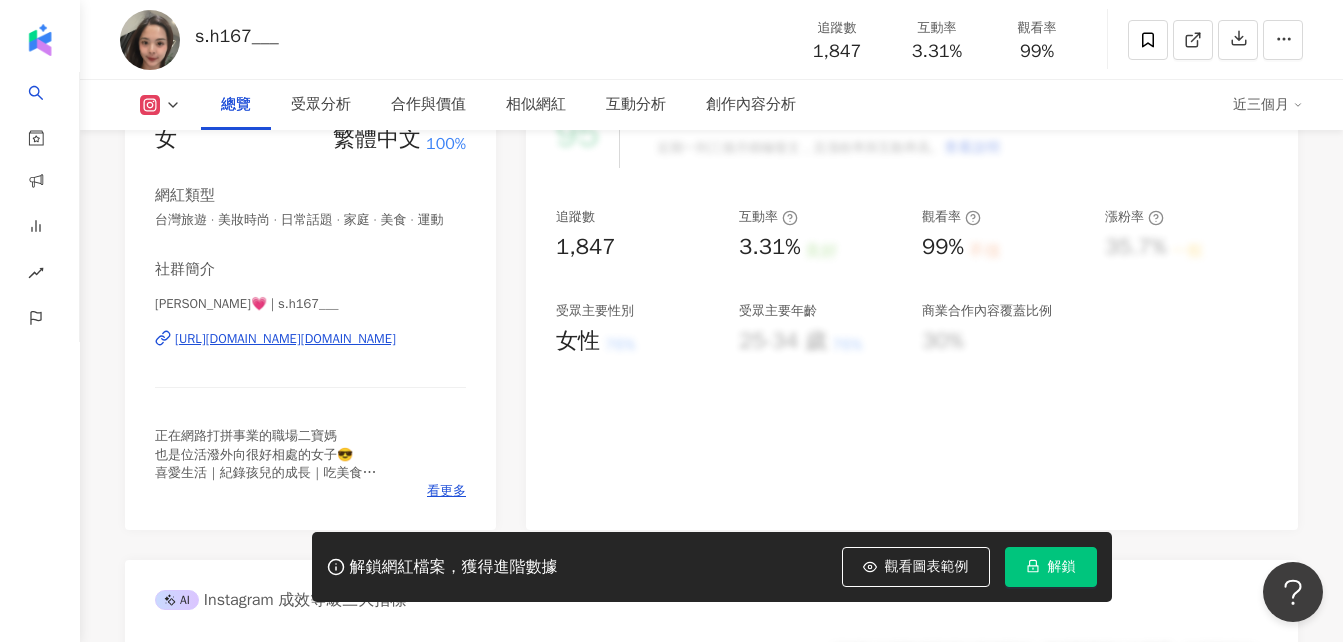 click on "[URL][DOMAIN_NAME][DOMAIN_NAME]" at bounding box center [285, 339] 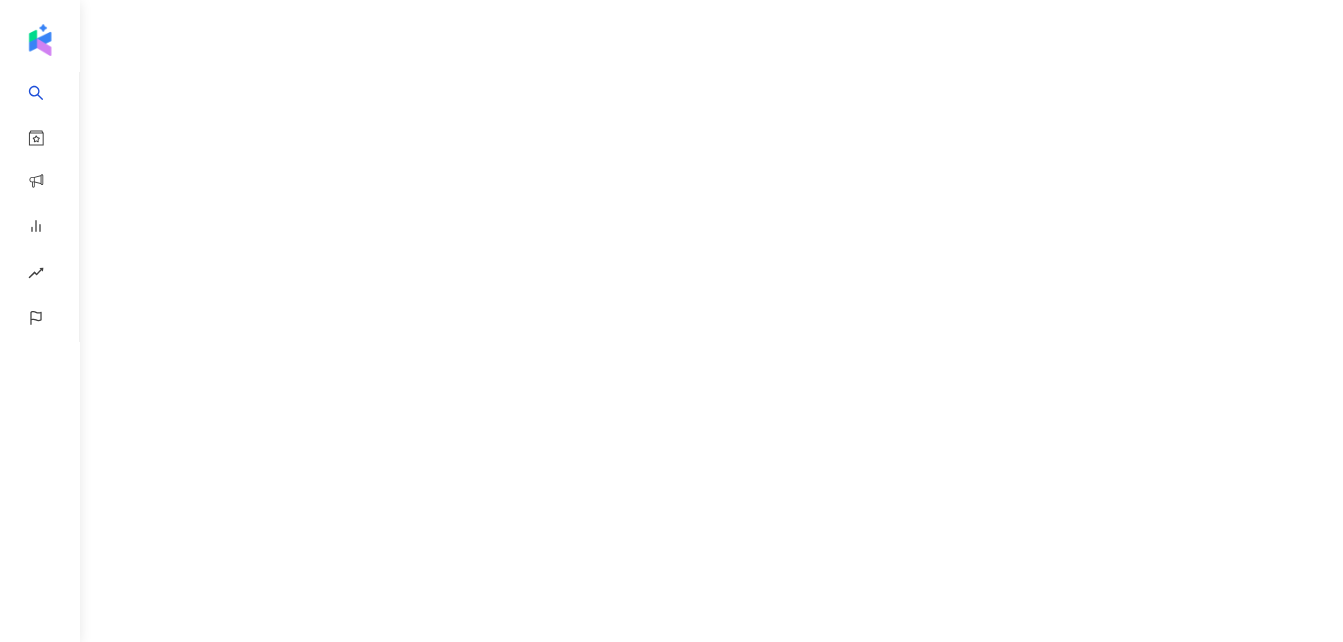 scroll, scrollTop: 0, scrollLeft: 0, axis: both 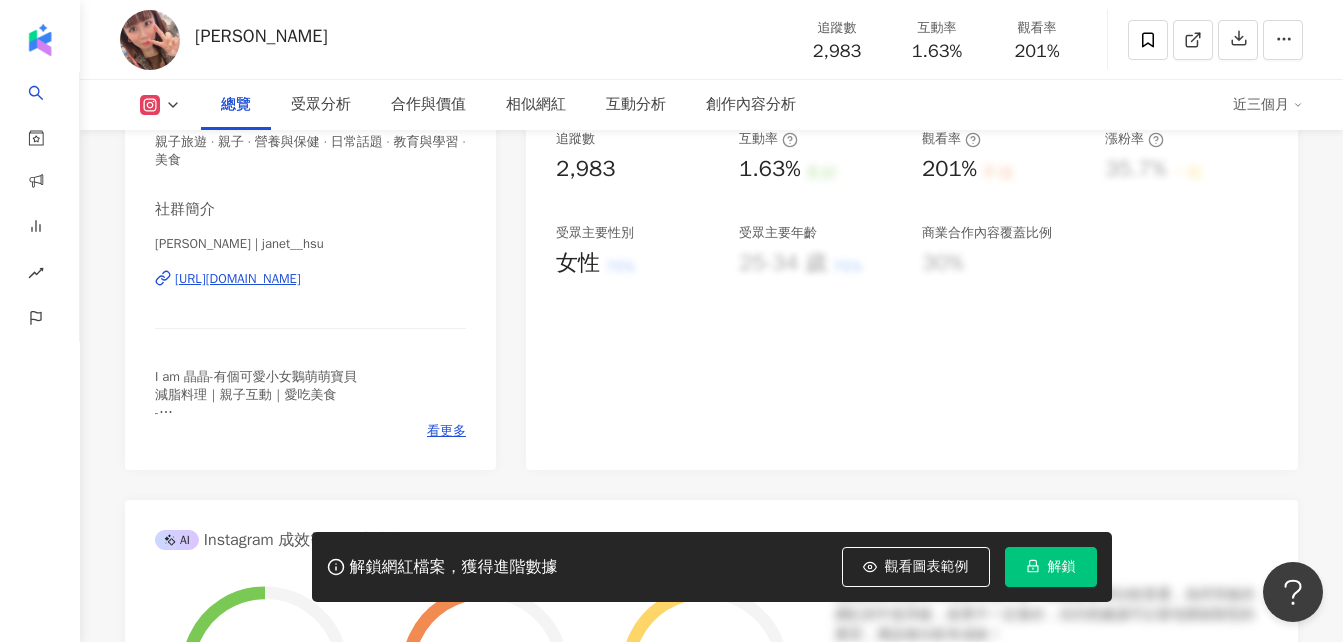 click on "https://www.instagram.com/janet__hsu/" at bounding box center (238, 279) 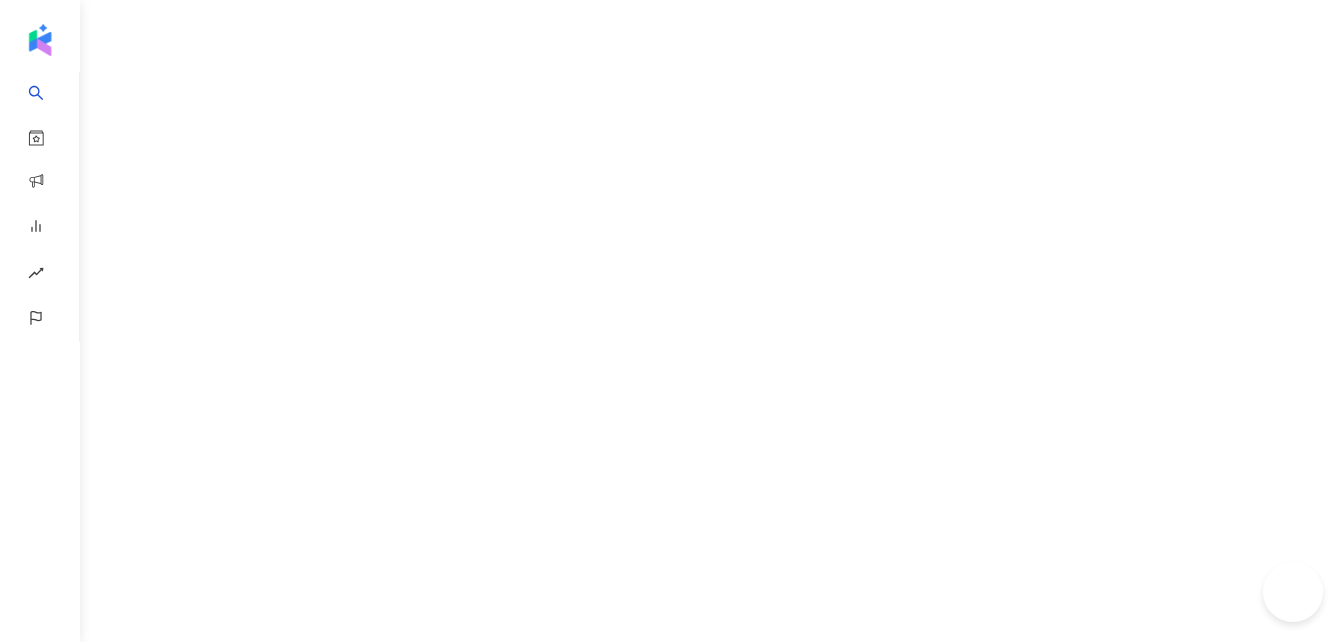 scroll, scrollTop: 0, scrollLeft: 0, axis: both 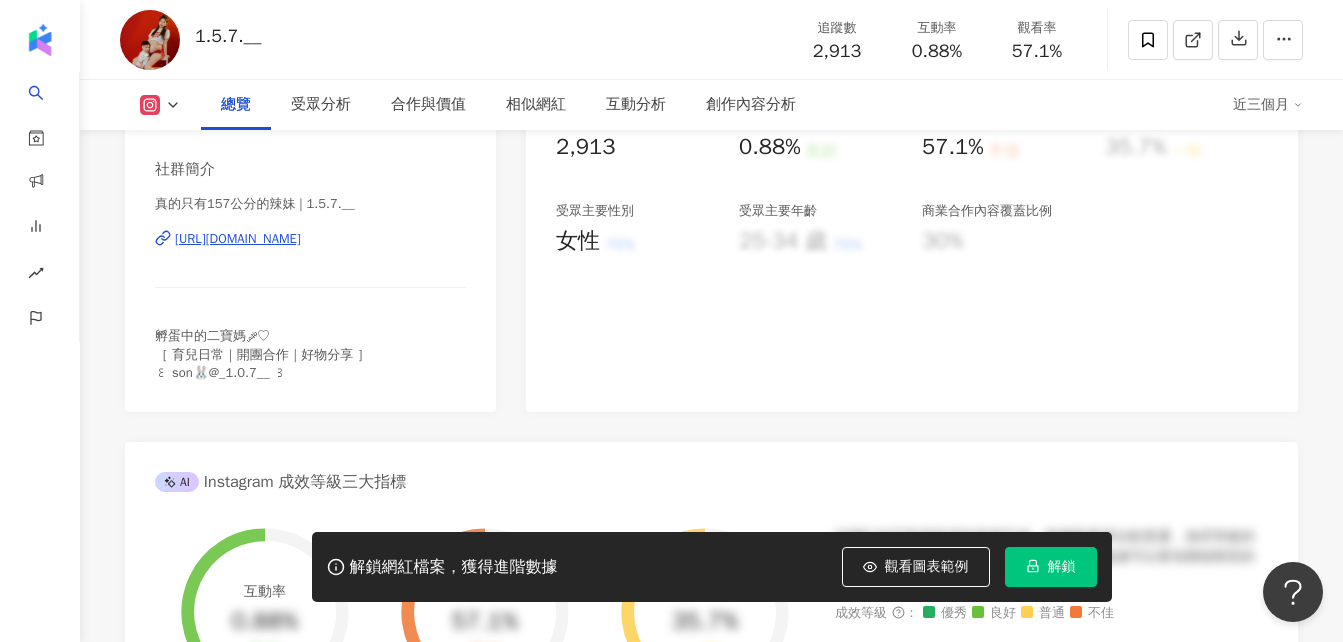 click on "https://www.instagram.com/1.5.7.__/" at bounding box center (238, 239) 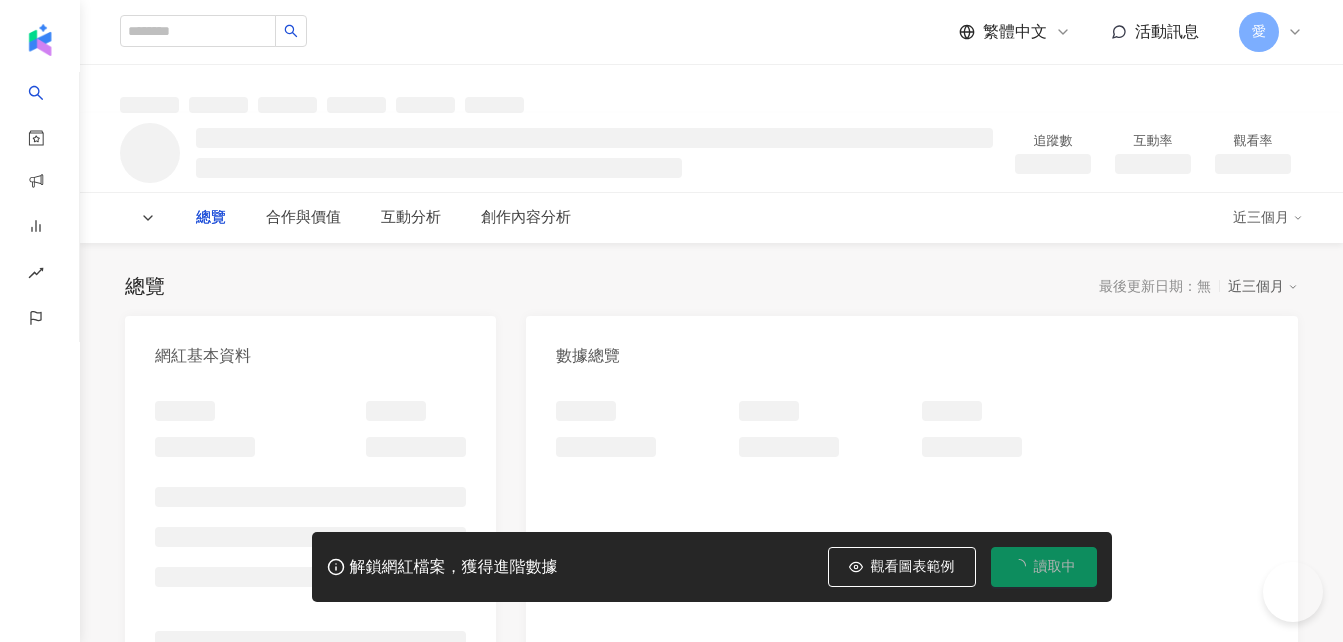 scroll, scrollTop: 0, scrollLeft: 0, axis: both 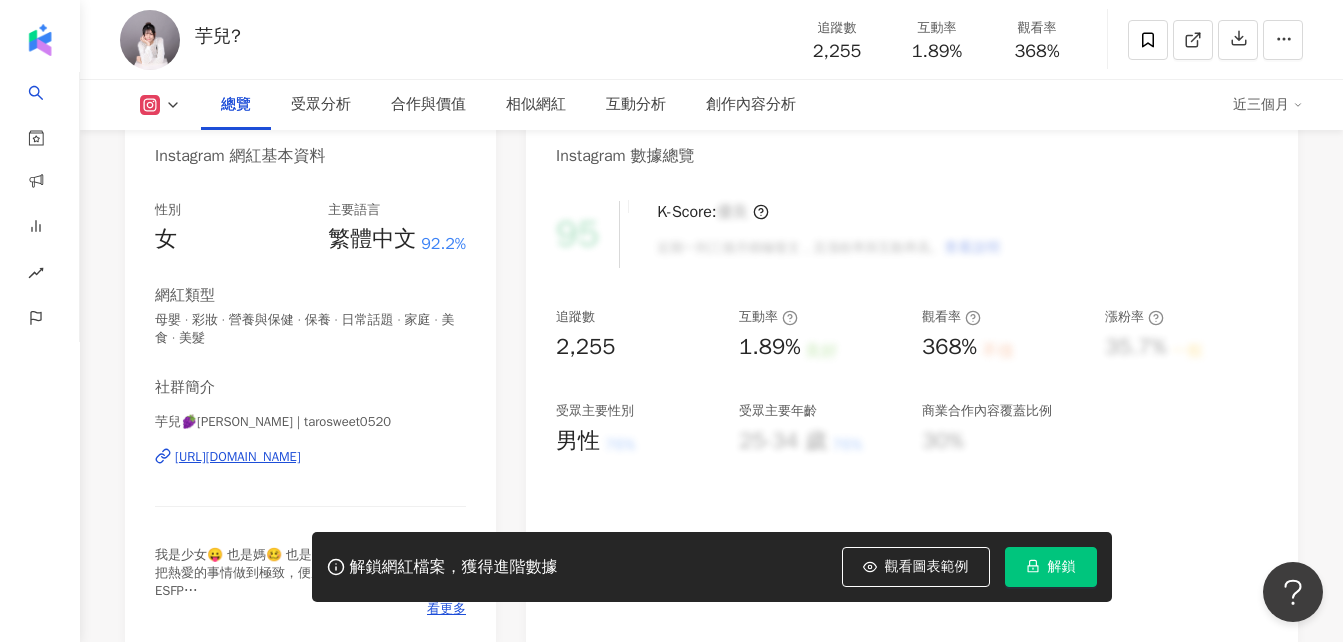 click on "https://www.instagram.com/tarosweet0520/" at bounding box center [238, 457] 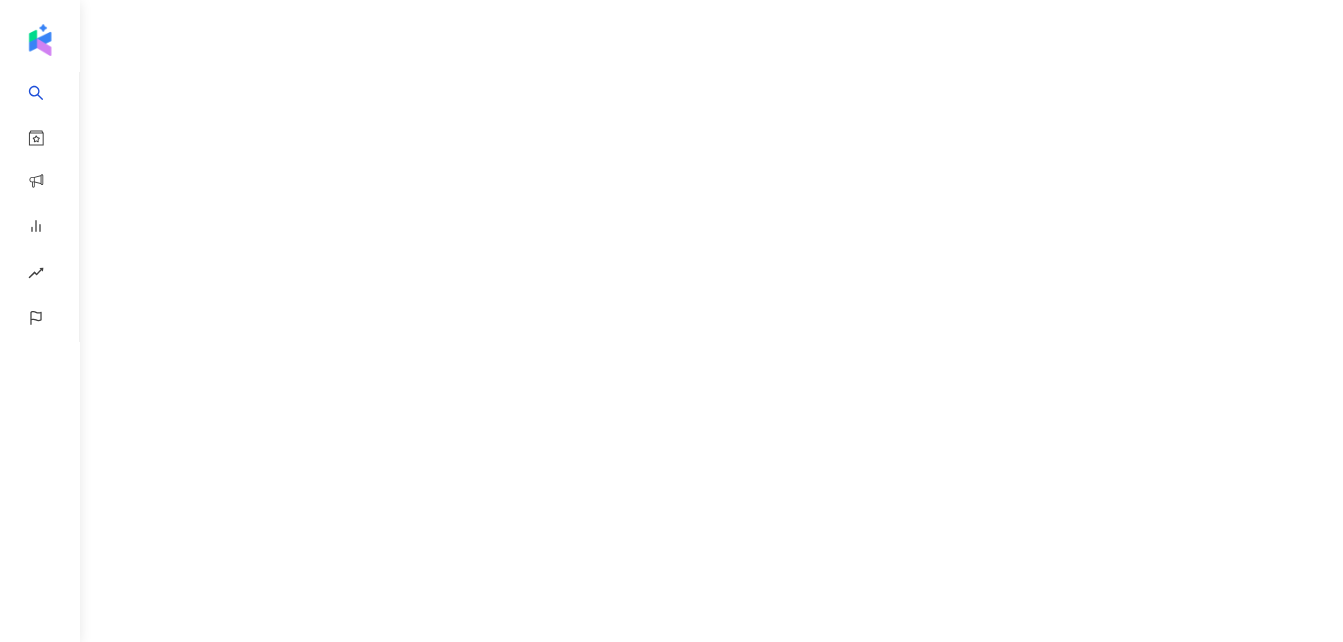 scroll, scrollTop: 0, scrollLeft: 0, axis: both 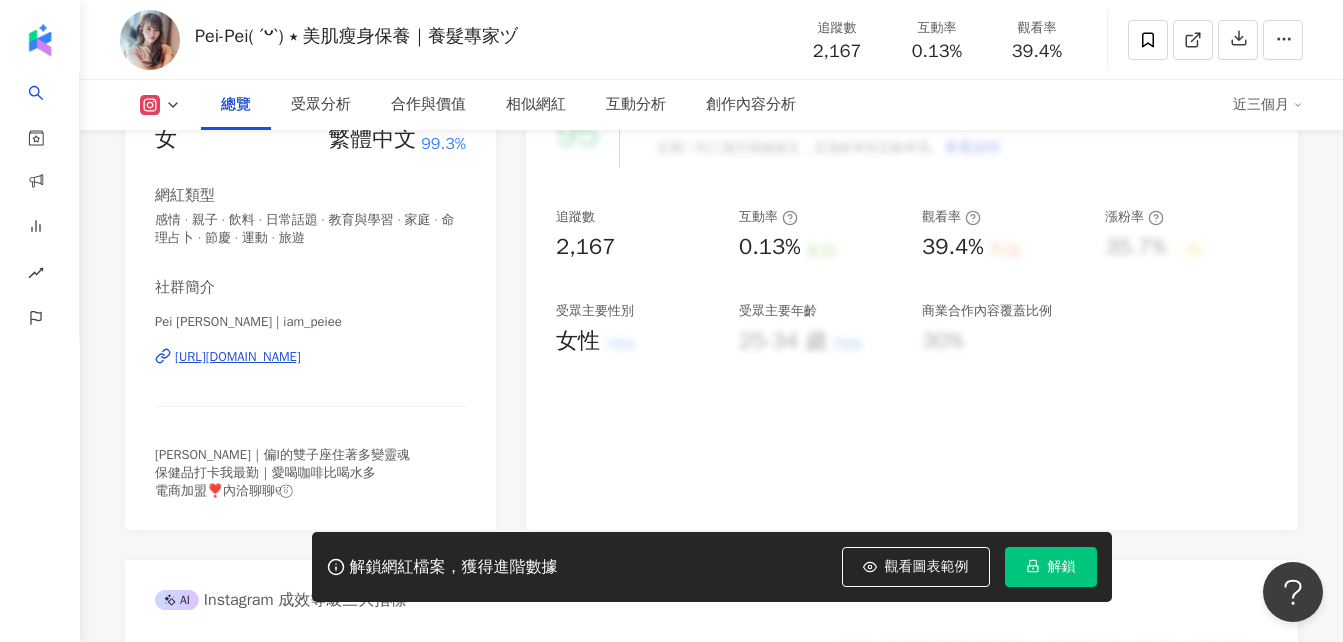 click on "總覽 最後更新日期：2025/7/15 近三個月 Instagram 網紅基本資料 性別   女 主要語言   繁體中文 99.3% 網紅類型 感情 · 親子 · 飲料 · 日常話題 · 教育與學習 · 家庭 · 命理占卜 · 節慶 · 運動 · 旅遊 社群簡介 Pei Pei珮珮 | iam_peiee https://www.instagram.com/iam_peiee/ 珮珮｜偏I的雙子座住著多變靈魂
保健品打卡我最勤｜愛喝咖啡比喝水多
電商加盟❣️內洽聊聊୧⍤⃝ Instagram 數據總覽 95 K-Score :   優良 近期一到三個月積極發文，且漲粉率與互動率高。 查看說明 追蹤數   2,167 互動率   0.13% 良好 觀看率   39.4% 不佳 漲粉率   35.7% 一般 受眾主要性別   女性 76% 受眾主要年齡   25-34 歲 76% 商業合作內容覆蓋比例   30% AI Instagram 成效等級三大指標 互動率 0.13% 良好 同等級網紅的互動率中位數為  0.19% 觀看率 39.4% 不佳 同等級網紅的觀看率中位數為  35.5% 漲粉率 35.7% 一般 0.8% 成效等級 ： 優秀" at bounding box center [711, 3207] 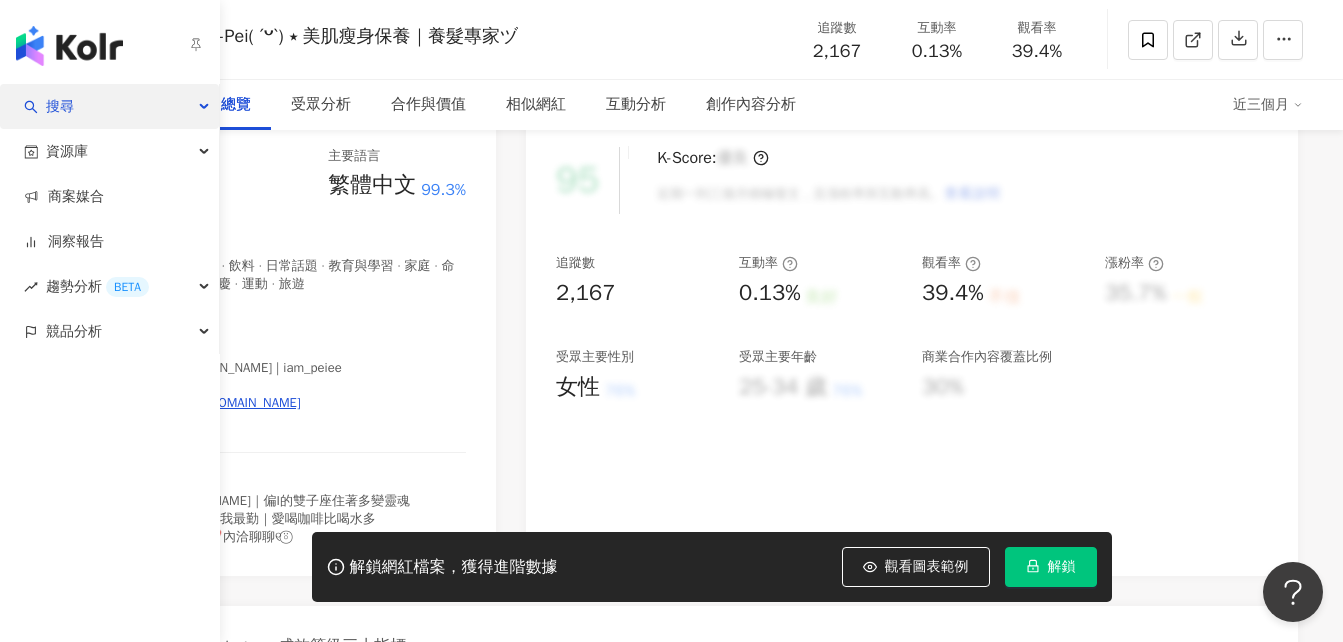 scroll, scrollTop: 200, scrollLeft: 0, axis: vertical 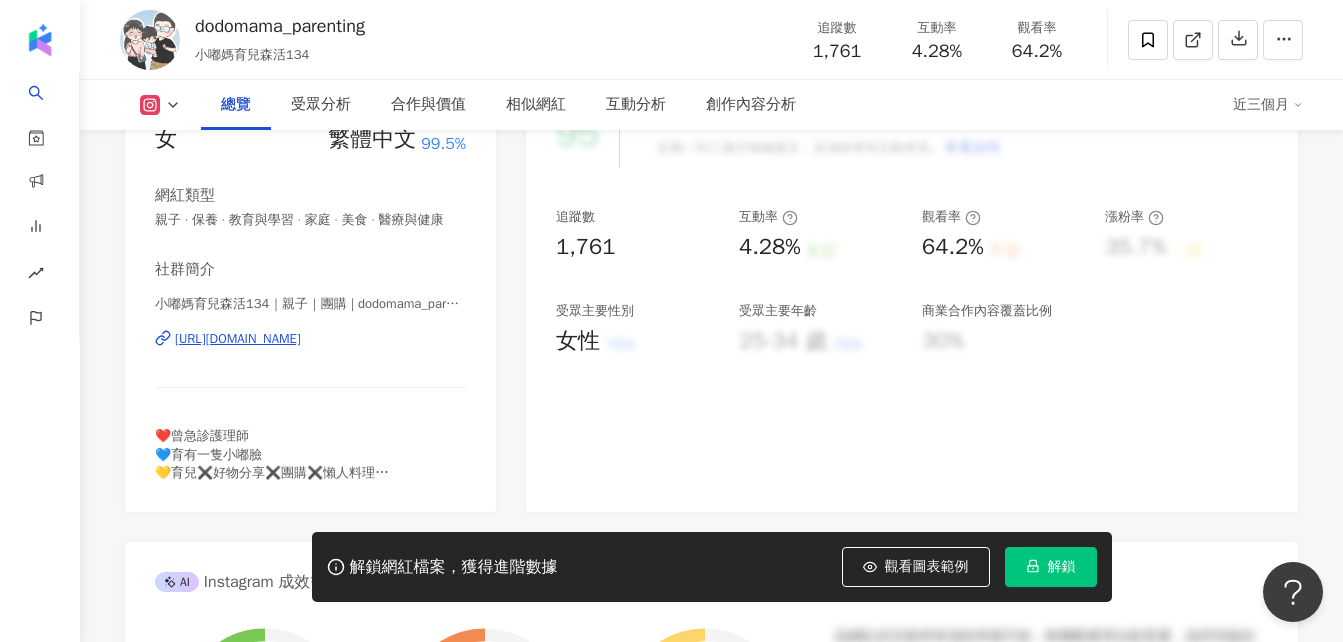 click on "https://www.instagram.com/dodomama_parenting/" at bounding box center [238, 339] 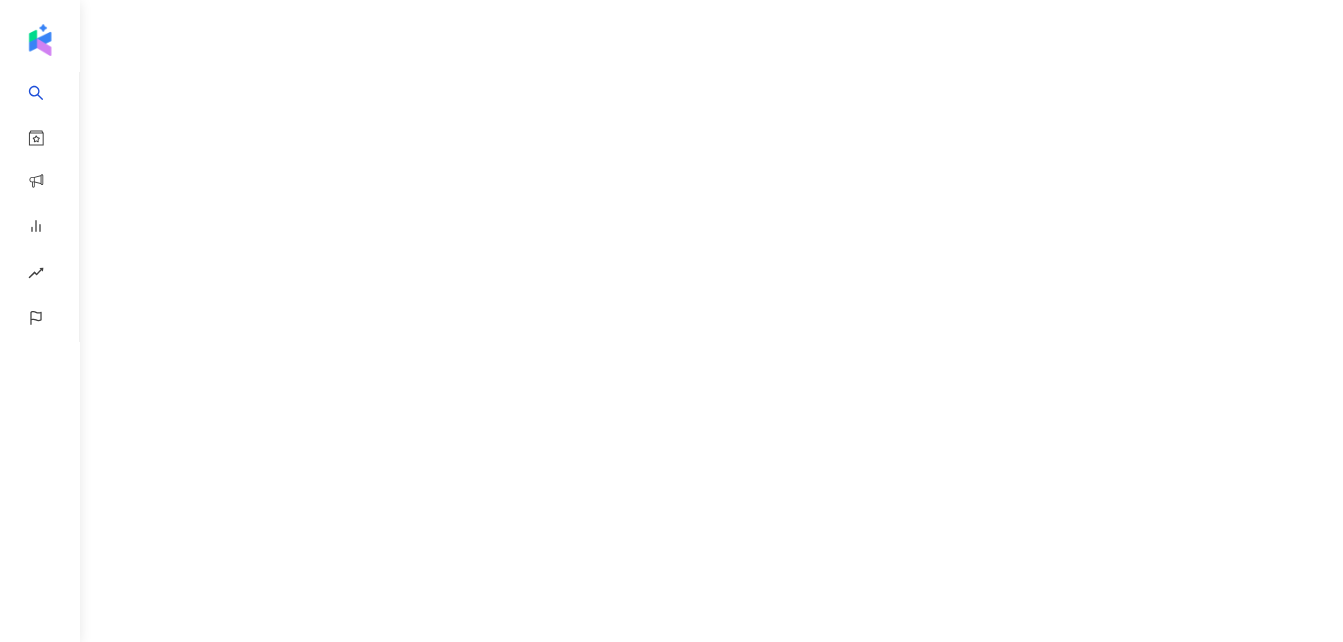 scroll, scrollTop: 0, scrollLeft: 0, axis: both 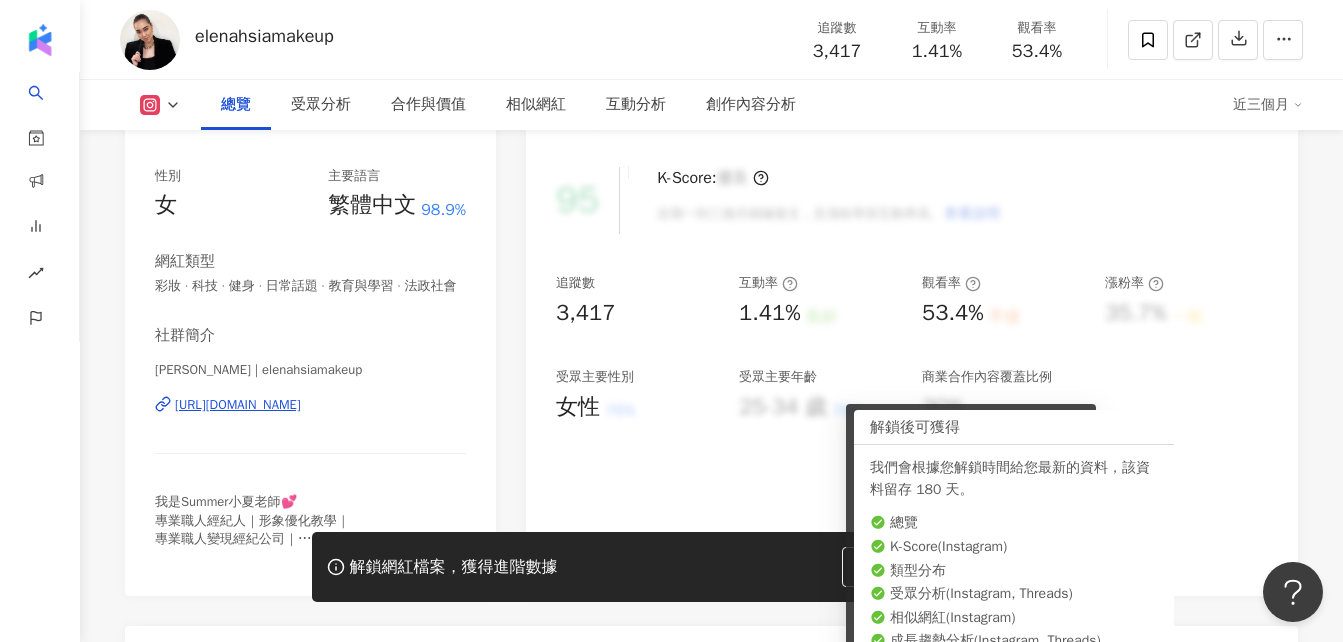 click on "[URL][DOMAIN_NAME]" at bounding box center (238, 405) 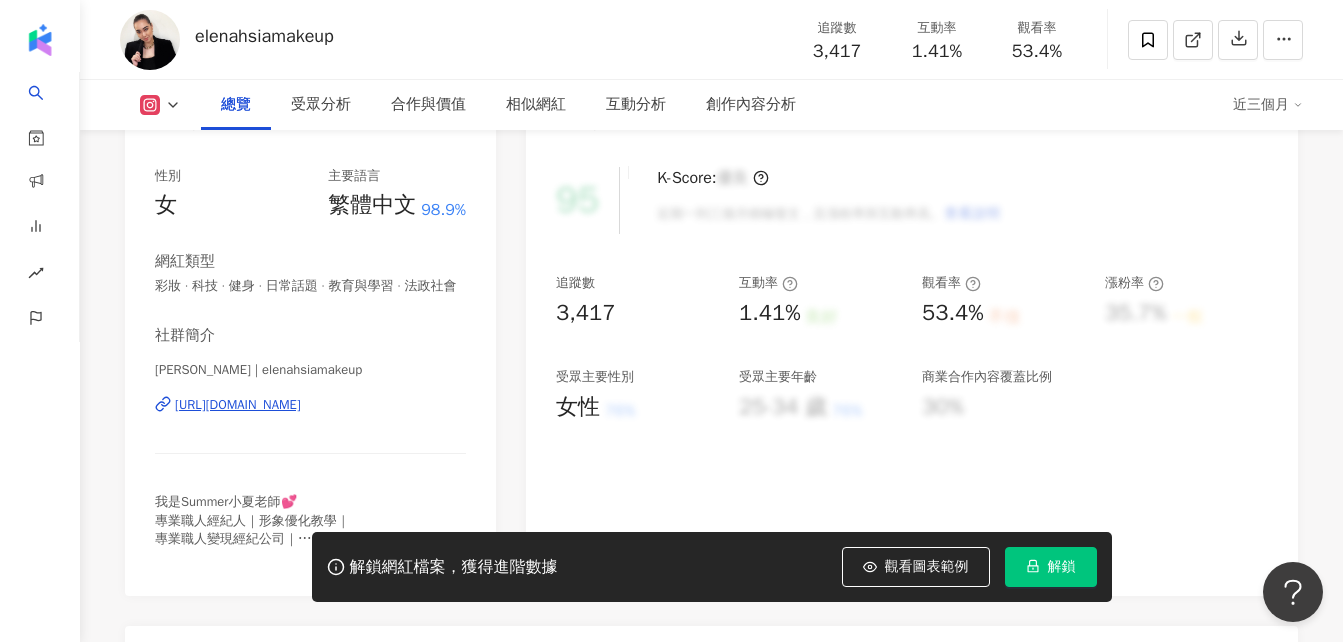 scroll, scrollTop: 200, scrollLeft: 0, axis: vertical 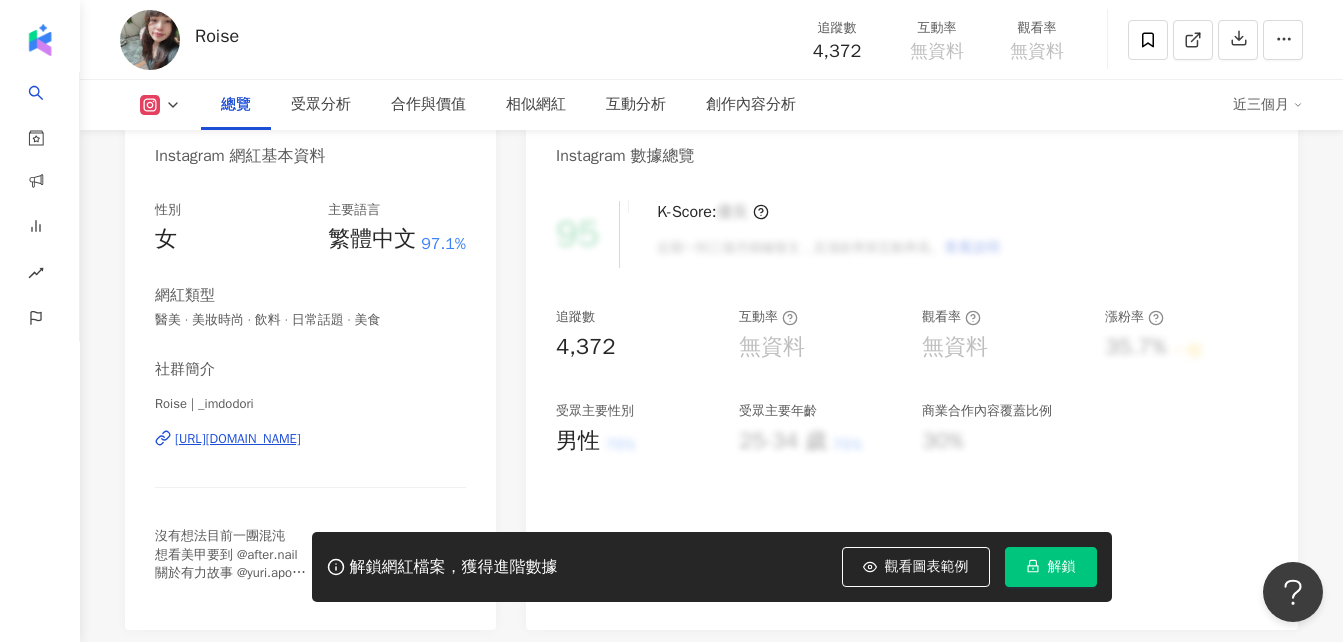 click on "https://www.instagram.com/_imdodori/" at bounding box center [238, 439] 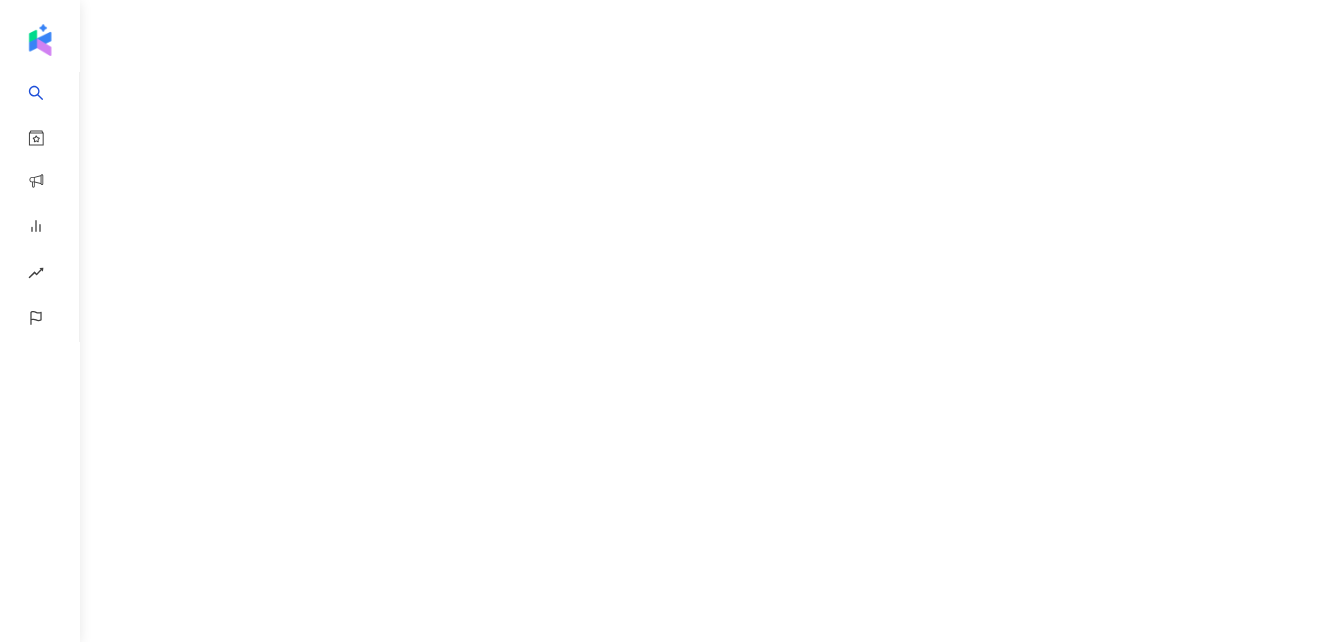 scroll, scrollTop: 0, scrollLeft: 0, axis: both 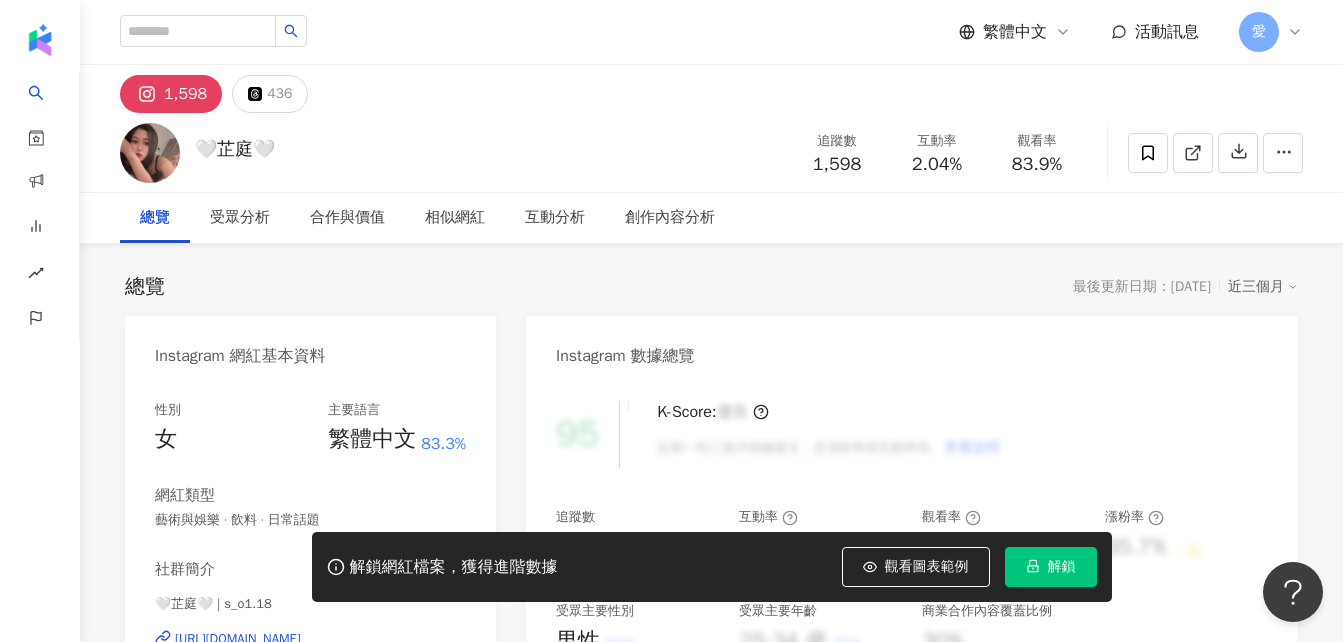 click on "https://www.instagram.com/s_o1.18/" at bounding box center [238, 639] 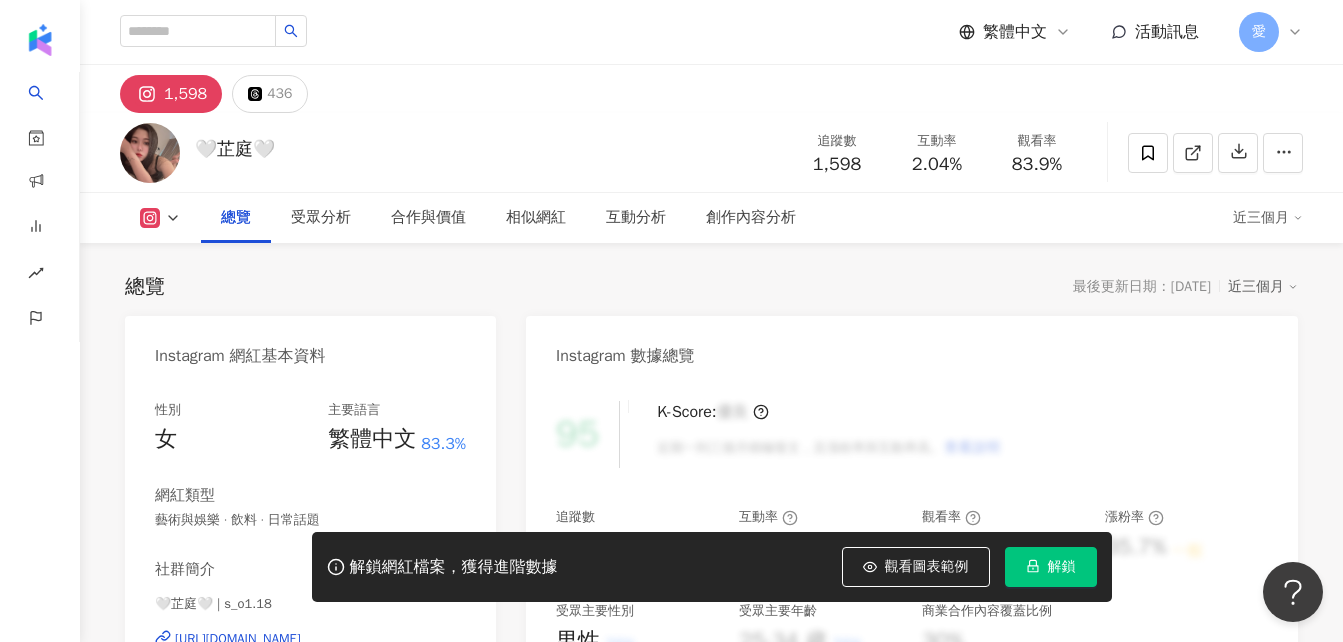 scroll, scrollTop: 300, scrollLeft: 0, axis: vertical 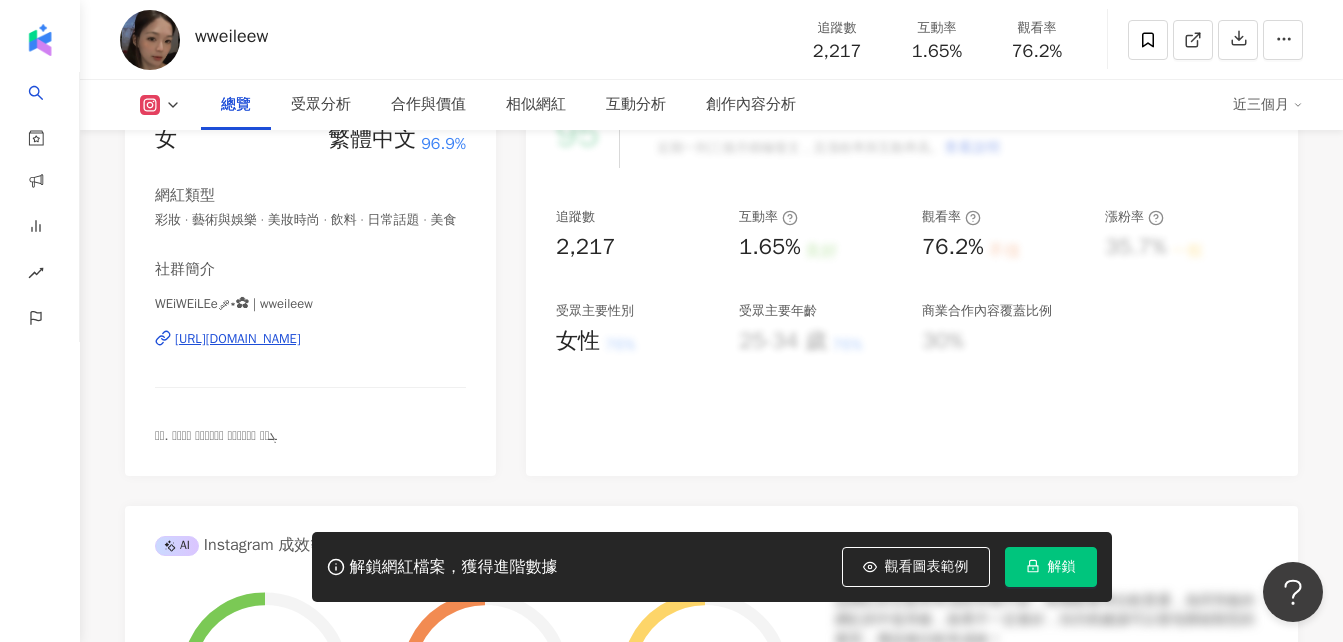 click on "https://www.instagram.com/wweileew/" at bounding box center [238, 339] 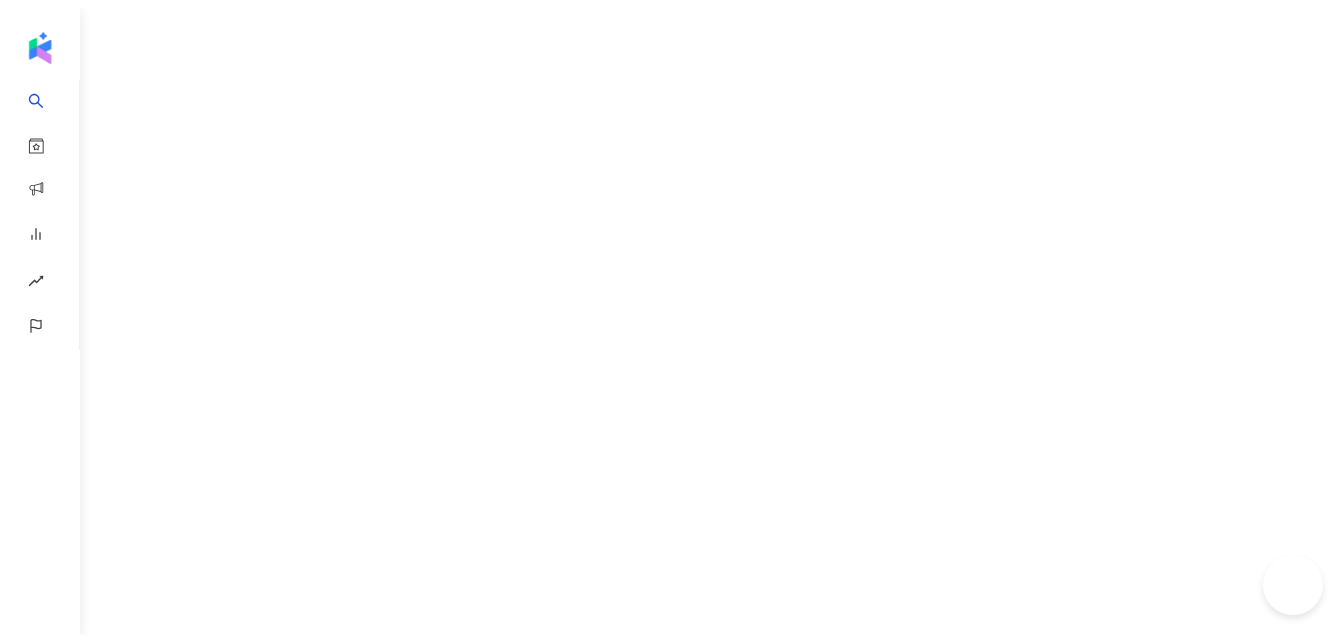 scroll, scrollTop: 0, scrollLeft: 0, axis: both 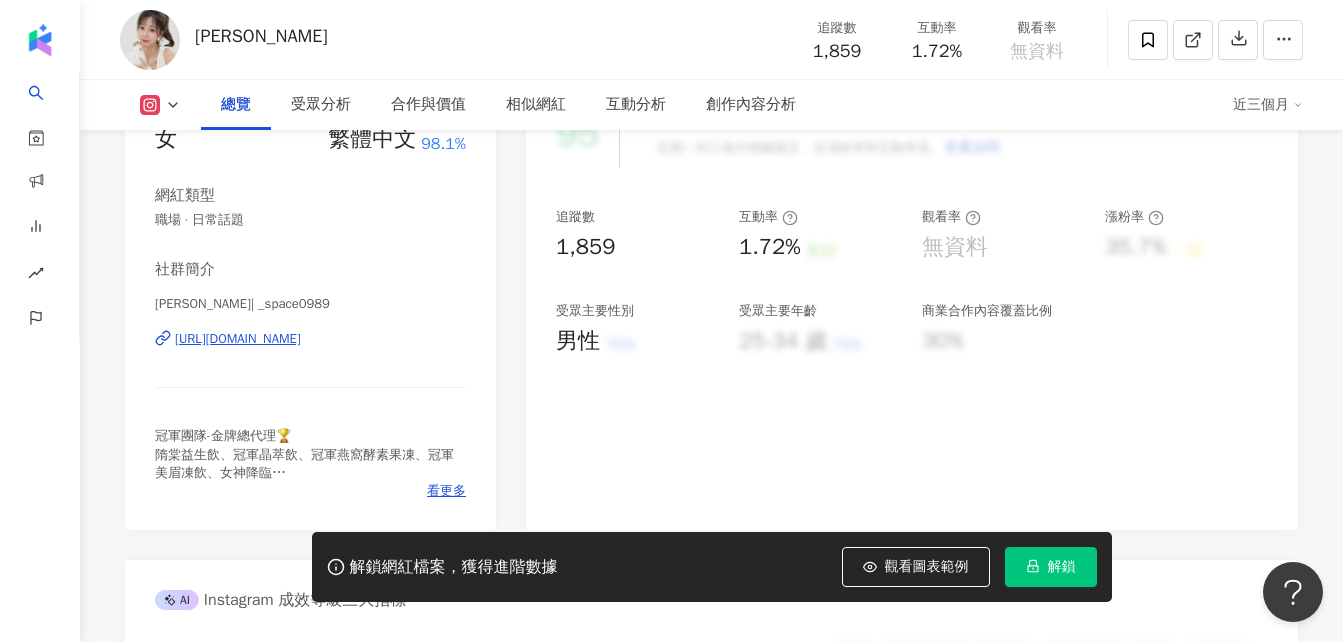 click on "https://www.instagram.com/_space0989/" at bounding box center (238, 339) 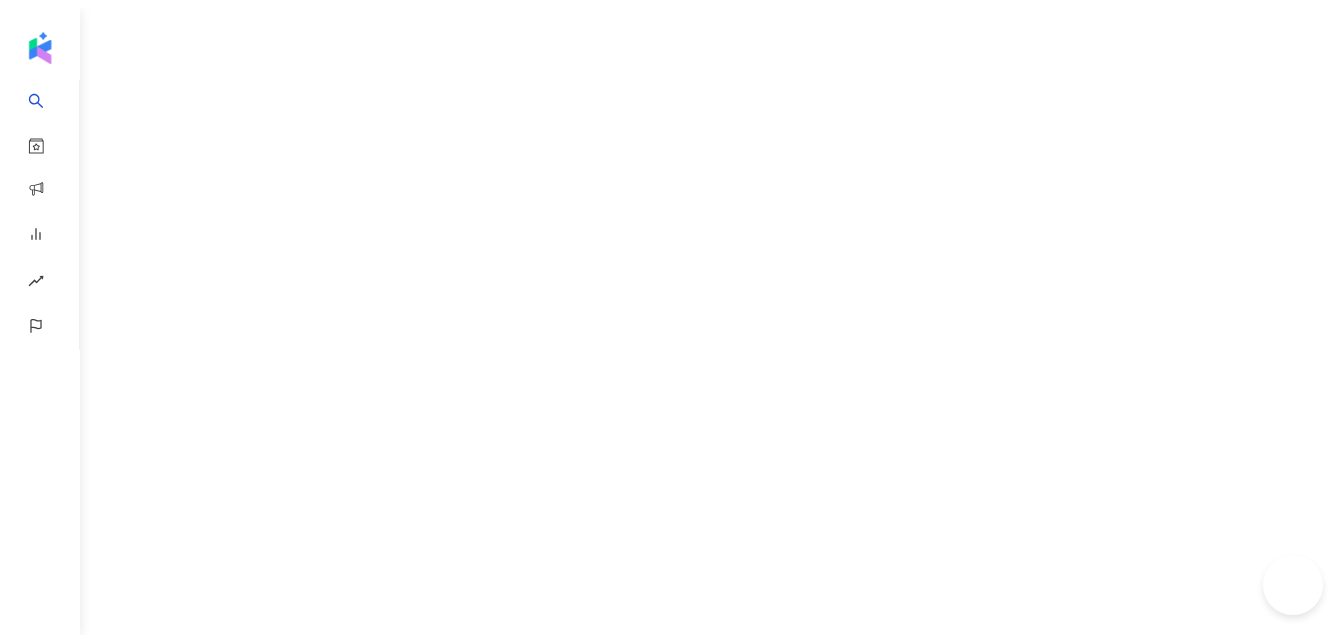 scroll, scrollTop: 0, scrollLeft: 0, axis: both 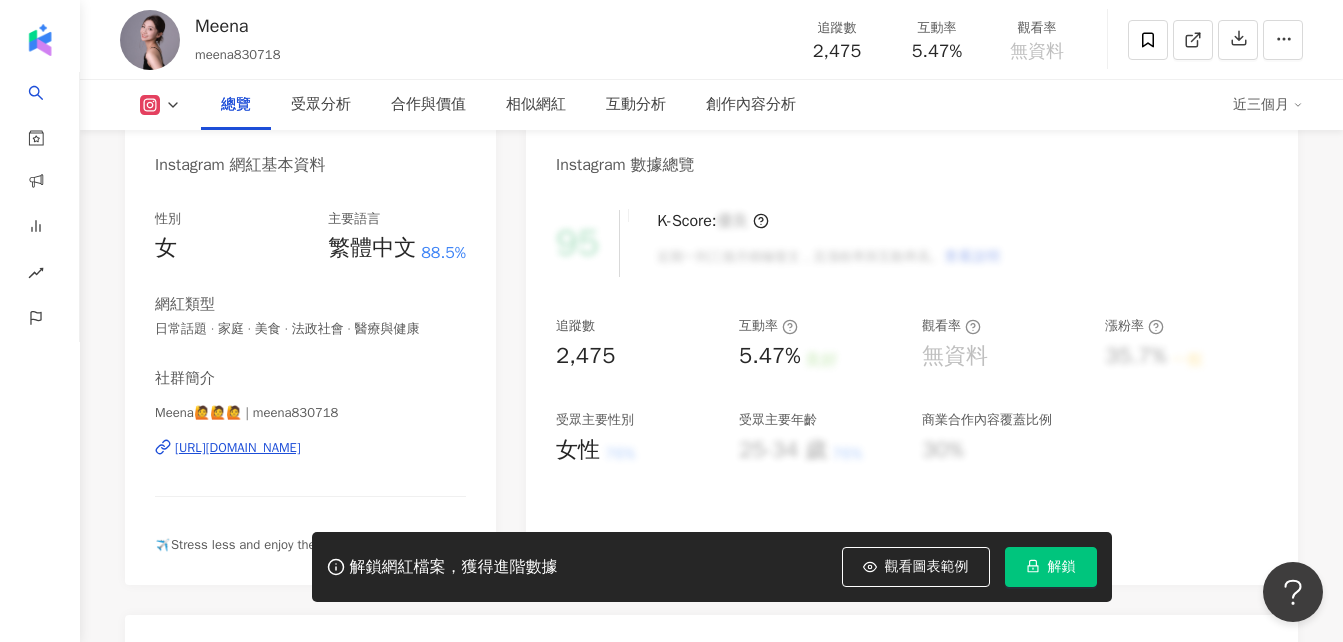 click on "[URL][DOMAIN_NAME]" at bounding box center [238, 448] 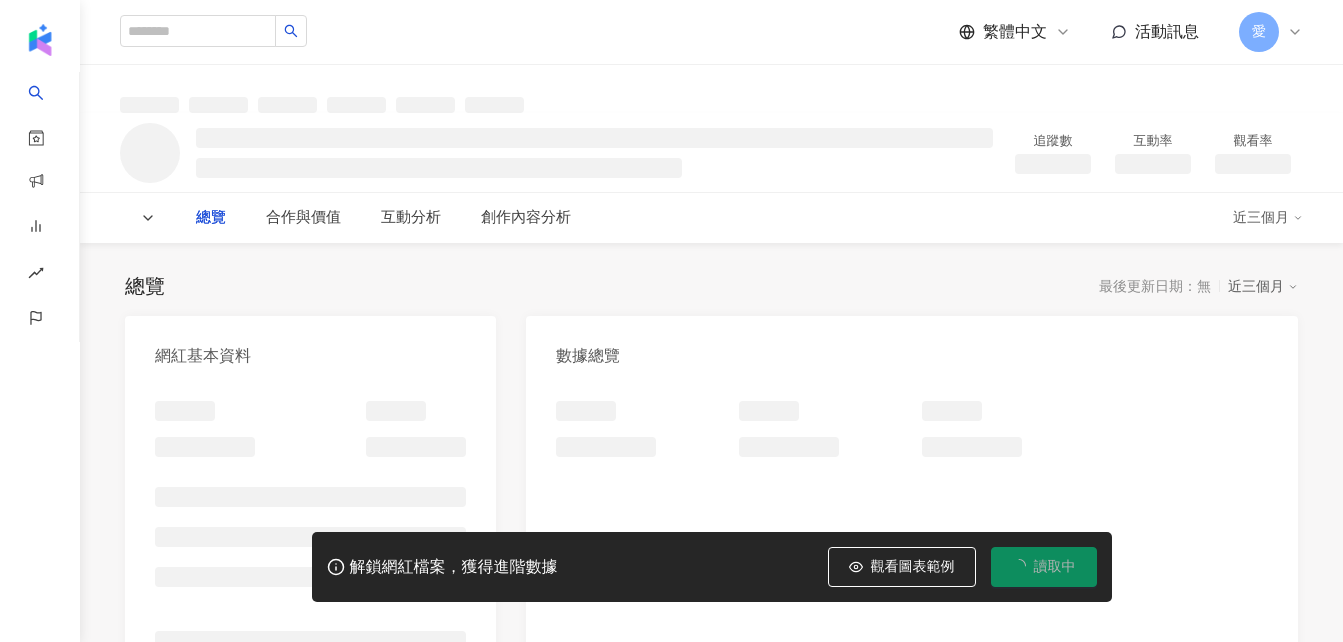 scroll, scrollTop: 0, scrollLeft: 0, axis: both 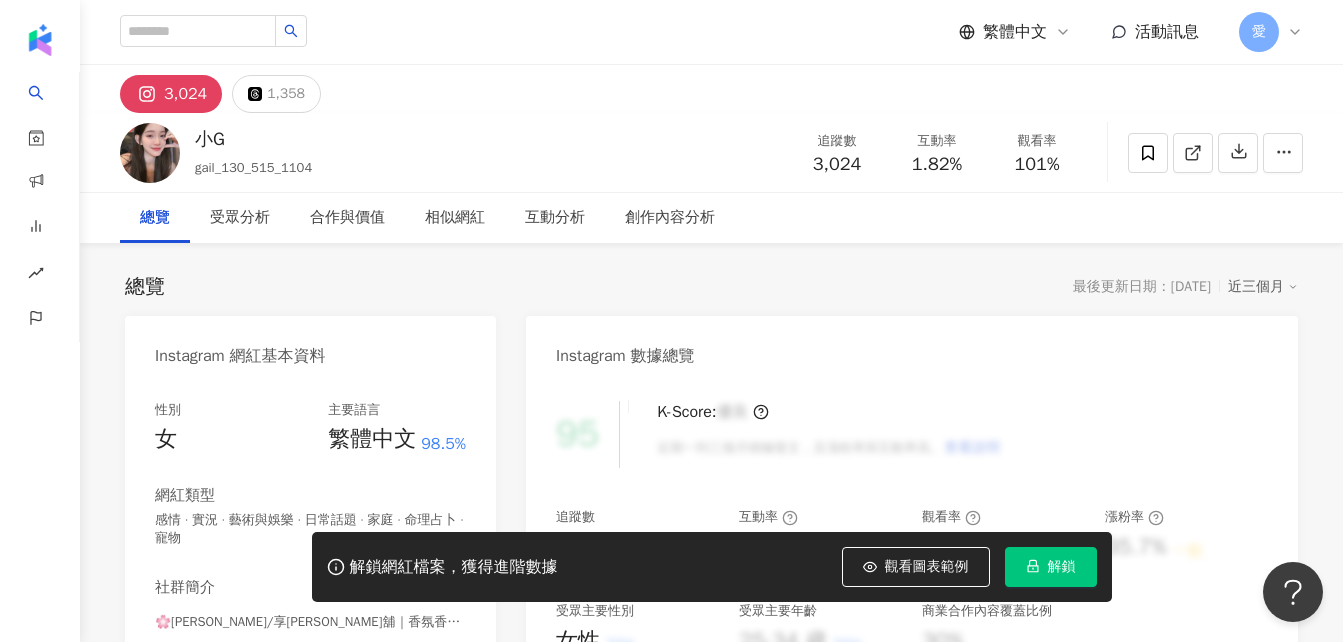 click on "https://www.instagram.com/1.30_5.15/" at bounding box center (238, 657) 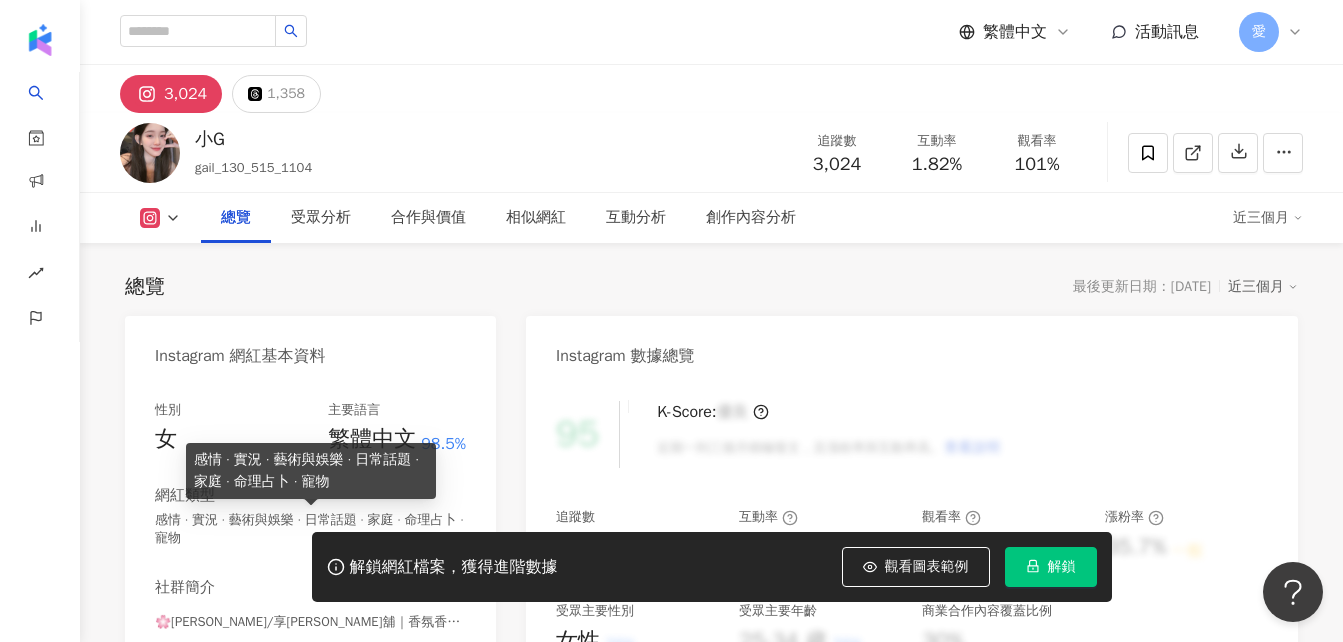 scroll, scrollTop: 200, scrollLeft: 0, axis: vertical 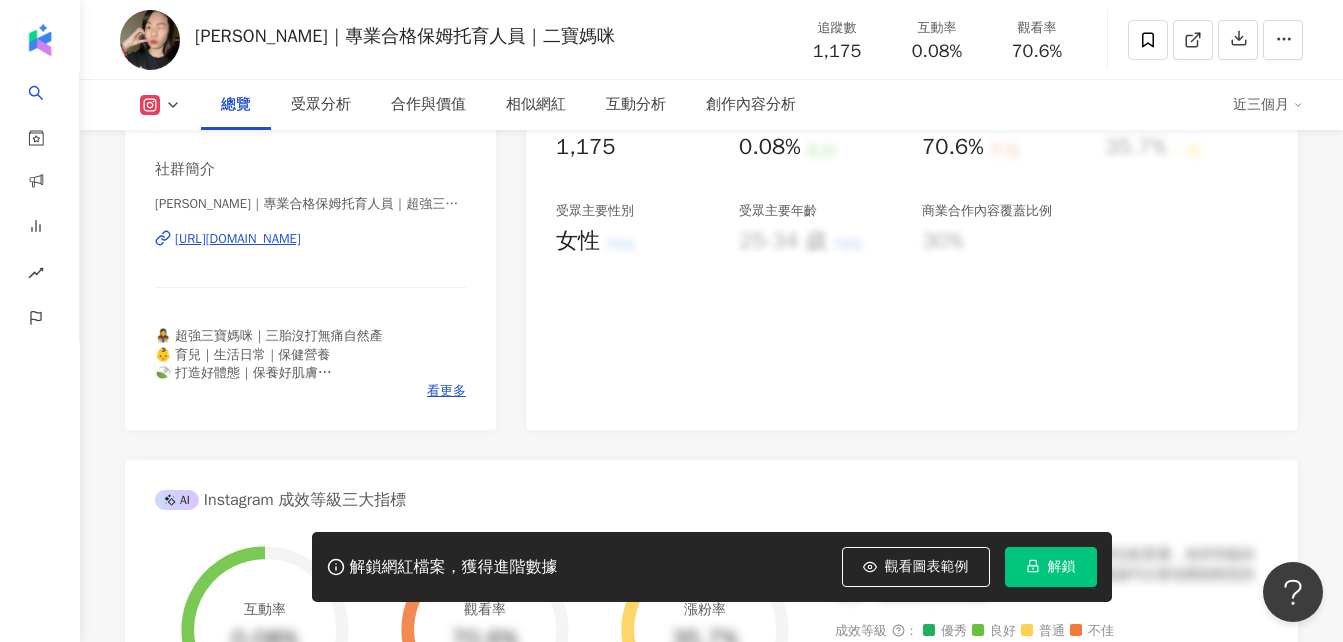 click on "[URL][DOMAIN_NAME]" at bounding box center [238, 239] 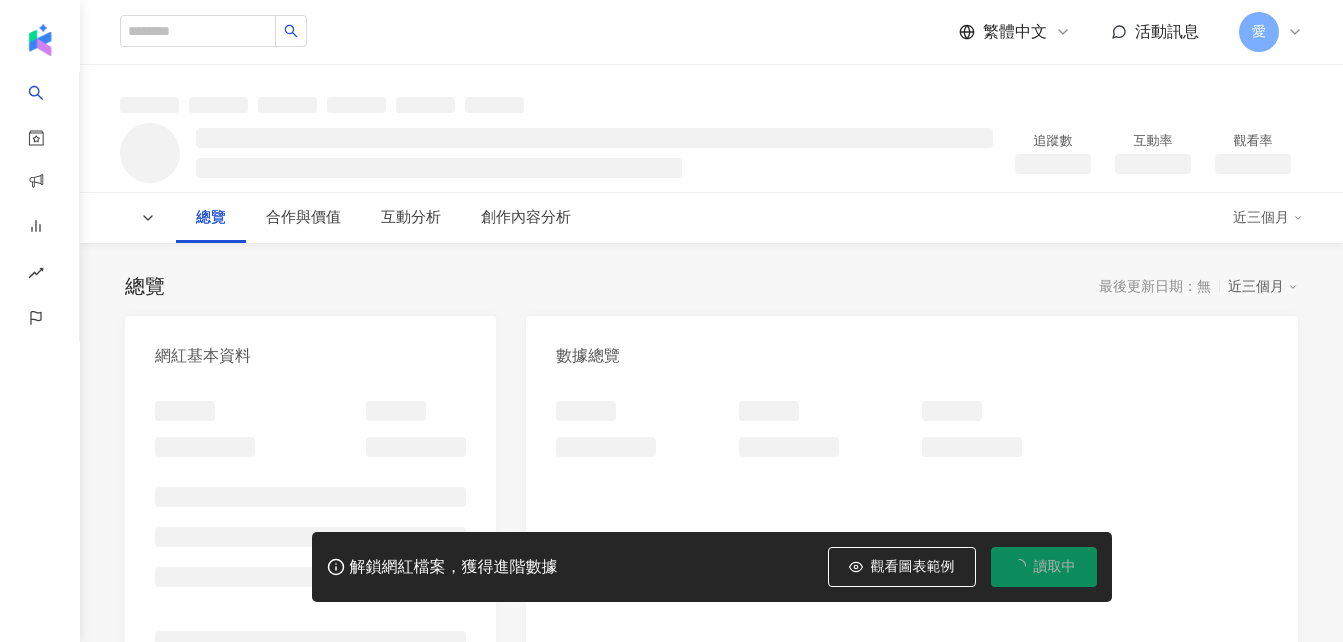 scroll, scrollTop: 0, scrollLeft: 0, axis: both 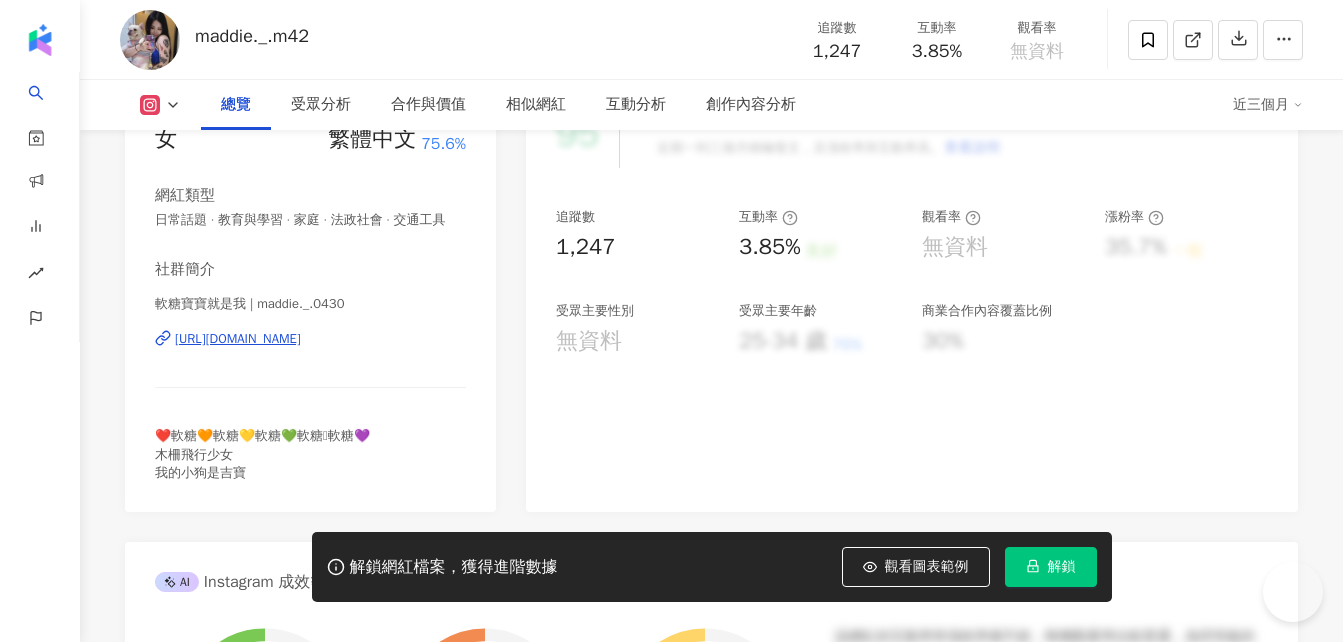 click on "https://www.instagram.com/maddie._.0430/" at bounding box center [238, 339] 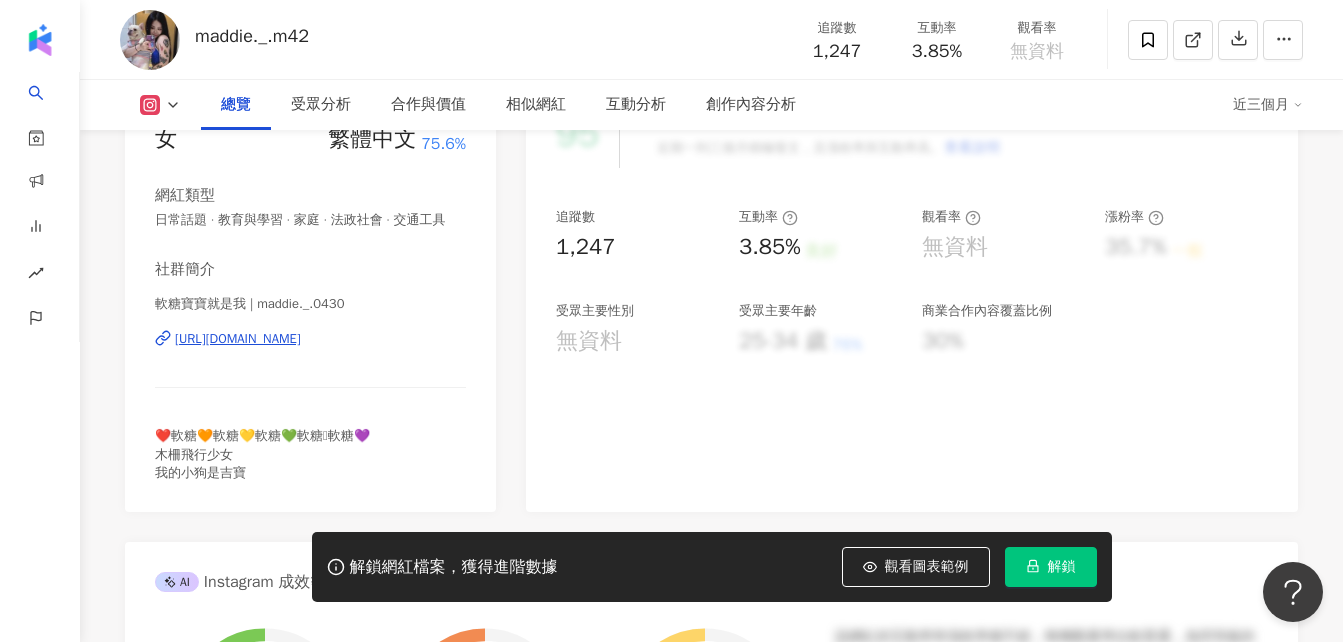 scroll, scrollTop: 0, scrollLeft: 0, axis: both 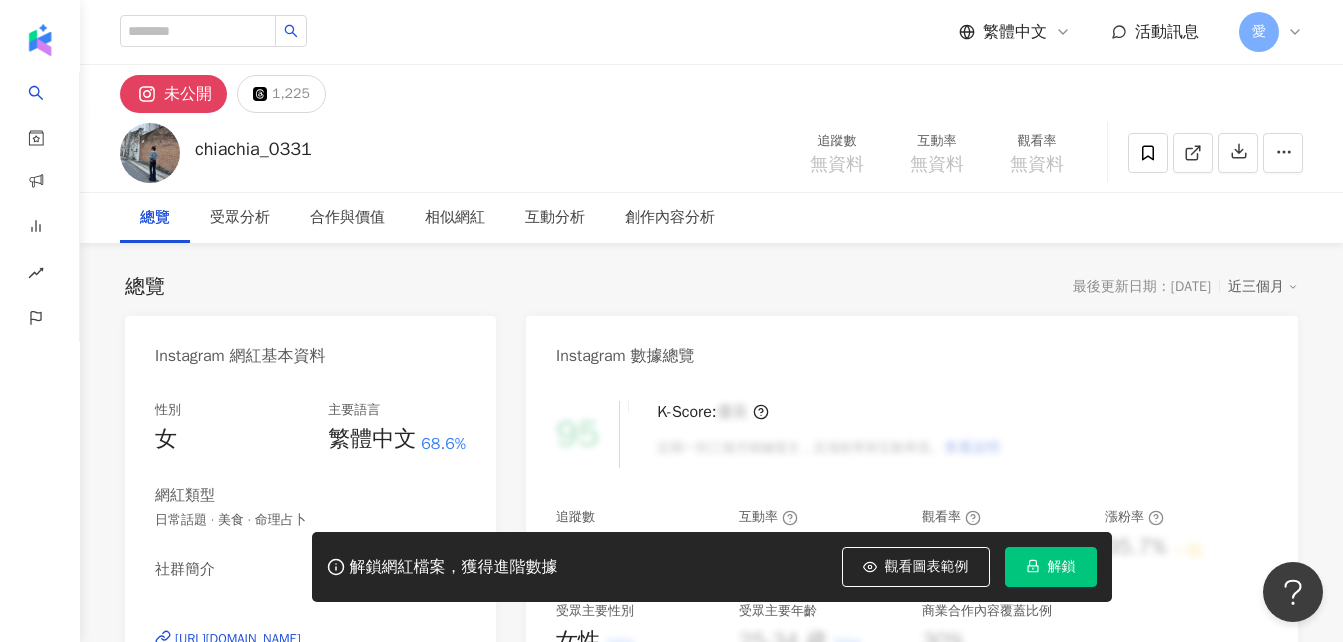 click on "[URL][DOMAIN_NAME]" at bounding box center (238, 639) 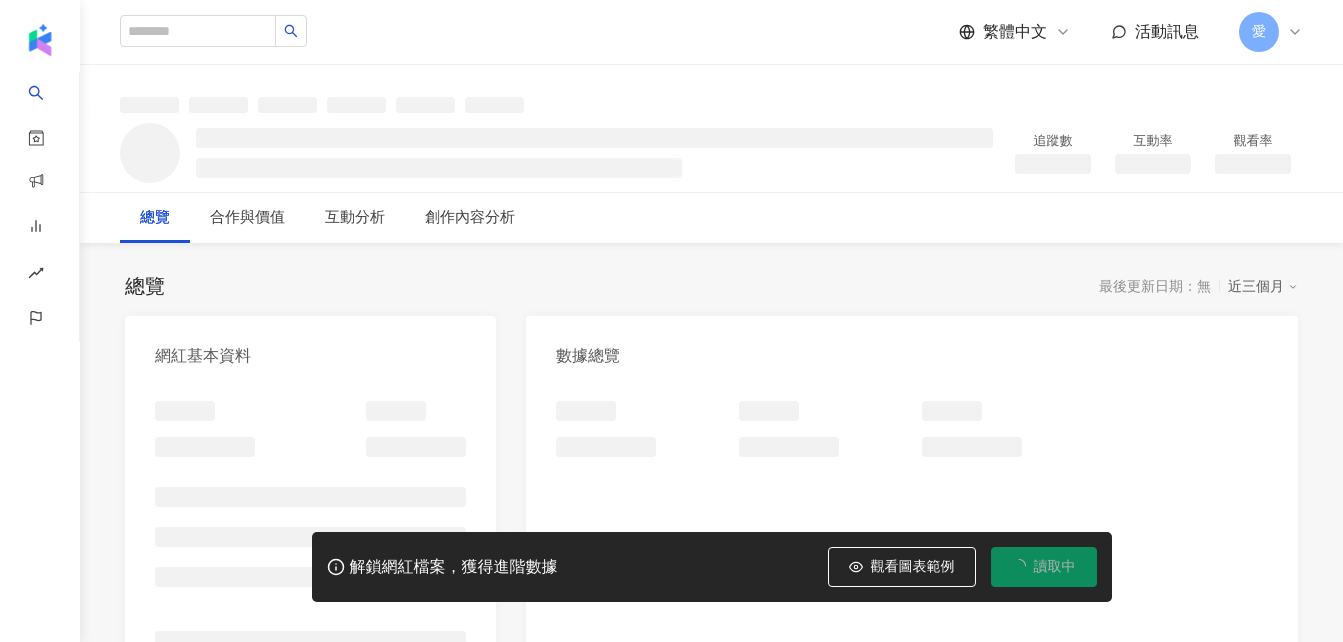 scroll, scrollTop: 0, scrollLeft: 0, axis: both 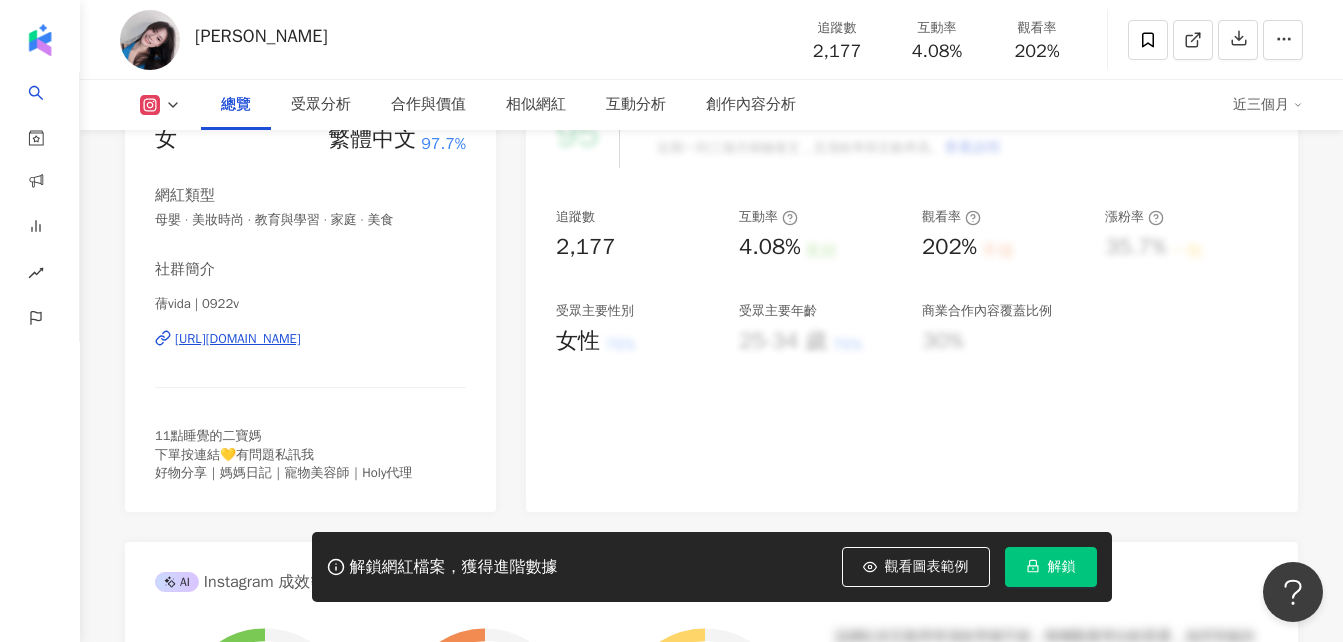 click on "https://www.instagram.com/0922v/" at bounding box center [238, 339] 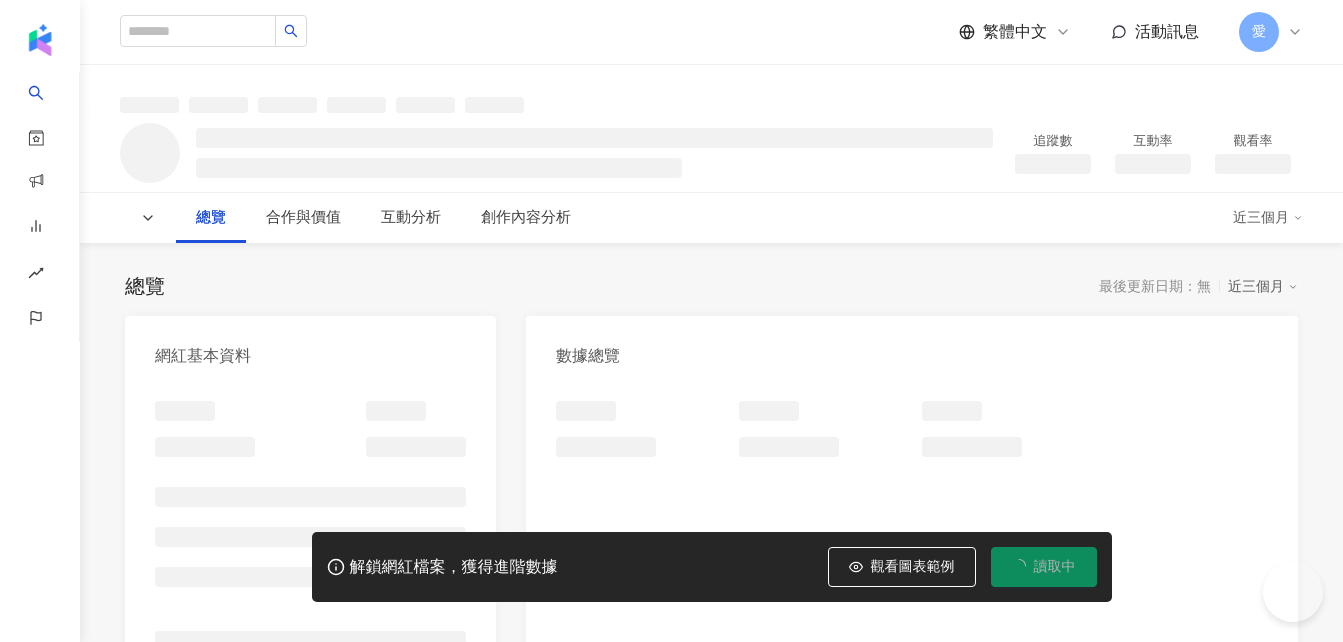 scroll, scrollTop: 0, scrollLeft: 0, axis: both 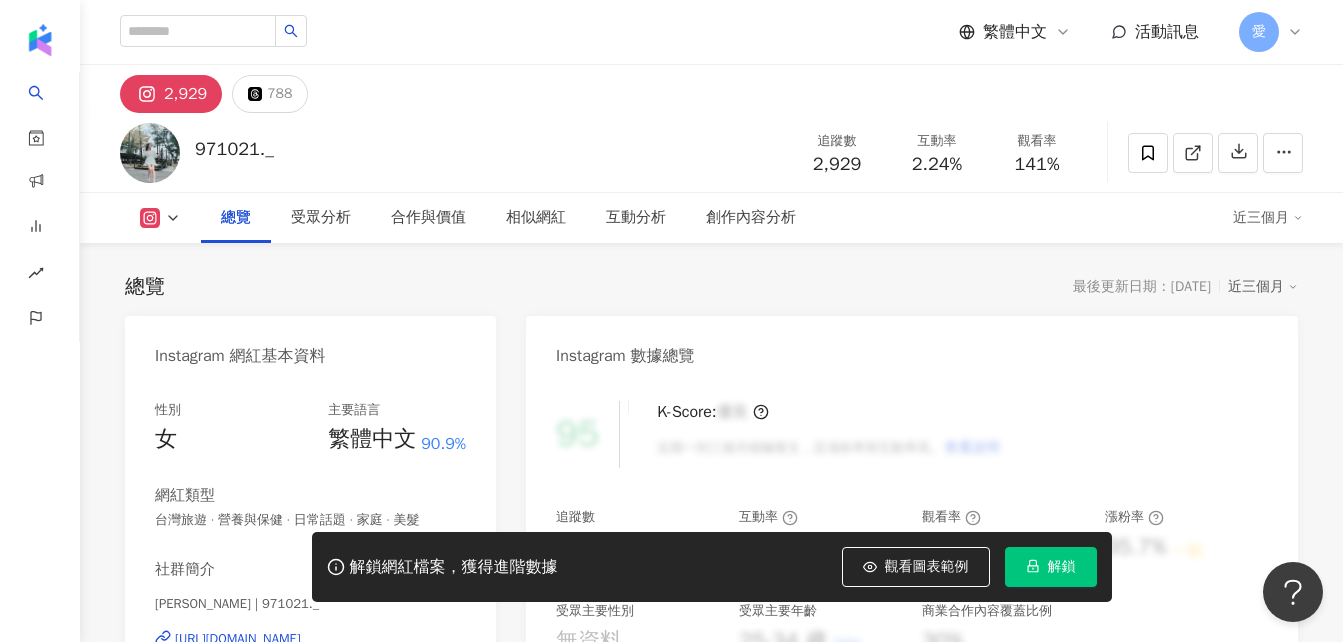 click on "[URL][DOMAIN_NAME]" at bounding box center [238, 639] 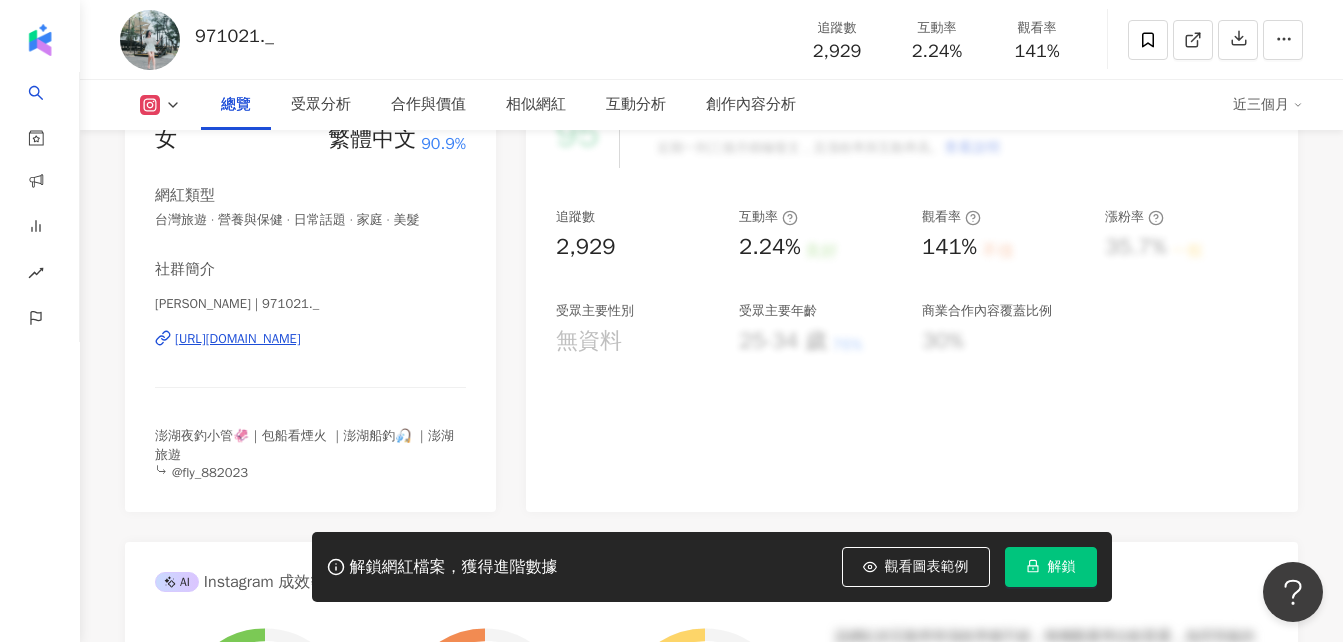 click on "[URL][DOMAIN_NAME]" at bounding box center [238, 339] 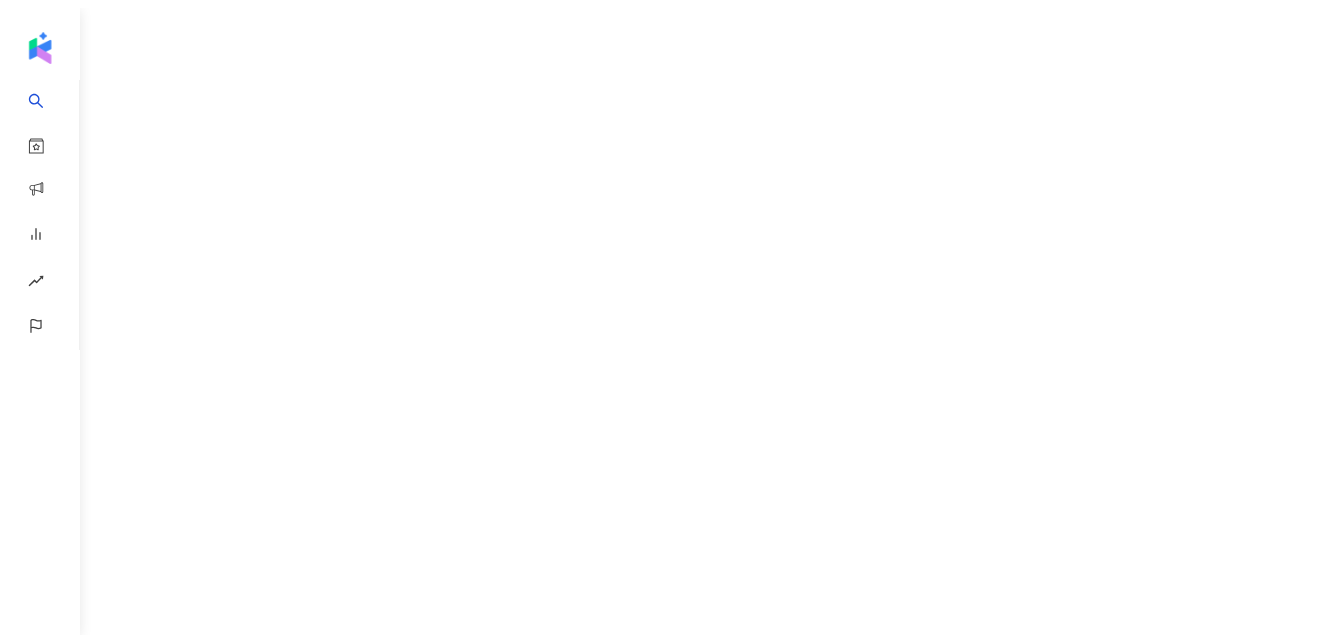 scroll, scrollTop: 0, scrollLeft: 0, axis: both 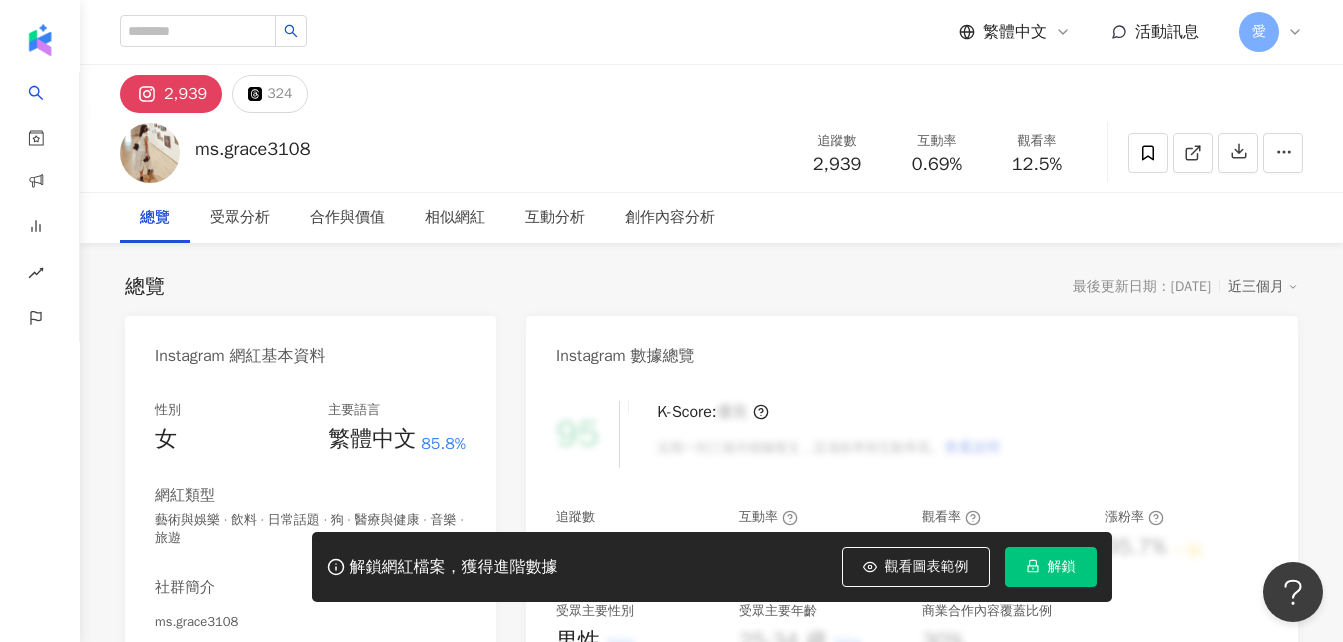 click on "Instagram 網紅基本資料 性別   女 主要語言   繁體中文 85.8% 網紅類型 藝術與娛樂 · 飲料 · 日常話題 · 狗 · 醫療與健康 · 音樂 · 旅遊 社群簡介 ms.grace3108 [URL][DOMAIN_NAME][DOMAIN_NAME] 🇹🇼
Ms.Grace
🌼 ☮️ 🐉 ⛔️" at bounding box center [310, 573] 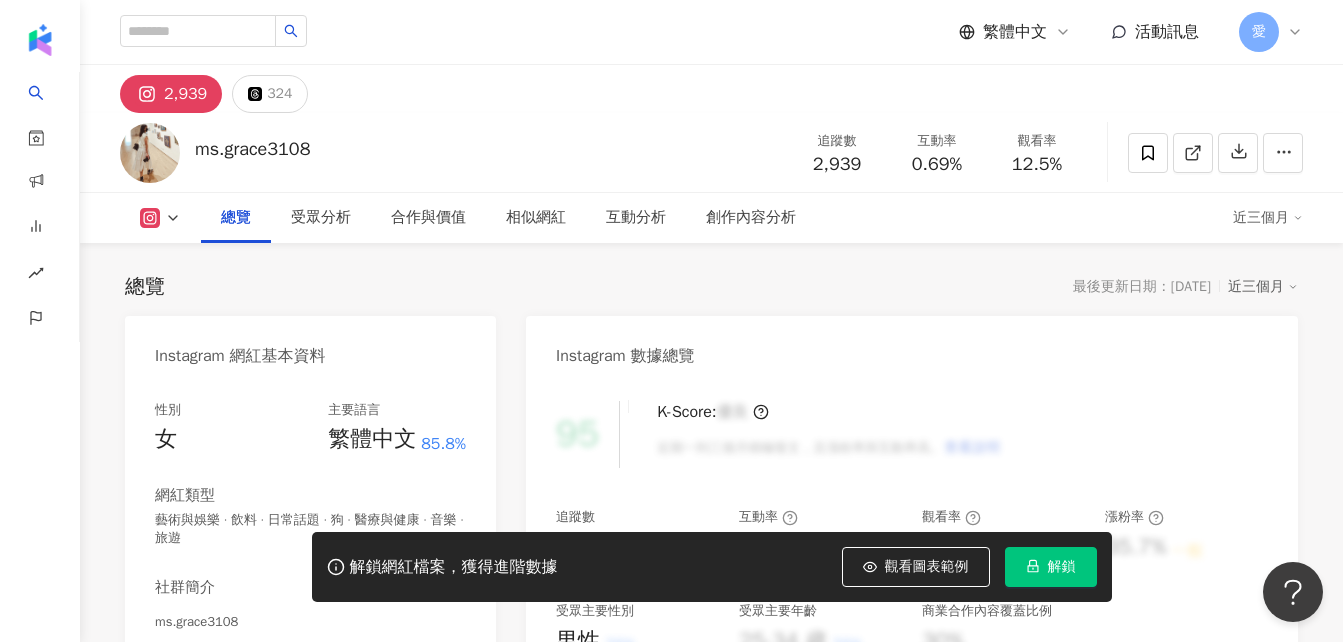 scroll, scrollTop: 300, scrollLeft: 0, axis: vertical 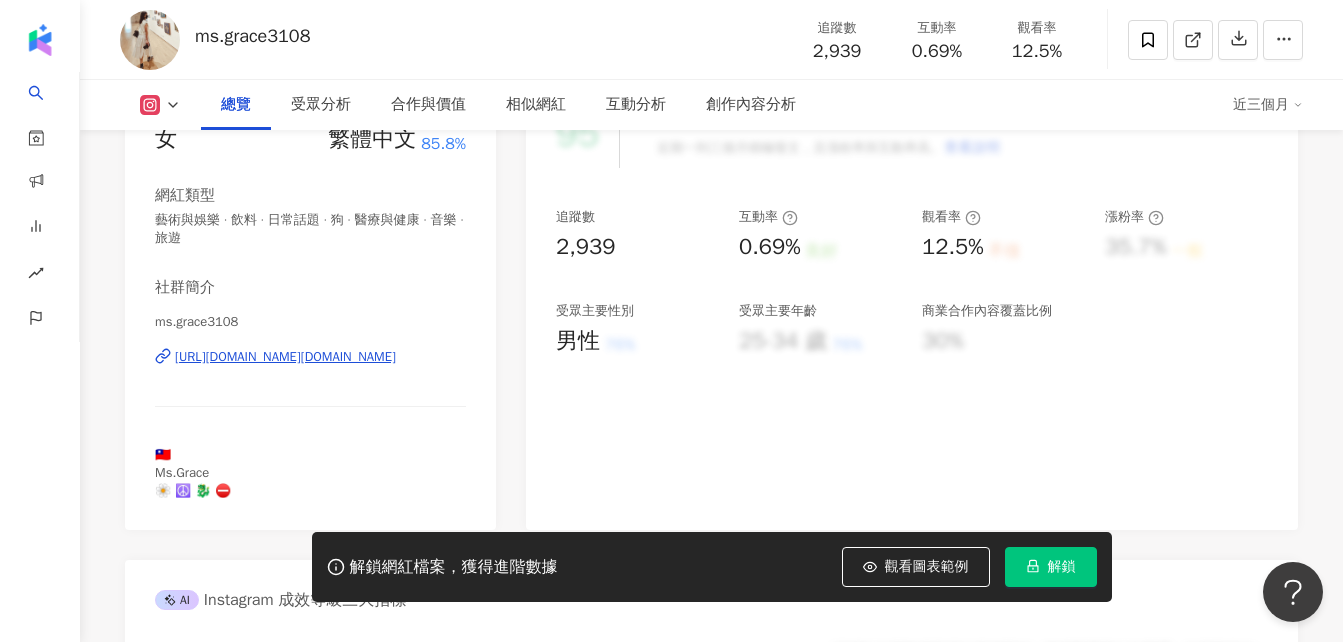 click on "https://www.instagram.com/ms.grace3108/" at bounding box center [285, 357] 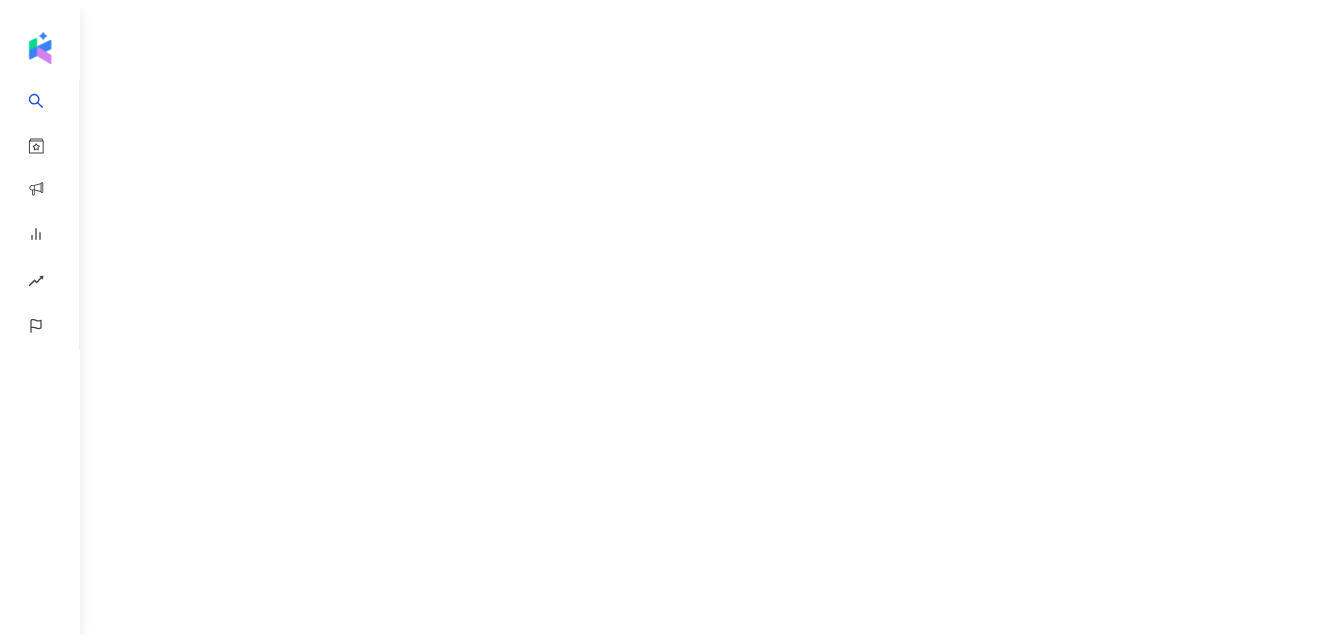 scroll, scrollTop: 0, scrollLeft: 0, axis: both 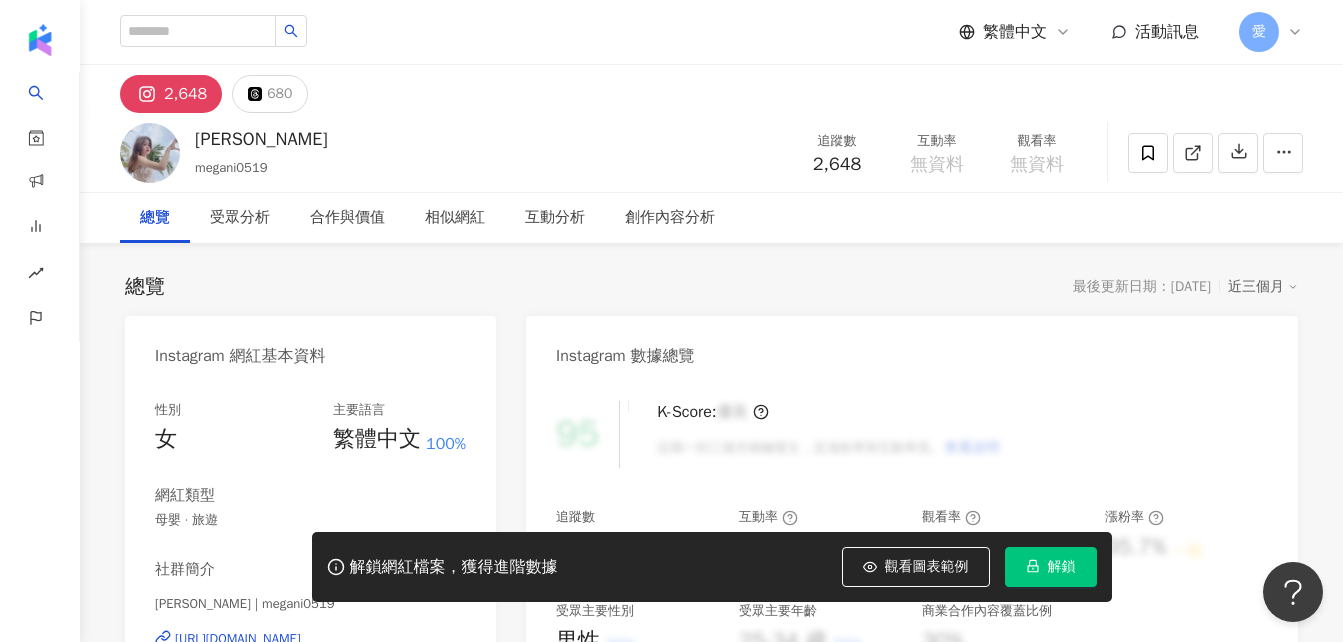 click on "https://www.instagram.com/megani0519/" at bounding box center (238, 639) 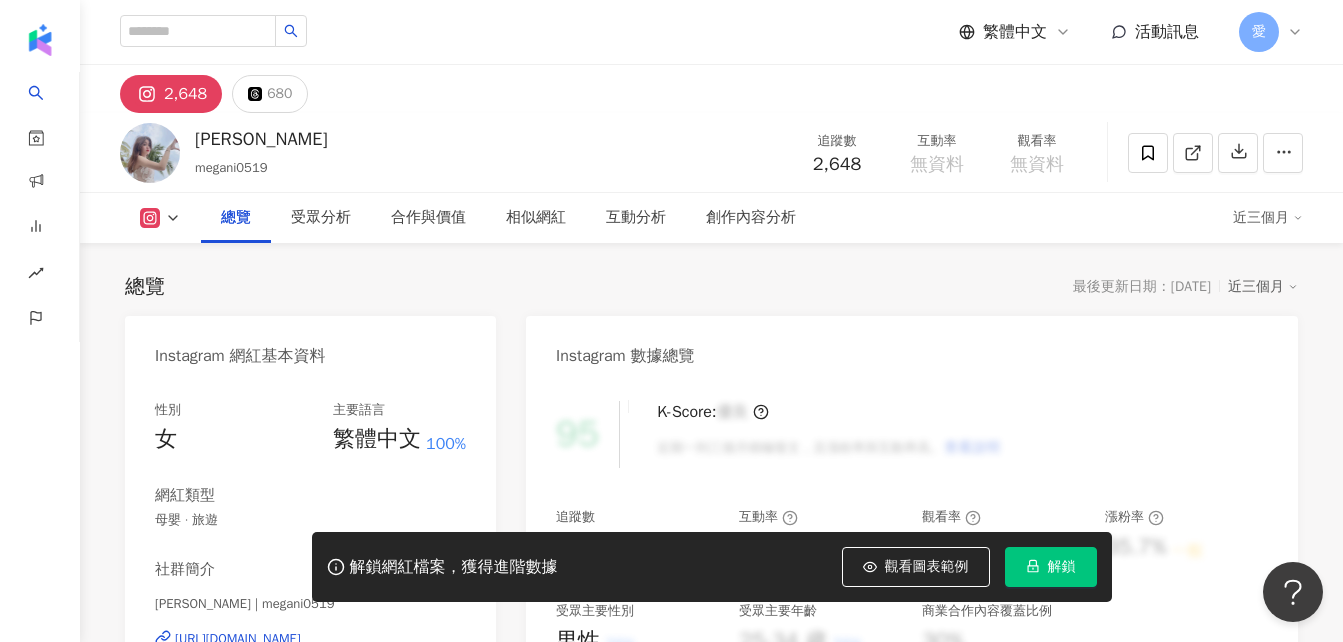 scroll, scrollTop: 300, scrollLeft: 0, axis: vertical 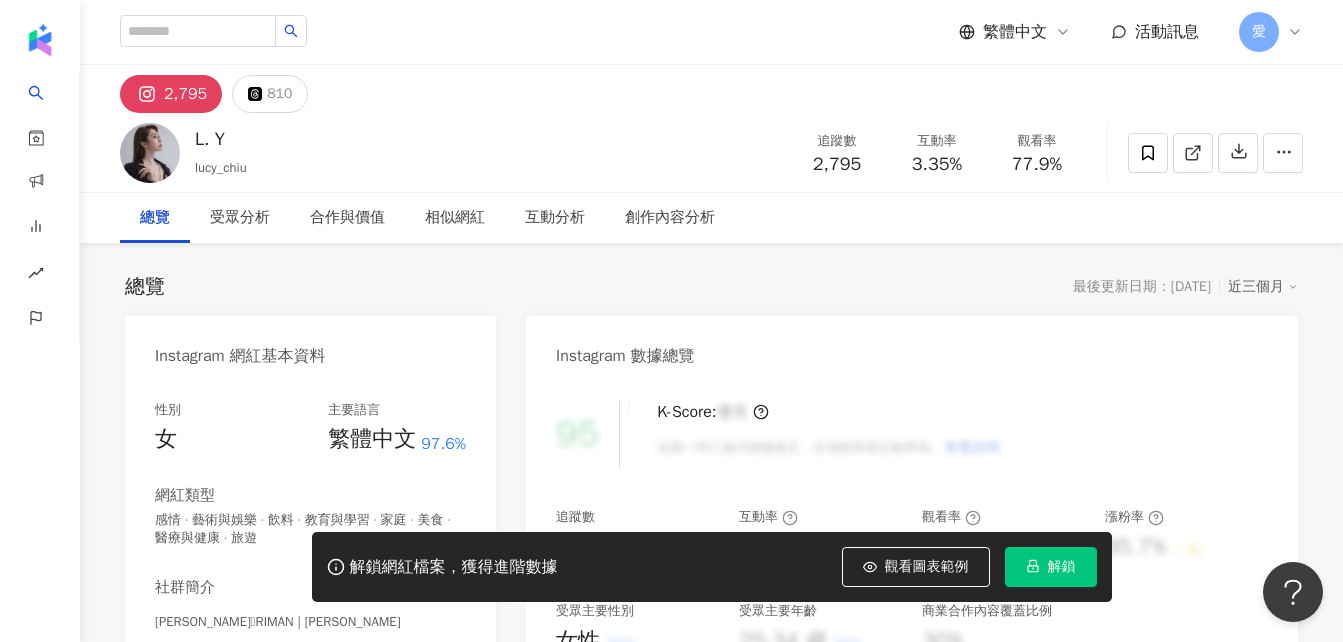 click on "https://www.instagram.com/lucy_chiu/" at bounding box center [238, 657] 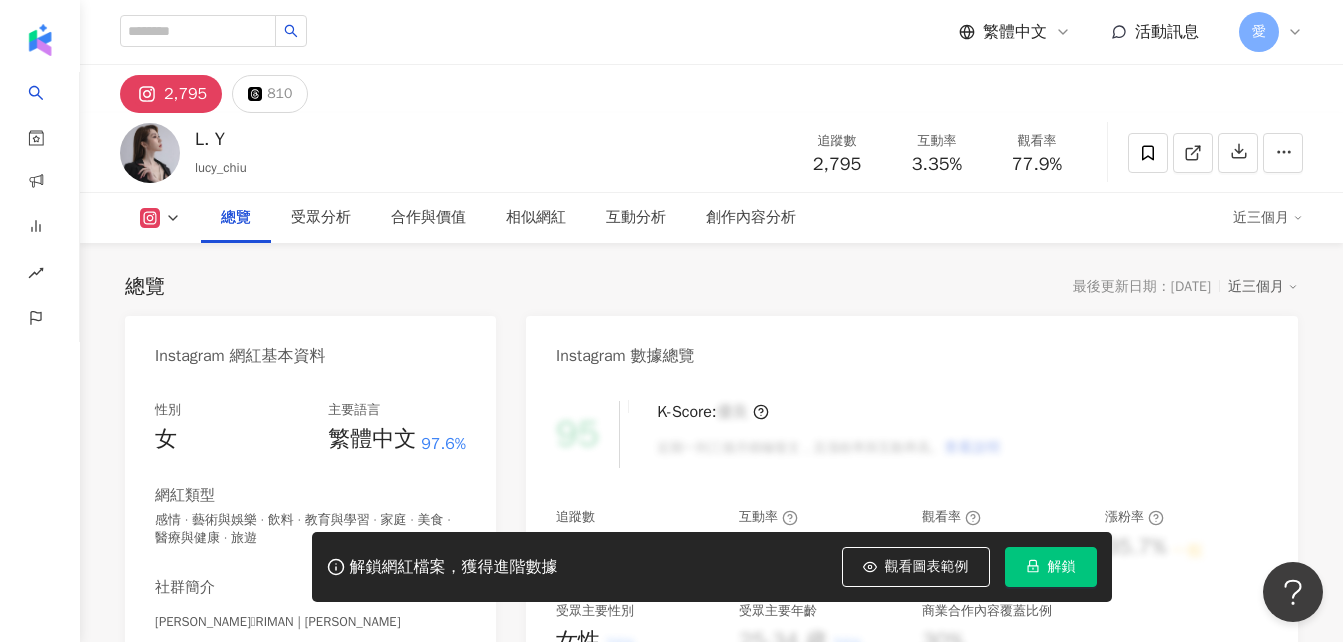 scroll, scrollTop: 400, scrollLeft: 0, axis: vertical 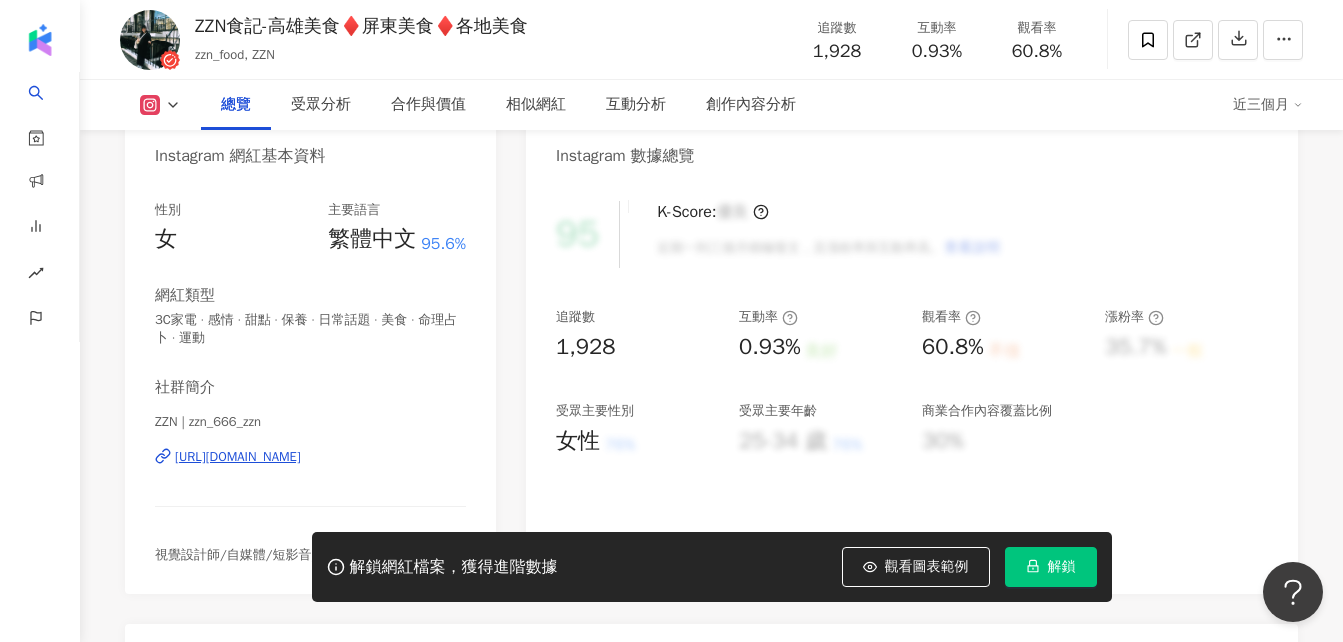 click on "[URL][DOMAIN_NAME]" at bounding box center [238, 457] 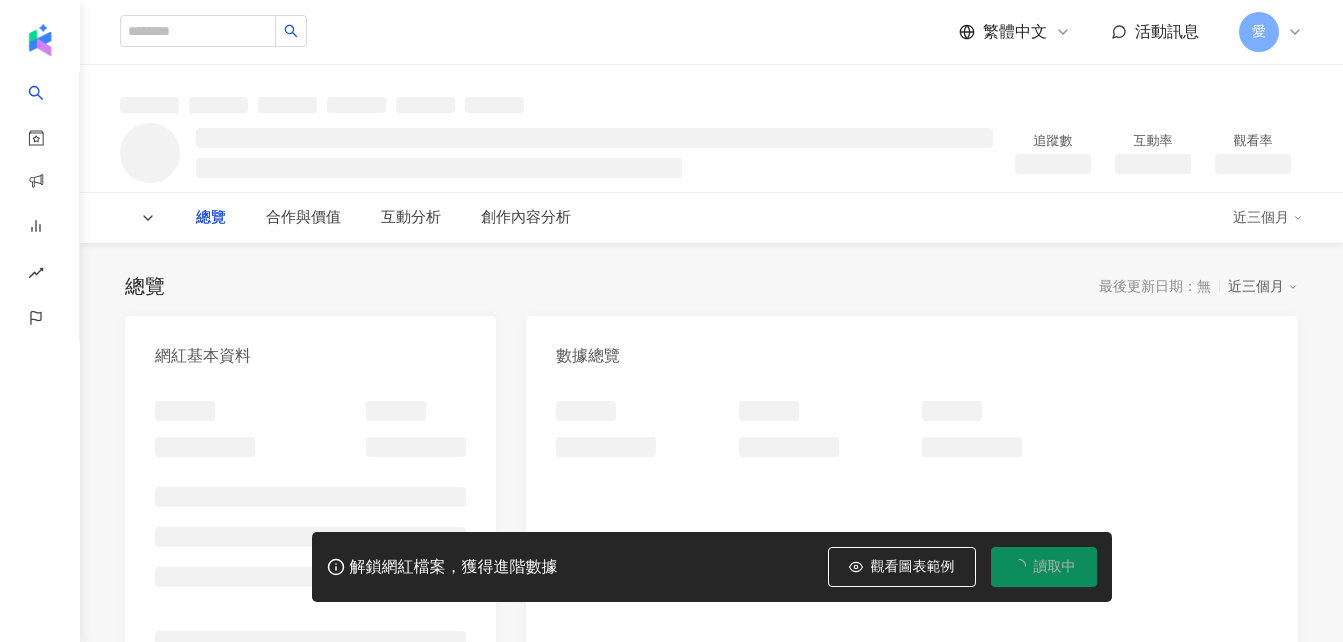 scroll, scrollTop: 0, scrollLeft: 0, axis: both 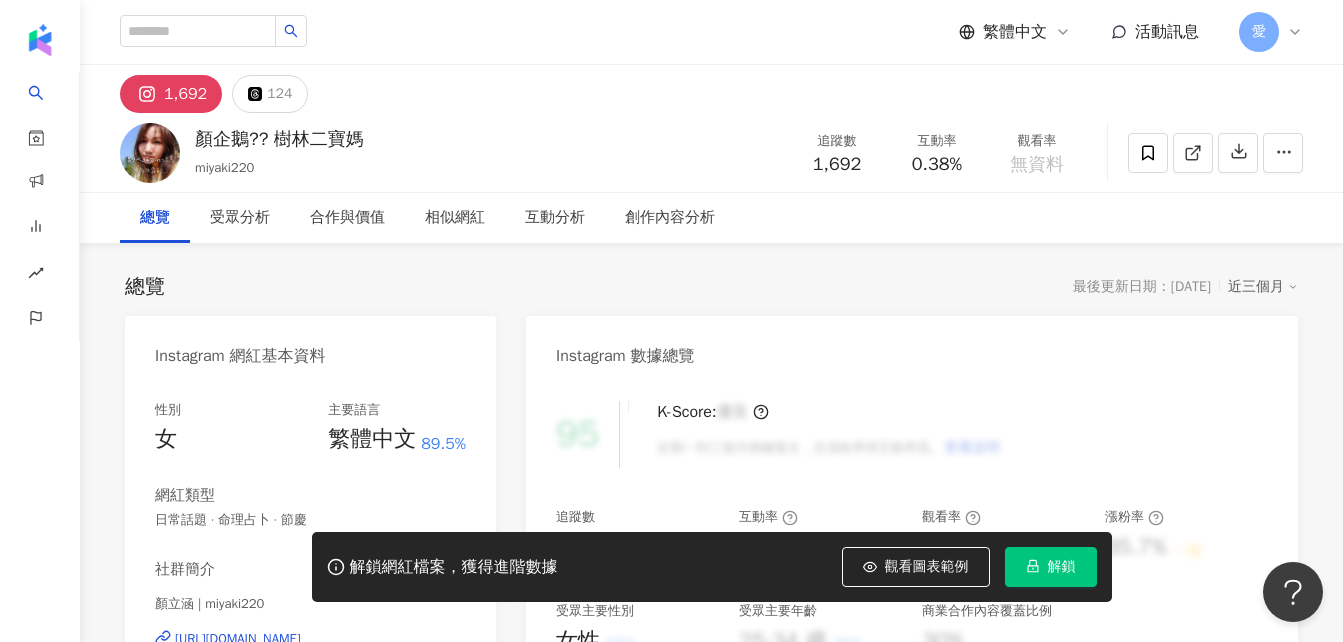 click on "https://www.instagram.com/miyaki220/" at bounding box center (238, 639) 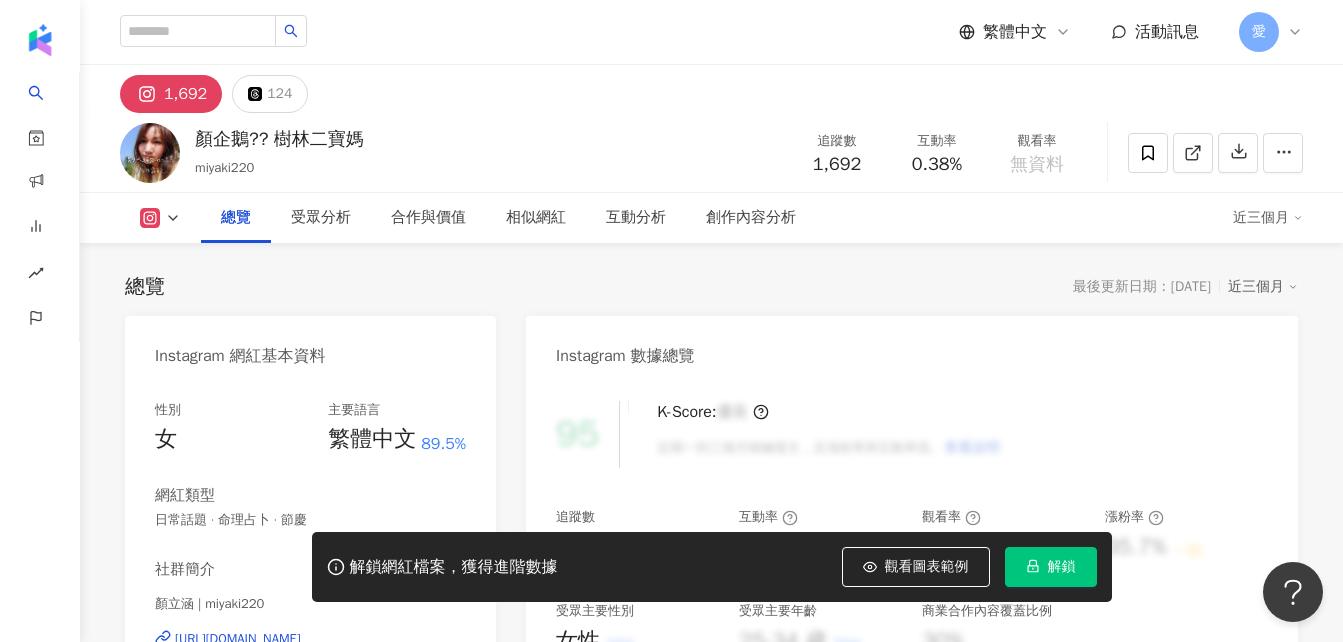 scroll, scrollTop: 200, scrollLeft: 0, axis: vertical 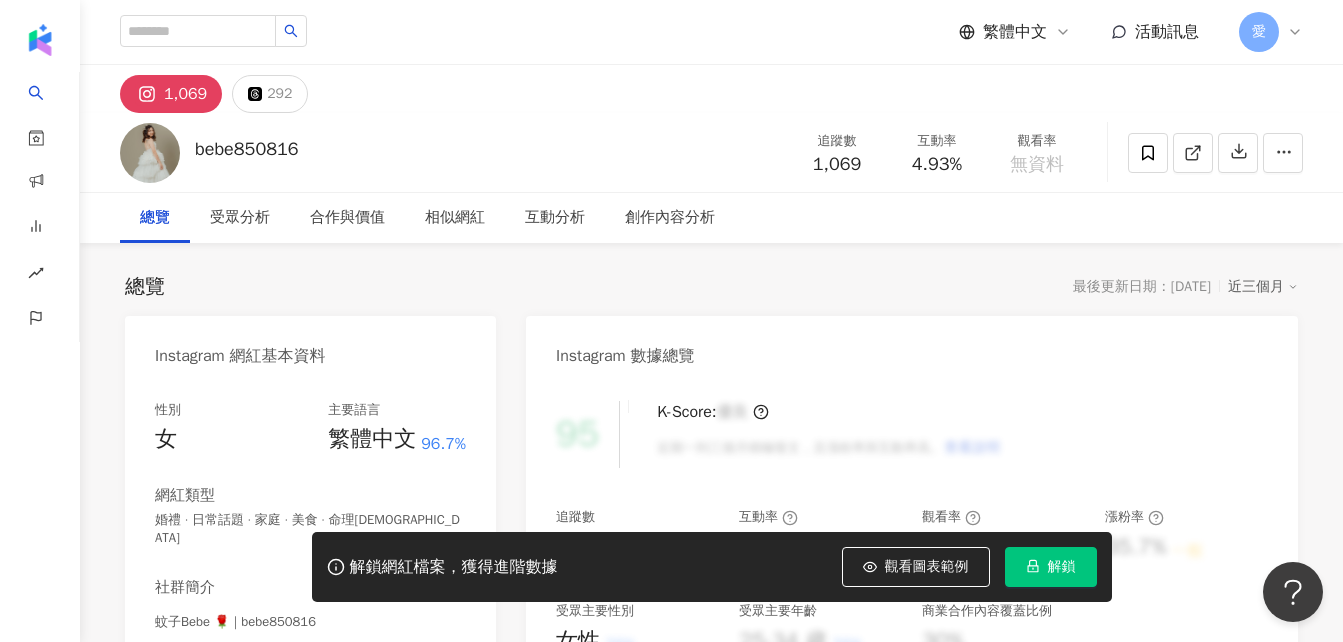 click on "https://www.instagram.com/bebe850816/" at bounding box center [238, 657] 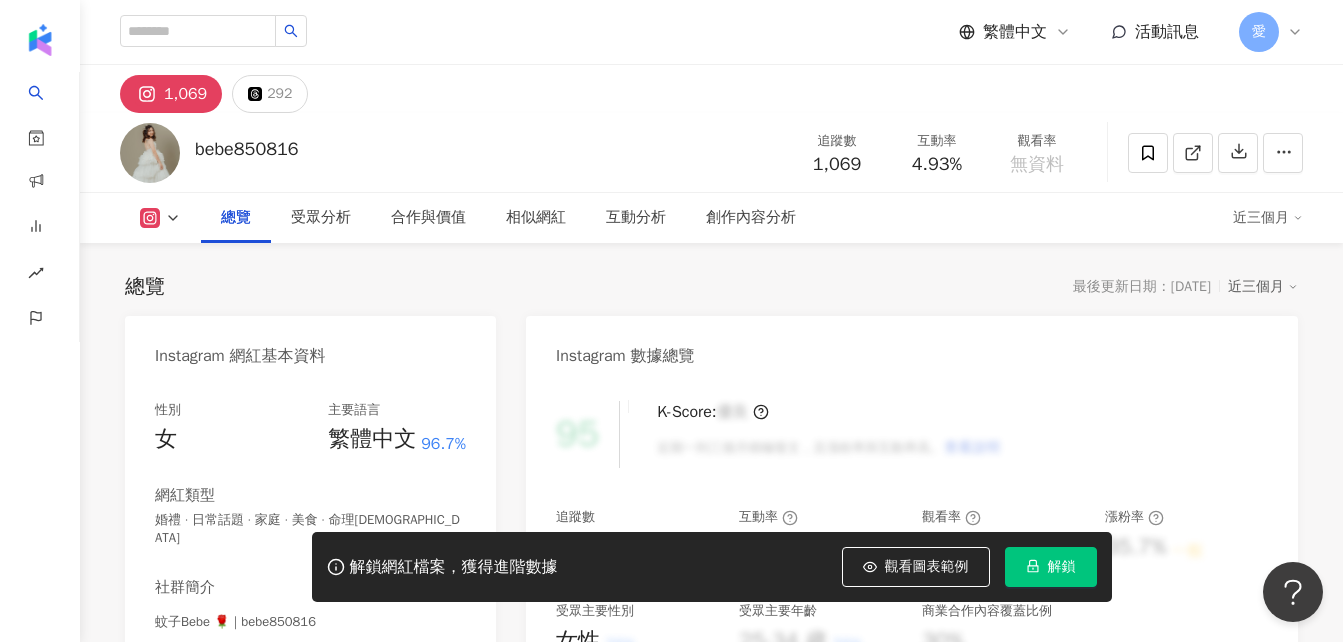 scroll, scrollTop: 200, scrollLeft: 0, axis: vertical 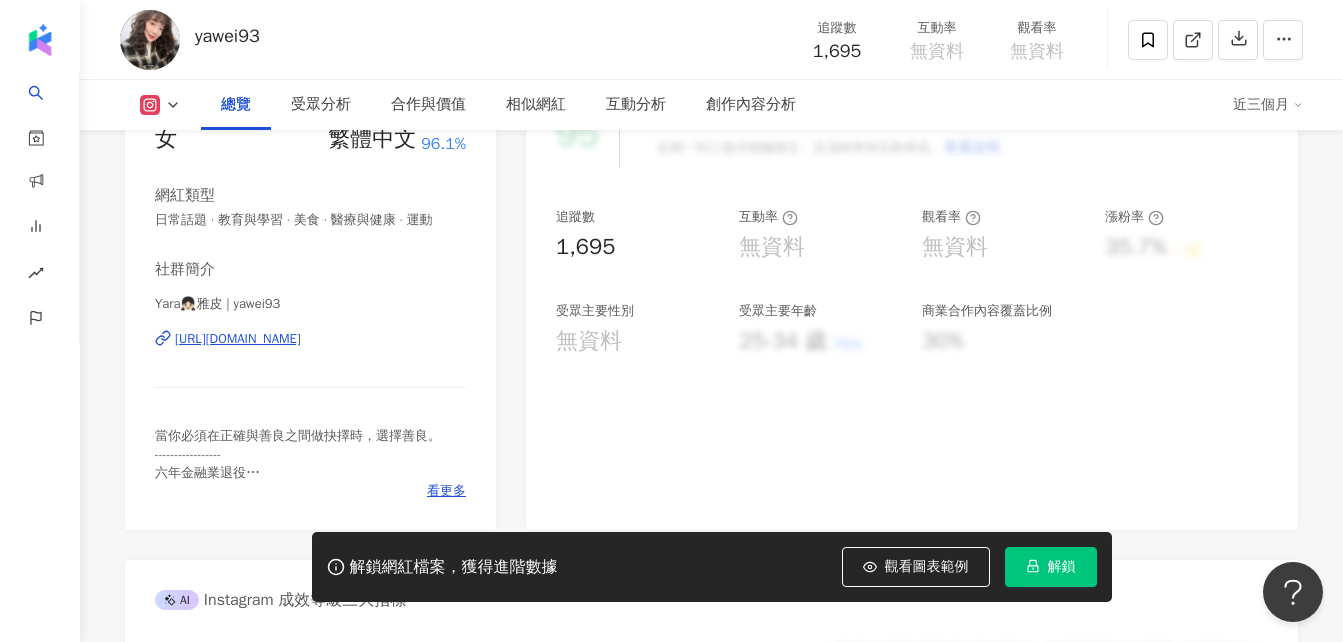 click on "[URL][DOMAIN_NAME]" at bounding box center [238, 339] 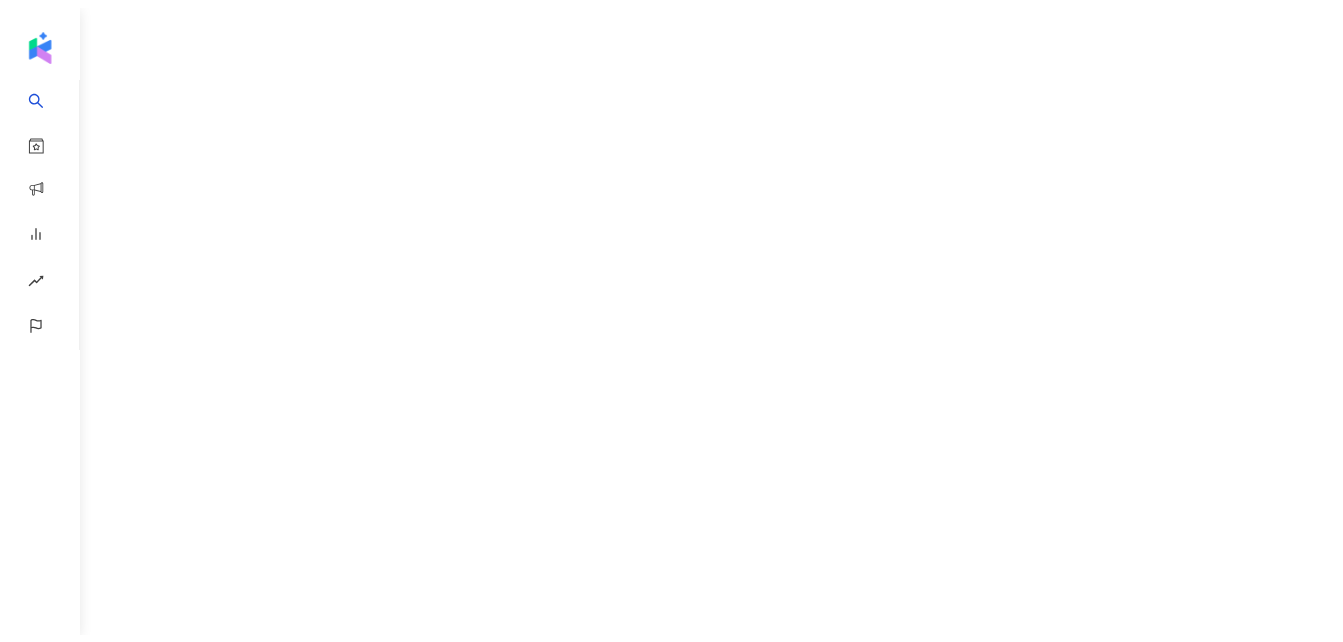 scroll, scrollTop: 0, scrollLeft: 0, axis: both 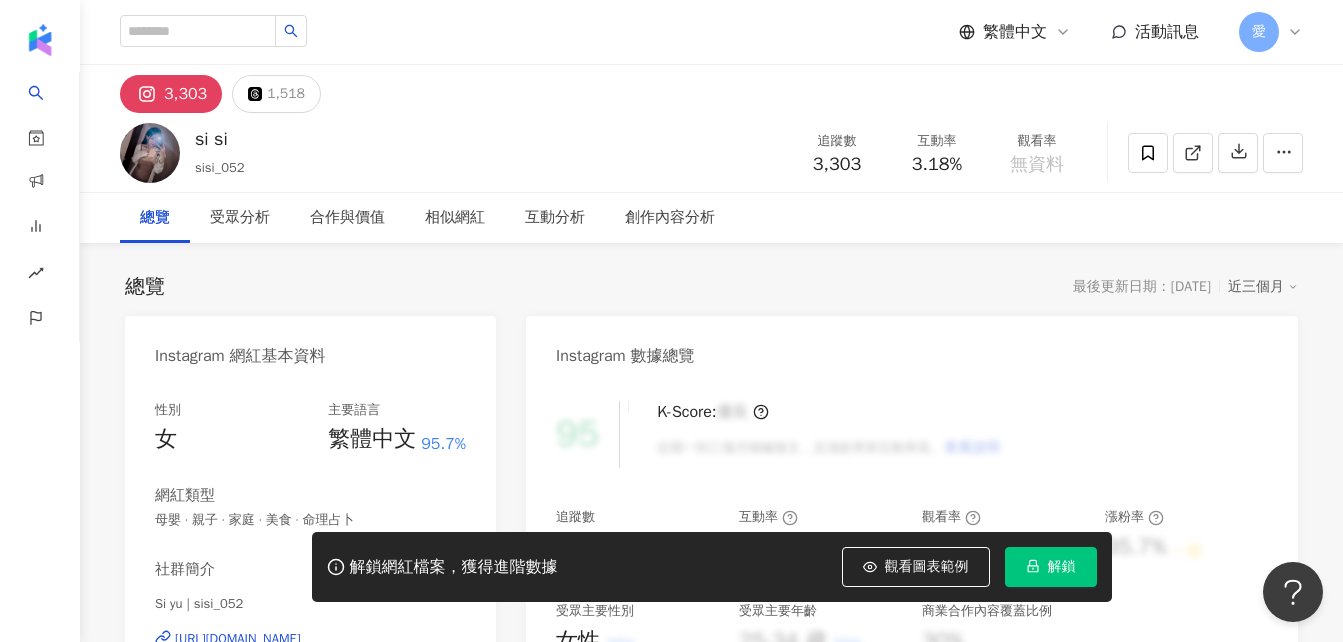 click on "解鎖網紅檔案，獲得進階數據 觀看圖表範例 解鎖" at bounding box center [671, 567] 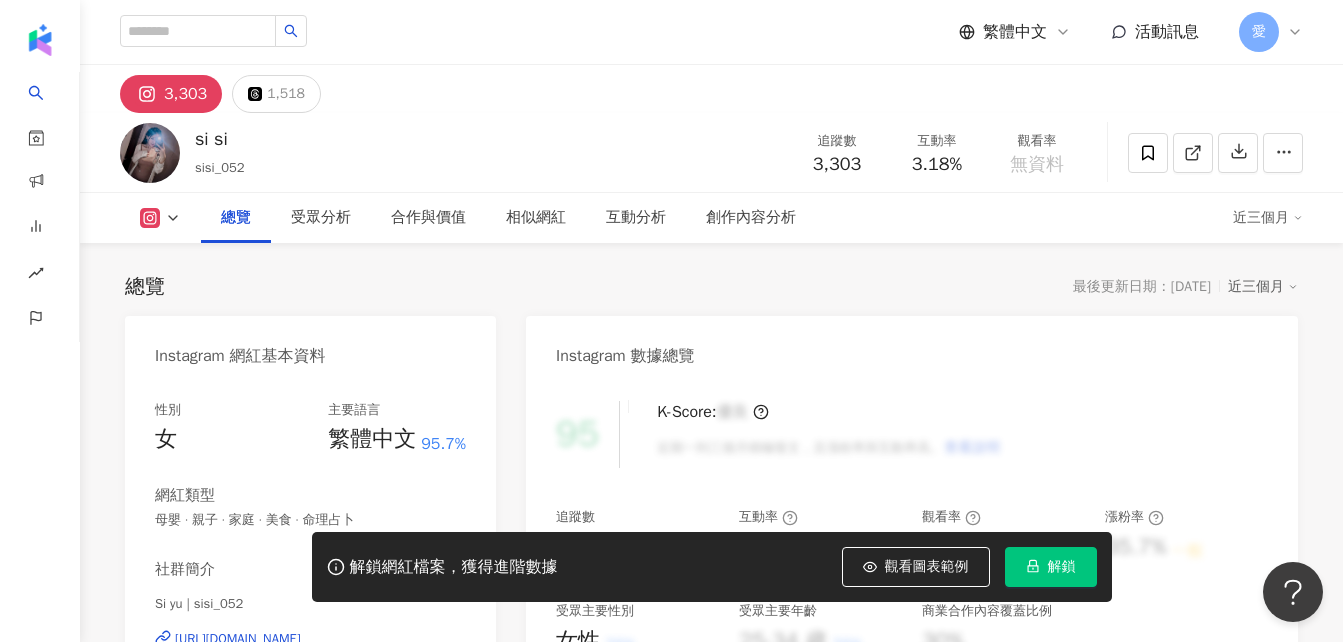 scroll, scrollTop: 100, scrollLeft: 0, axis: vertical 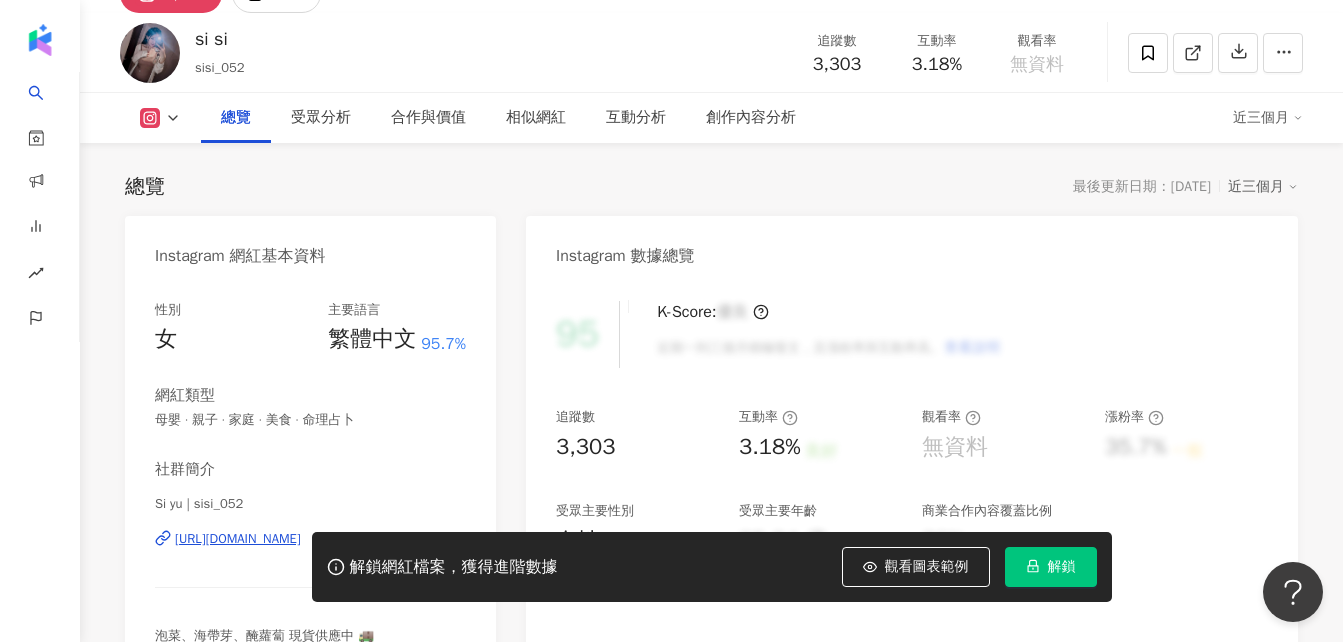click on "解鎖網紅檔案，獲得進階數據 觀看圖表範例 解鎖" at bounding box center (671, 567) 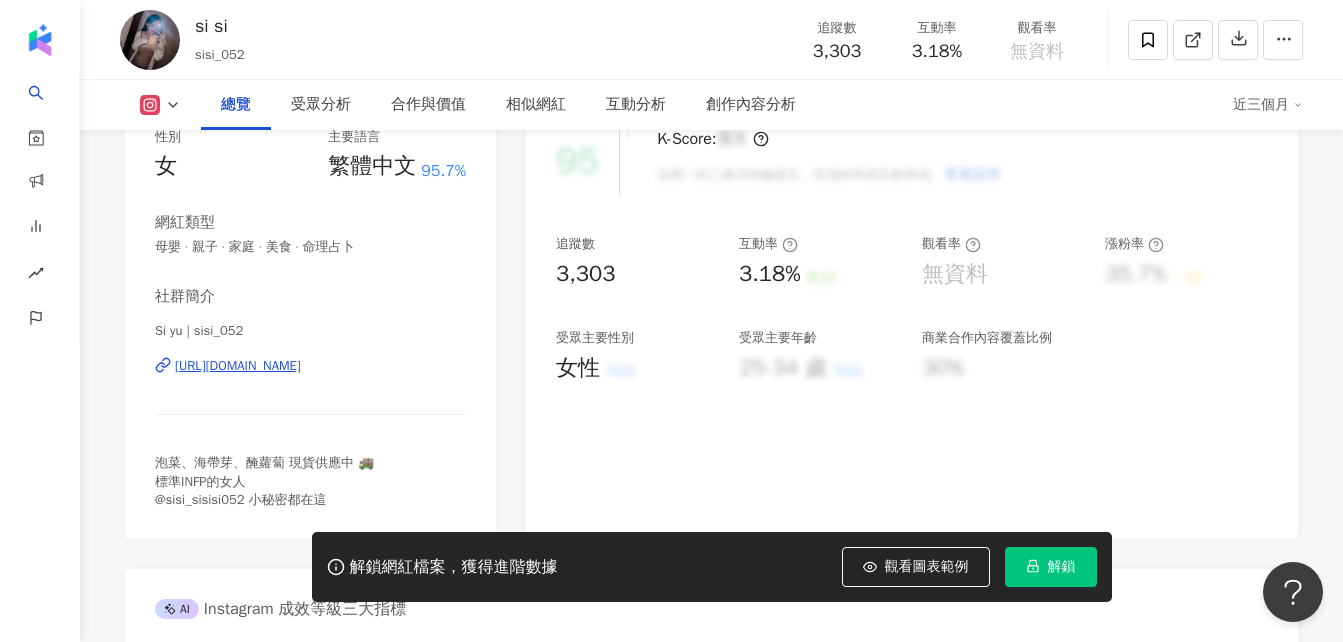 scroll, scrollTop: 300, scrollLeft: 0, axis: vertical 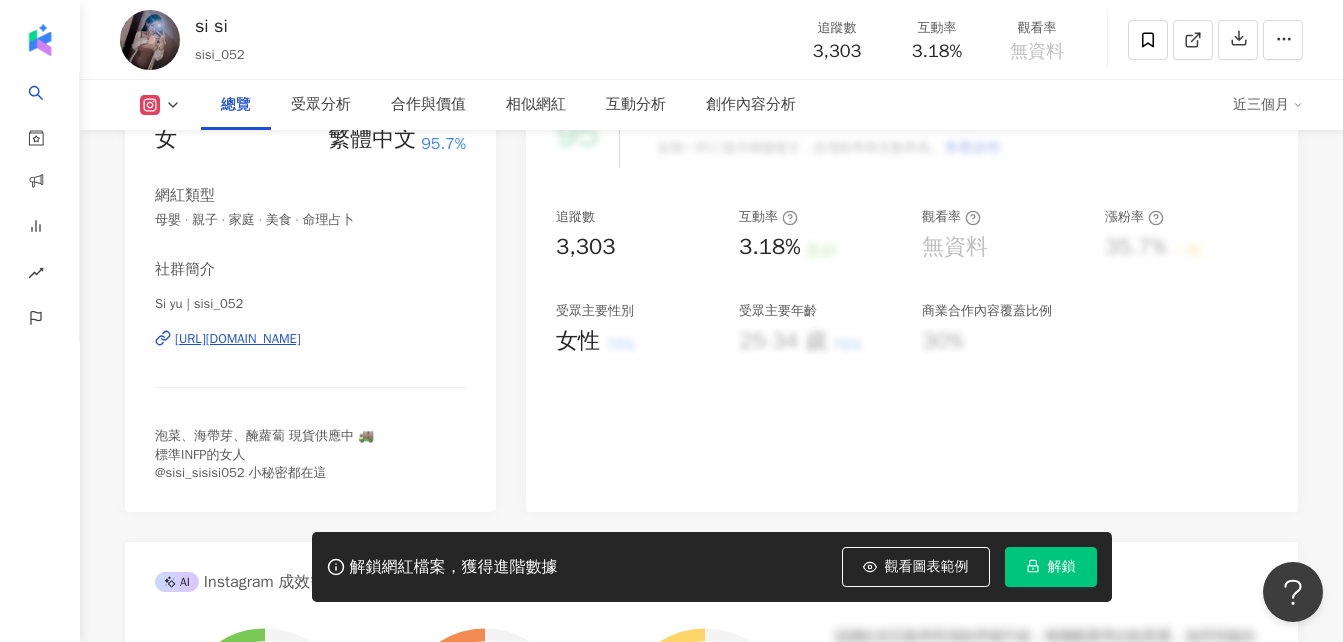 click on "https://www.instagram.com/sisi_052/" at bounding box center (238, 339) 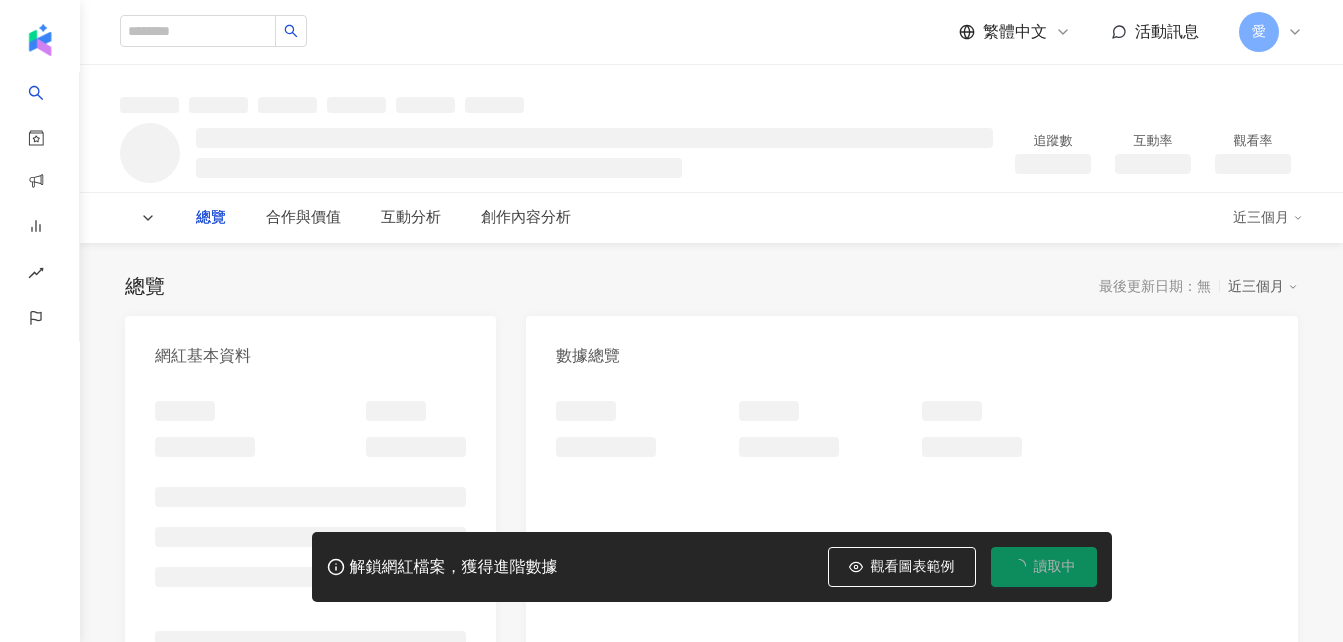 scroll, scrollTop: 0, scrollLeft: 0, axis: both 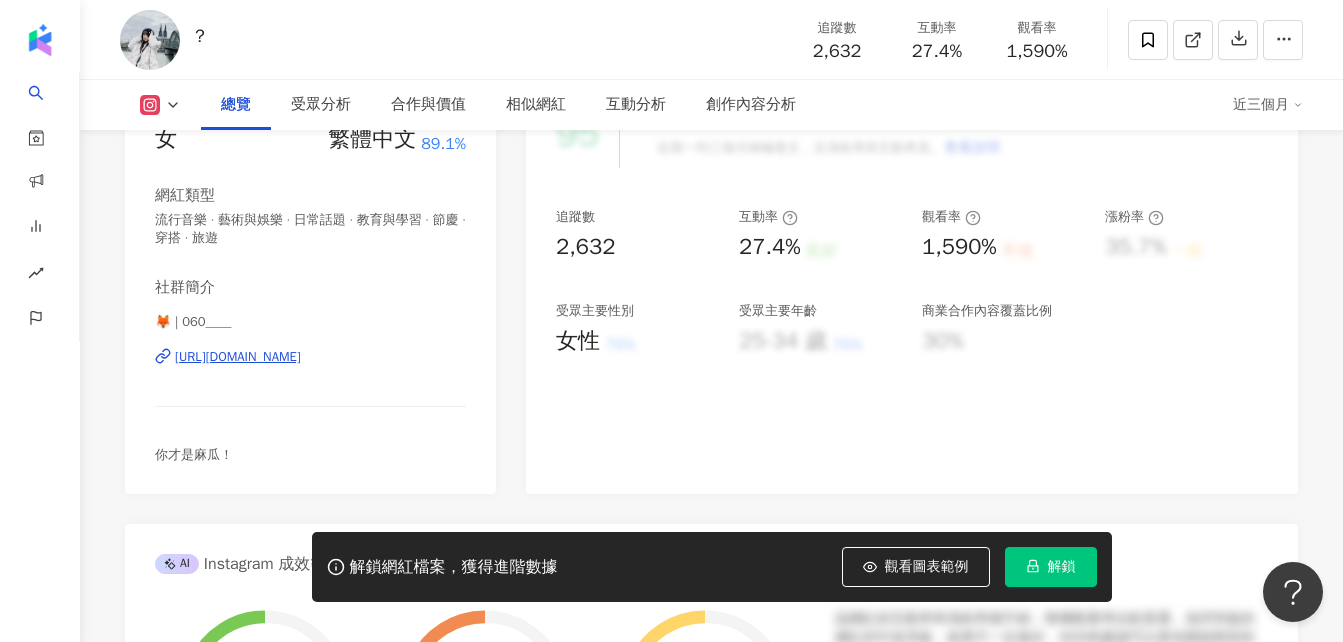 click on "https://www.instagram.com/060____/" at bounding box center (238, 357) 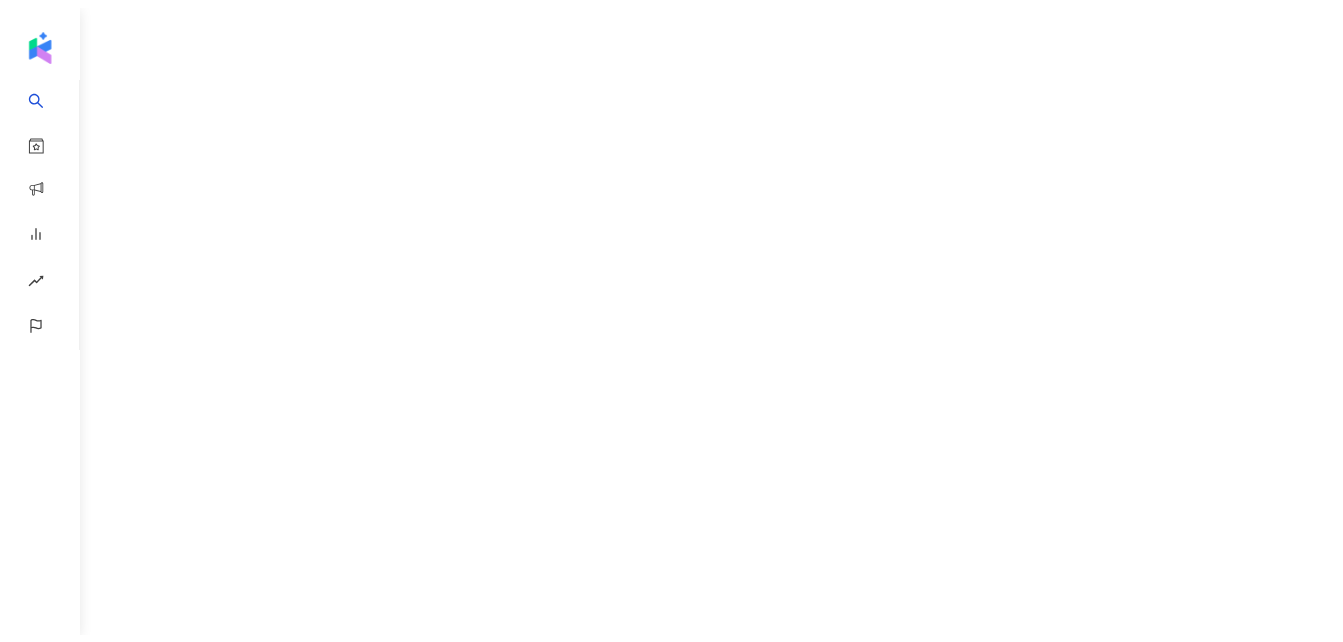 scroll, scrollTop: 0, scrollLeft: 0, axis: both 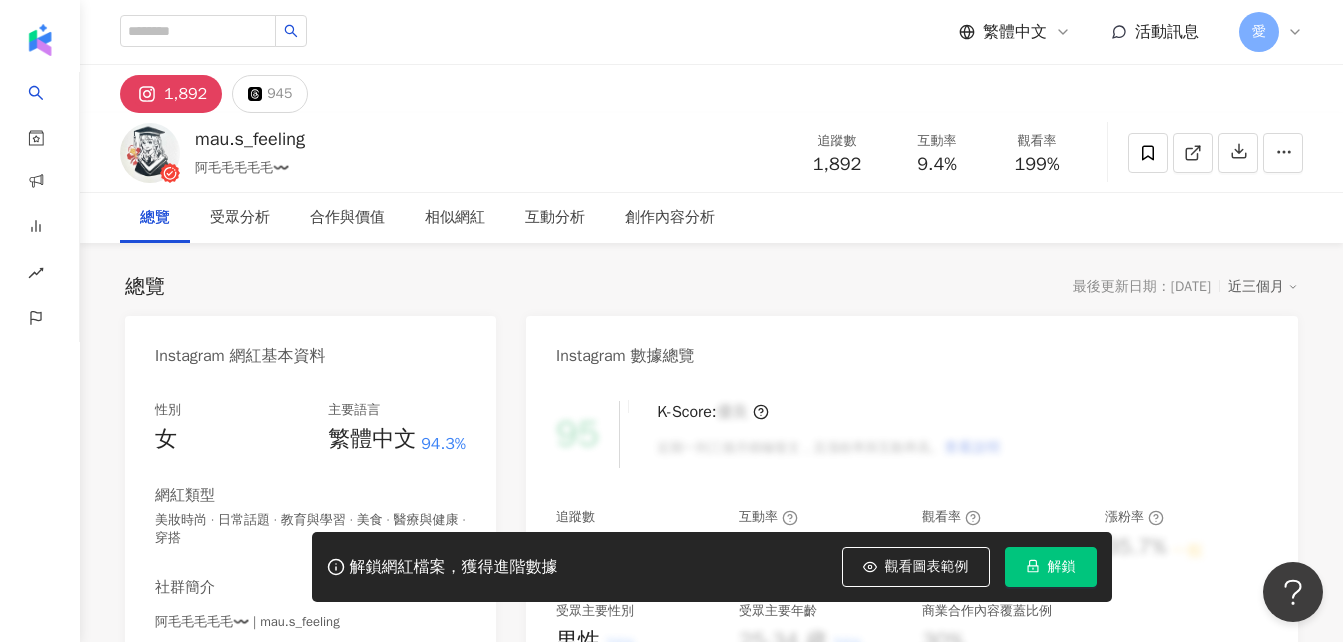 click on "Instagram 網紅基本資料" at bounding box center (240, 356) 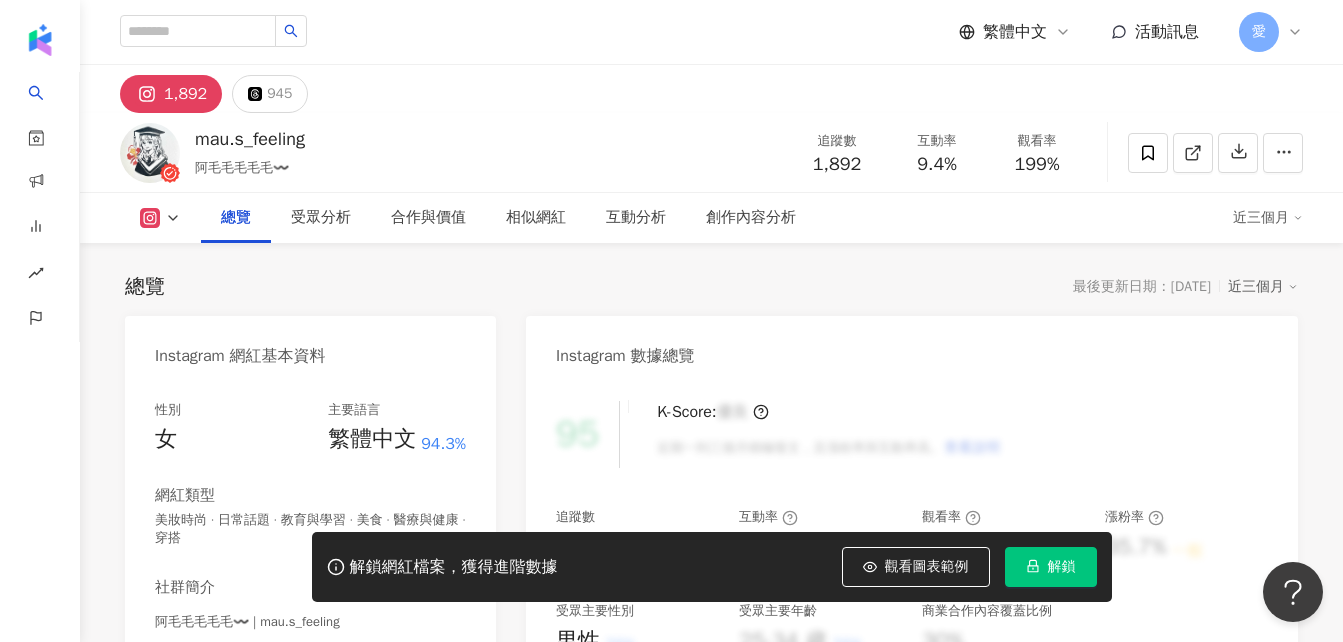 scroll, scrollTop: 400, scrollLeft: 0, axis: vertical 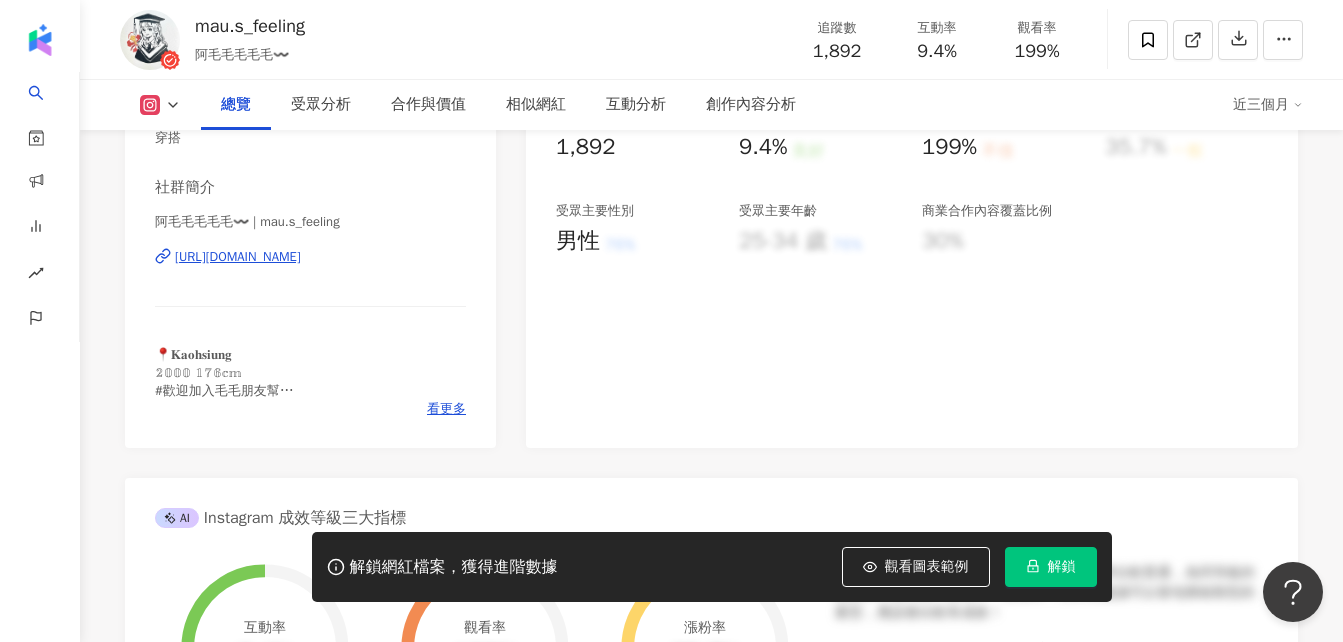 click on "[URL][DOMAIN_NAME]" at bounding box center [238, 257] 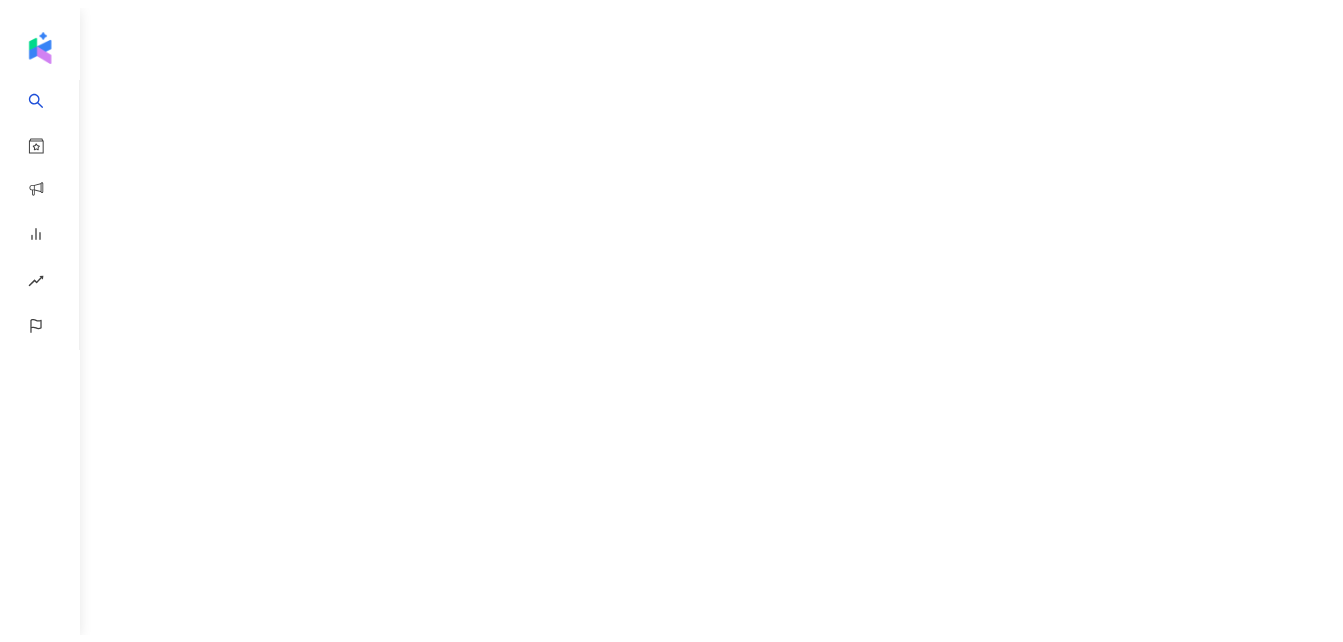 scroll, scrollTop: 0, scrollLeft: 0, axis: both 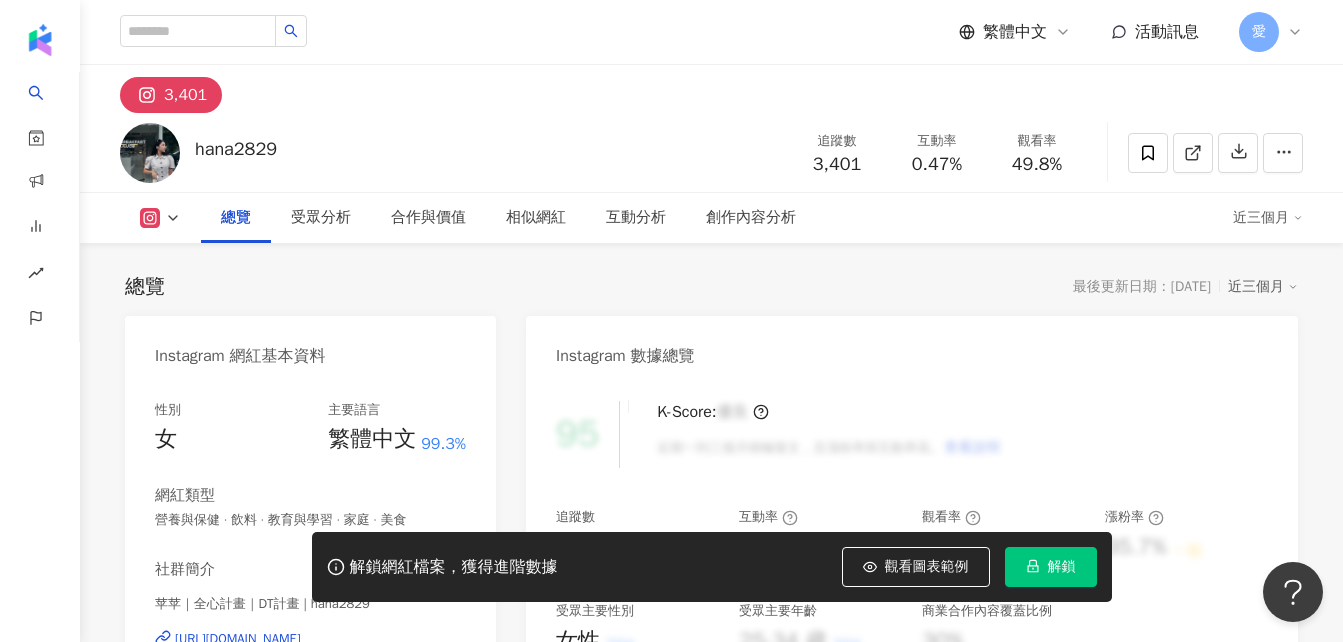 click on "https://www.instagram.com/hana2829/" at bounding box center (238, 639) 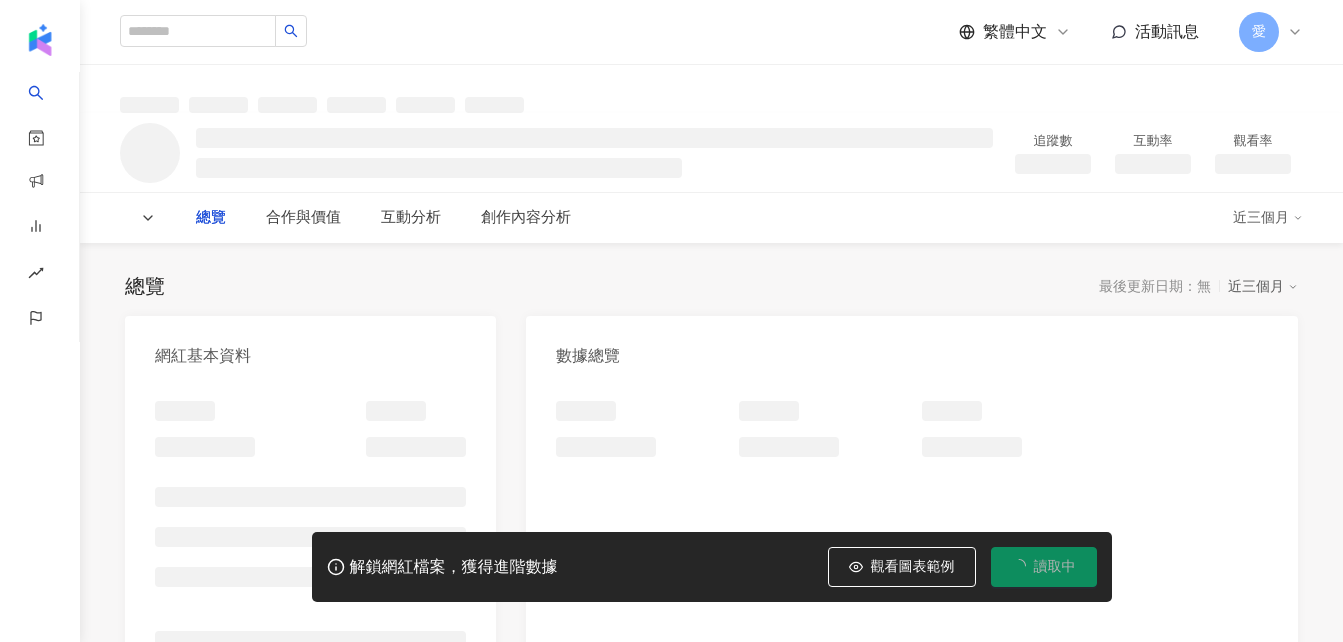 scroll, scrollTop: 0, scrollLeft: 0, axis: both 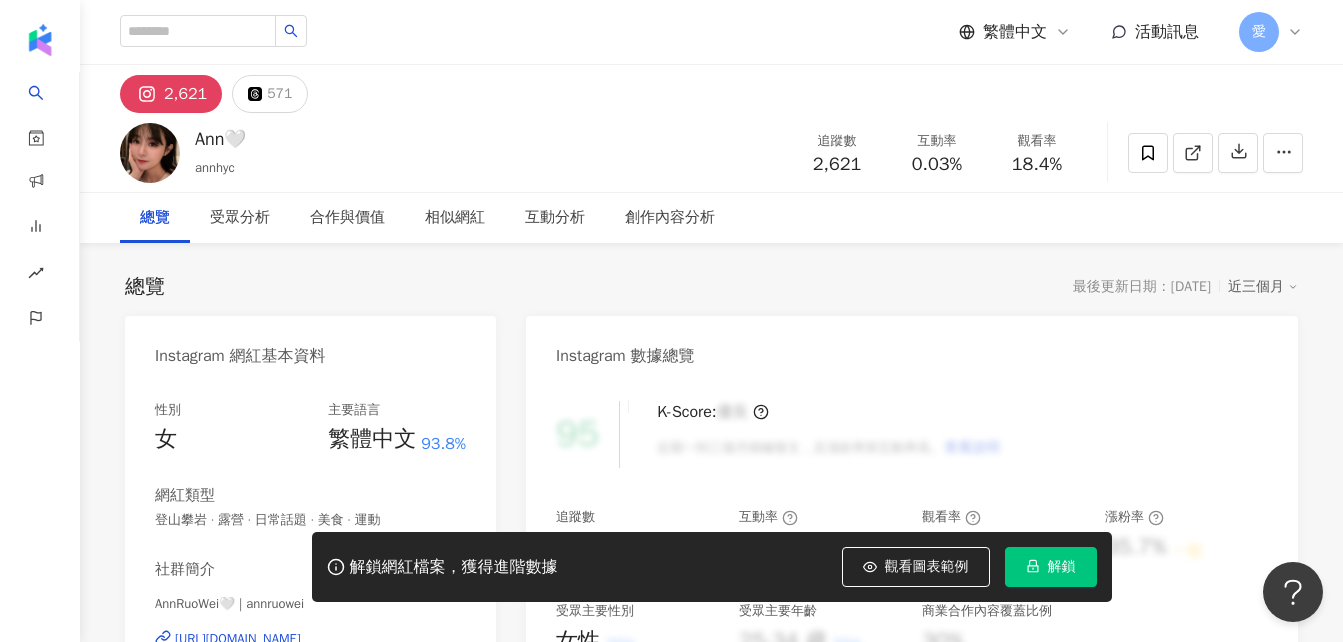 click on "https://www.instagram.com/annruowei/" at bounding box center (238, 639) 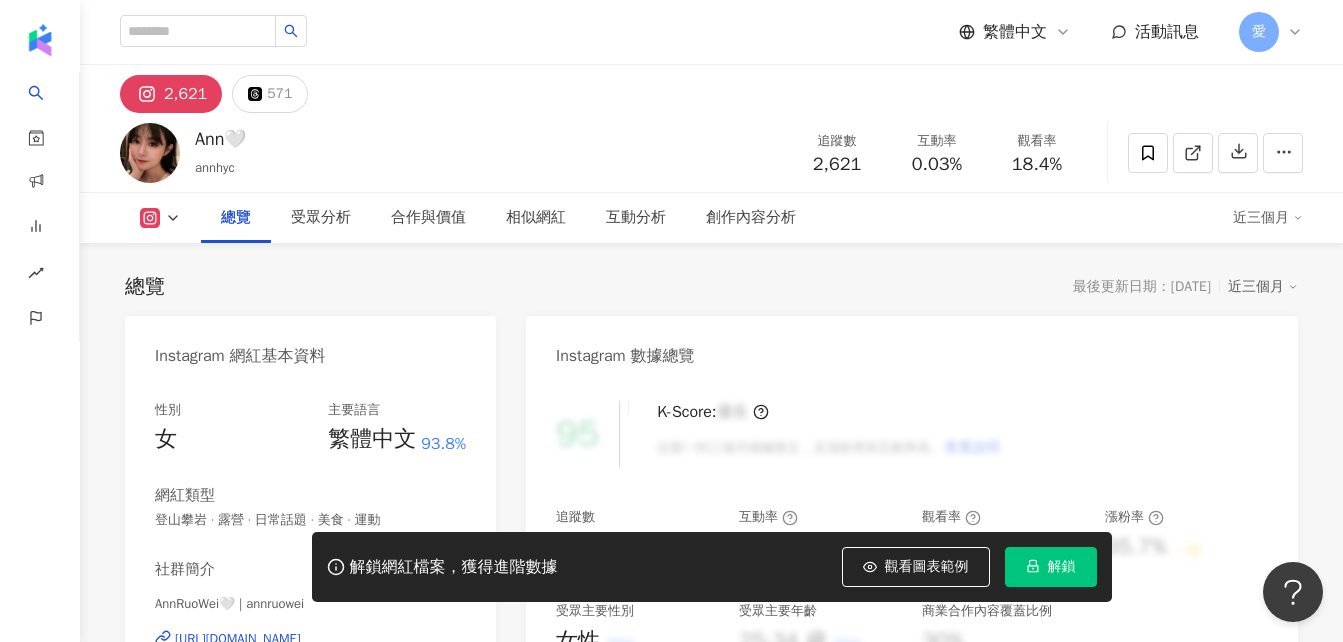 scroll, scrollTop: 300, scrollLeft: 0, axis: vertical 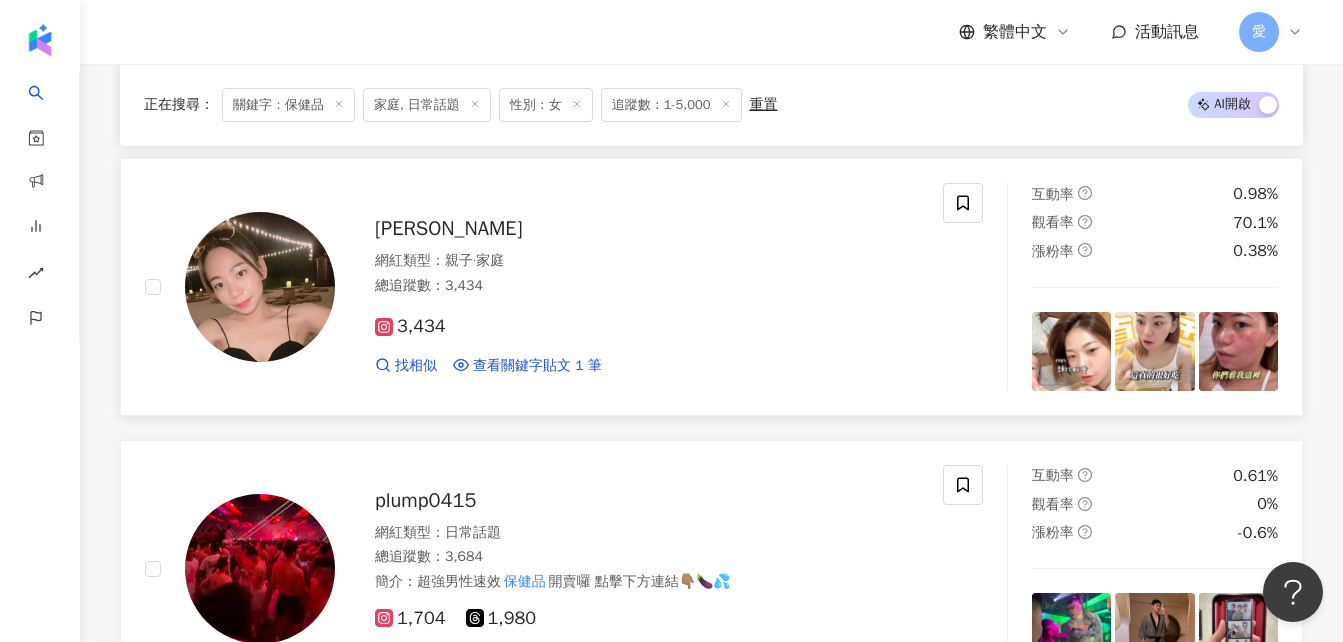 click on "[PERSON_NAME]" at bounding box center [448, 228] 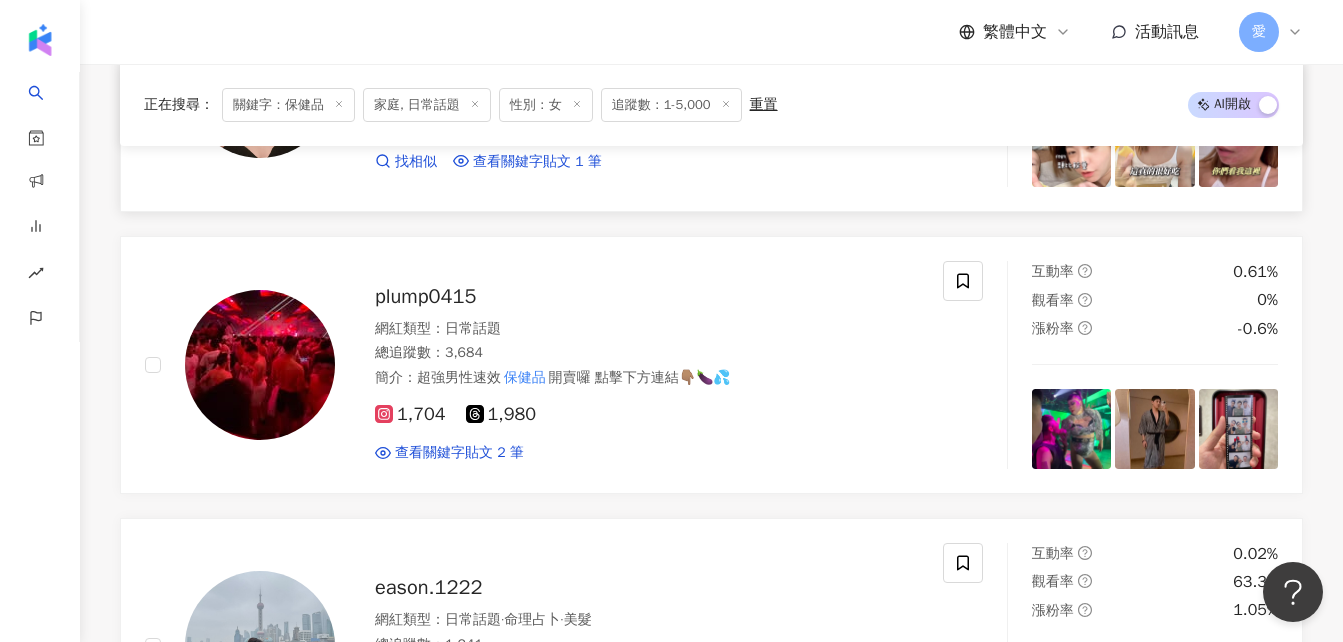 scroll, scrollTop: 9600, scrollLeft: 0, axis: vertical 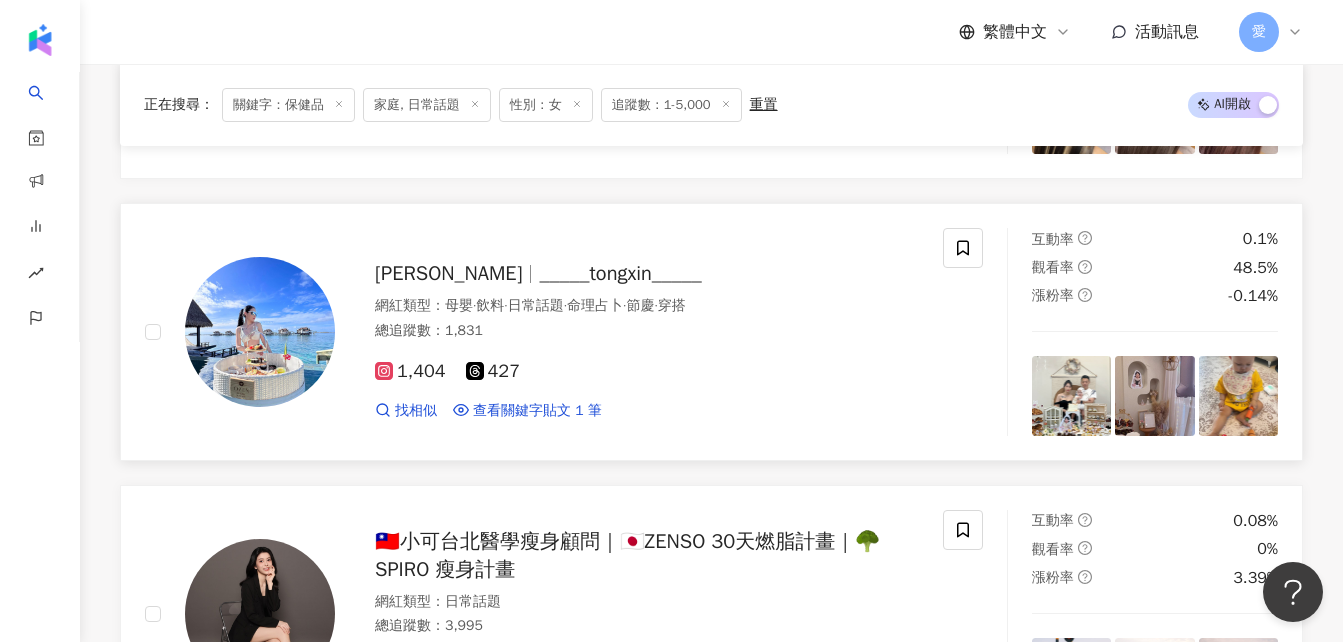click on "_____tongxin_____" at bounding box center [620, 273] 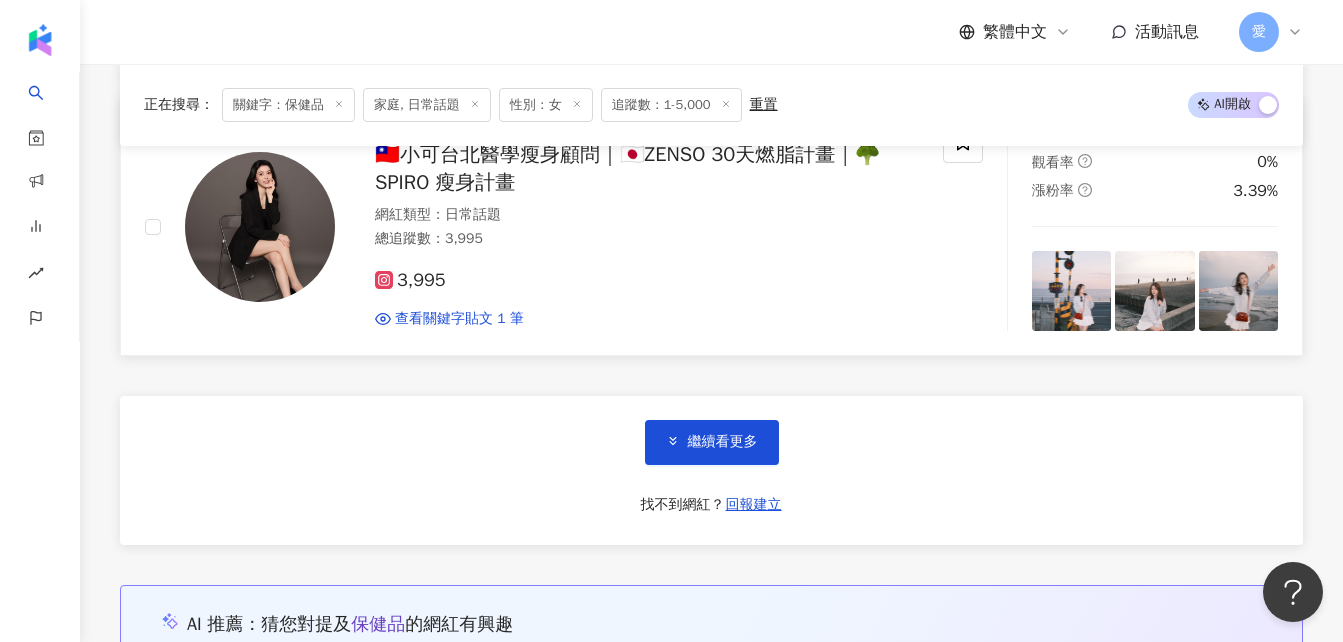 scroll, scrollTop: 10600, scrollLeft: 0, axis: vertical 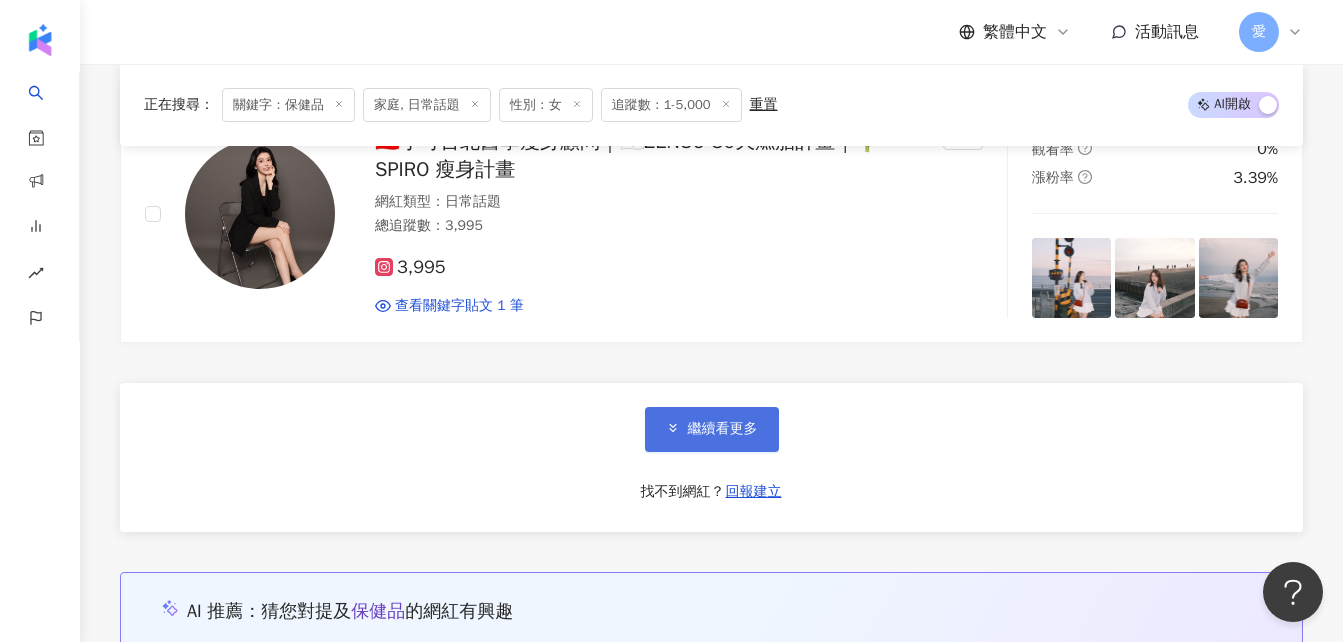 click on "繼續看更多" at bounding box center [723, 429] 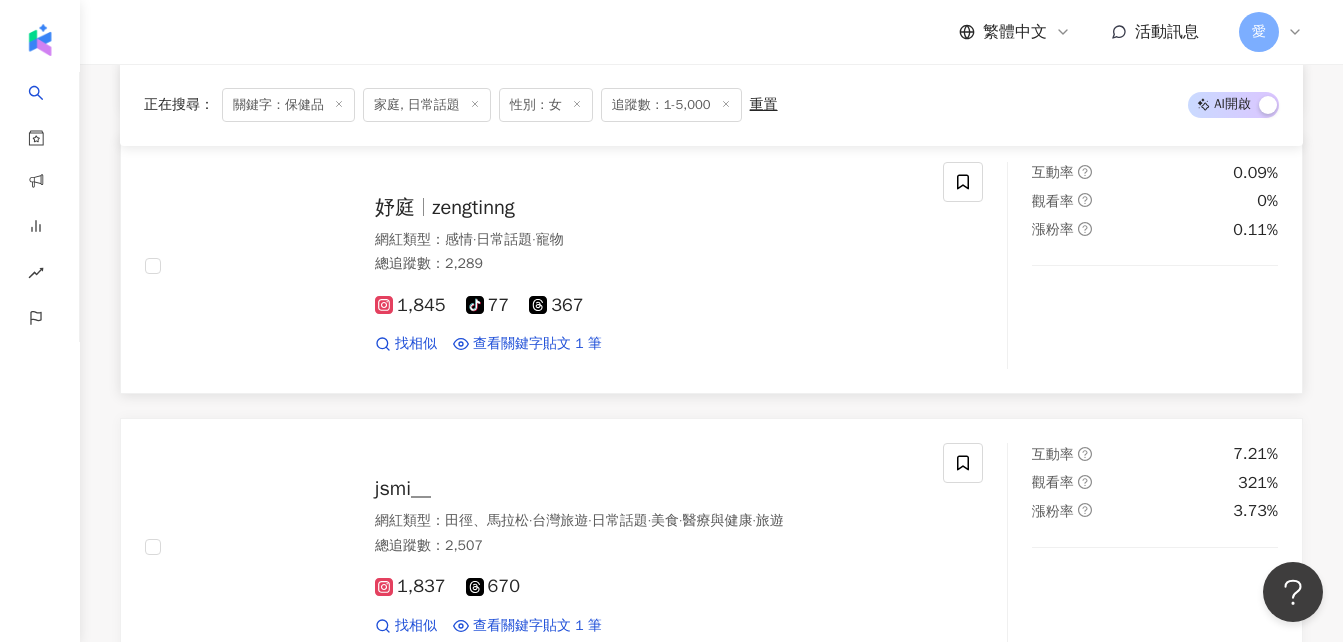 scroll, scrollTop: 11400, scrollLeft: 0, axis: vertical 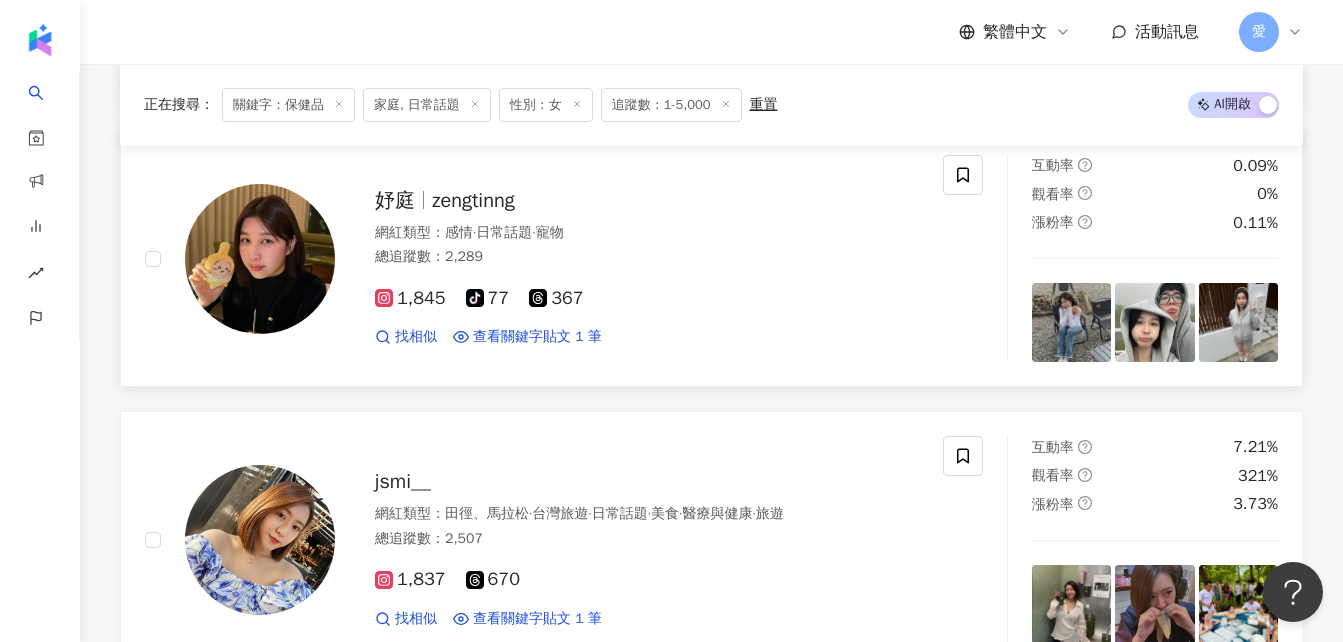 click on "zengtinng" at bounding box center (473, 200) 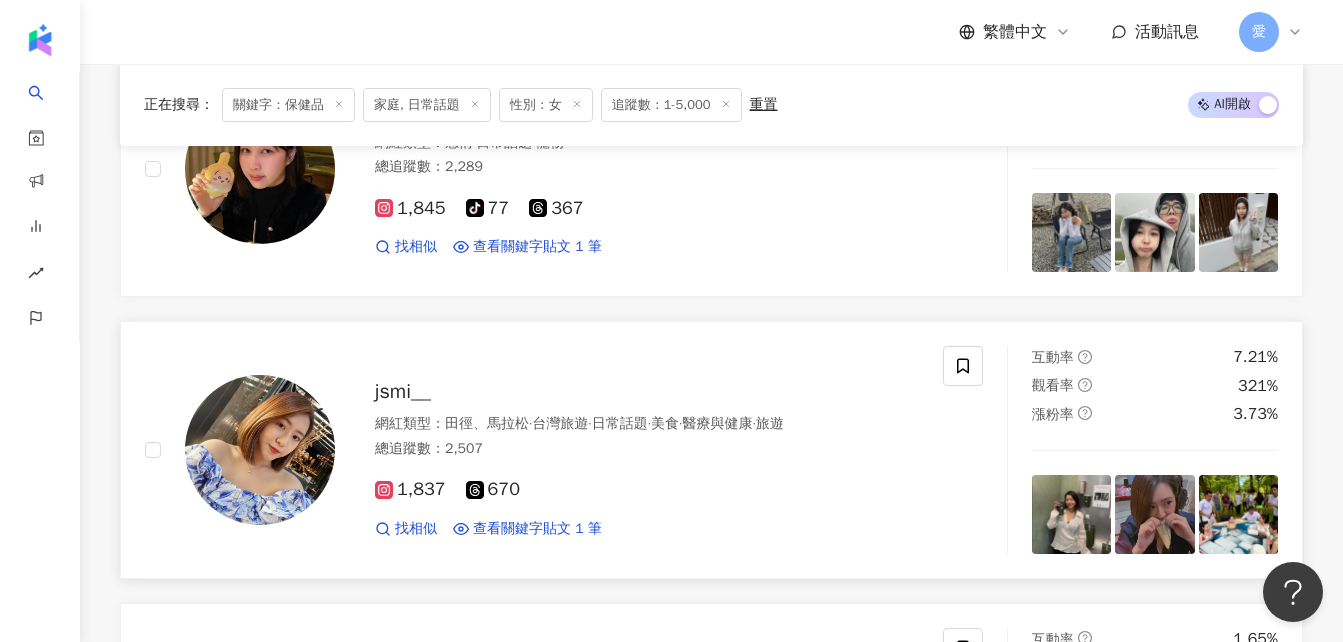 scroll, scrollTop: 11700, scrollLeft: 0, axis: vertical 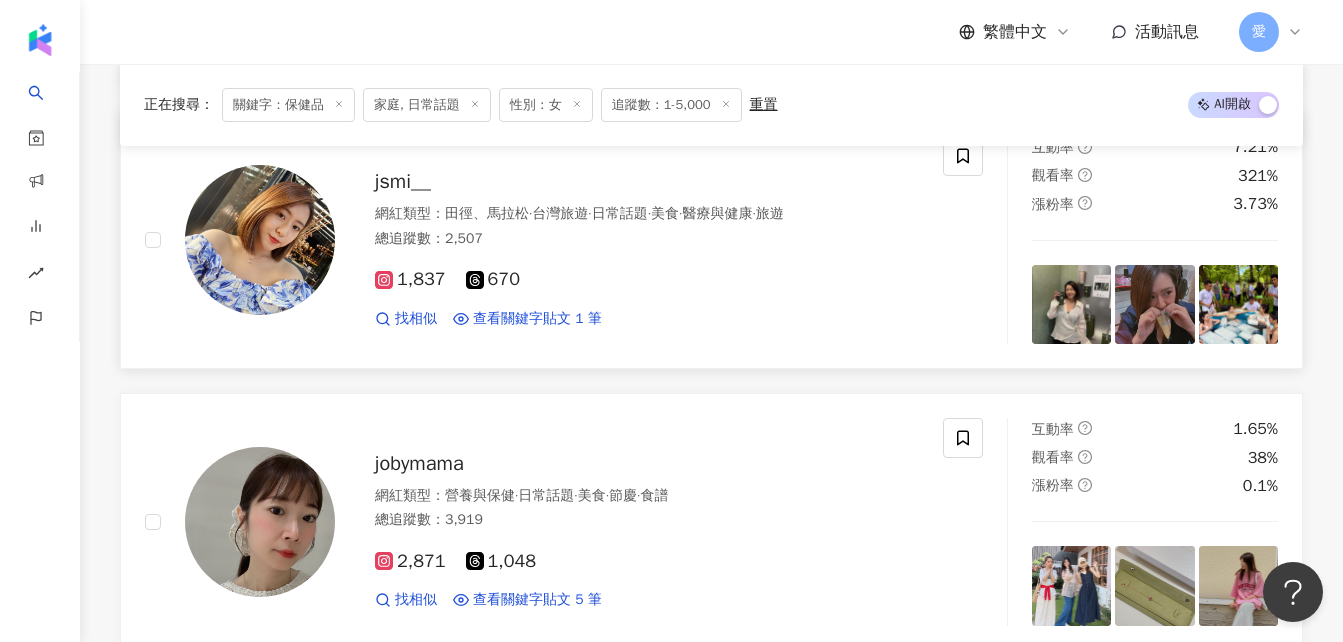 click on "jsmi__" at bounding box center (403, 181) 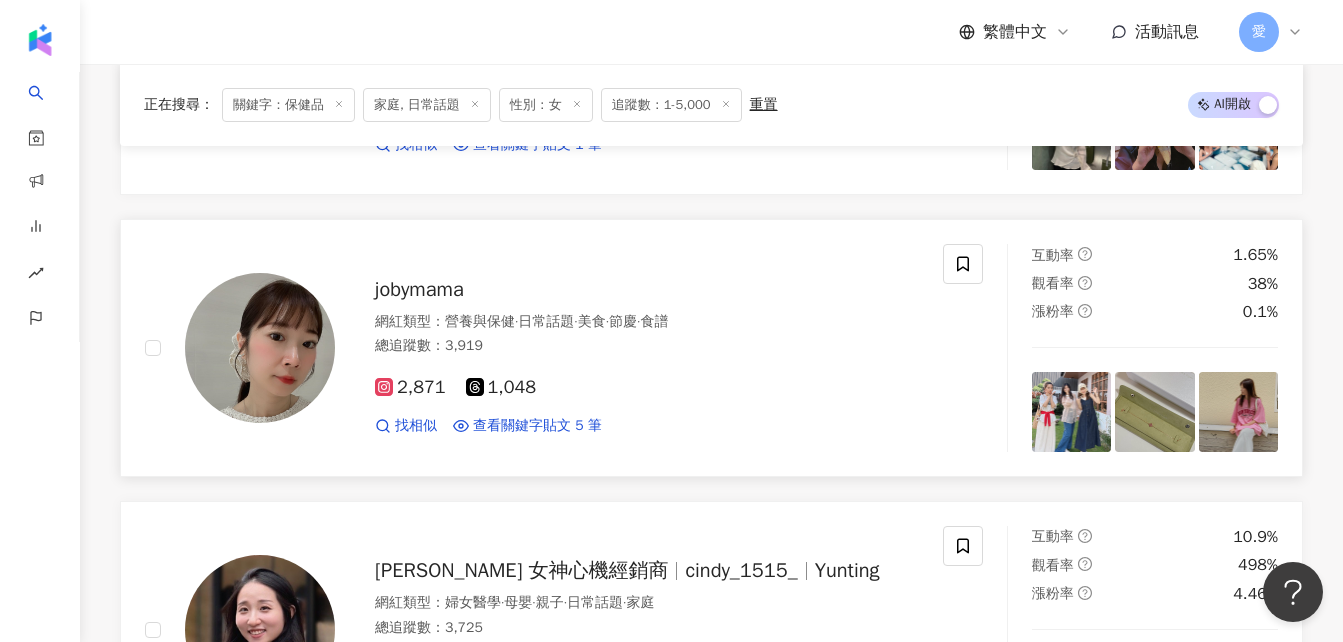 scroll, scrollTop: 11900, scrollLeft: 0, axis: vertical 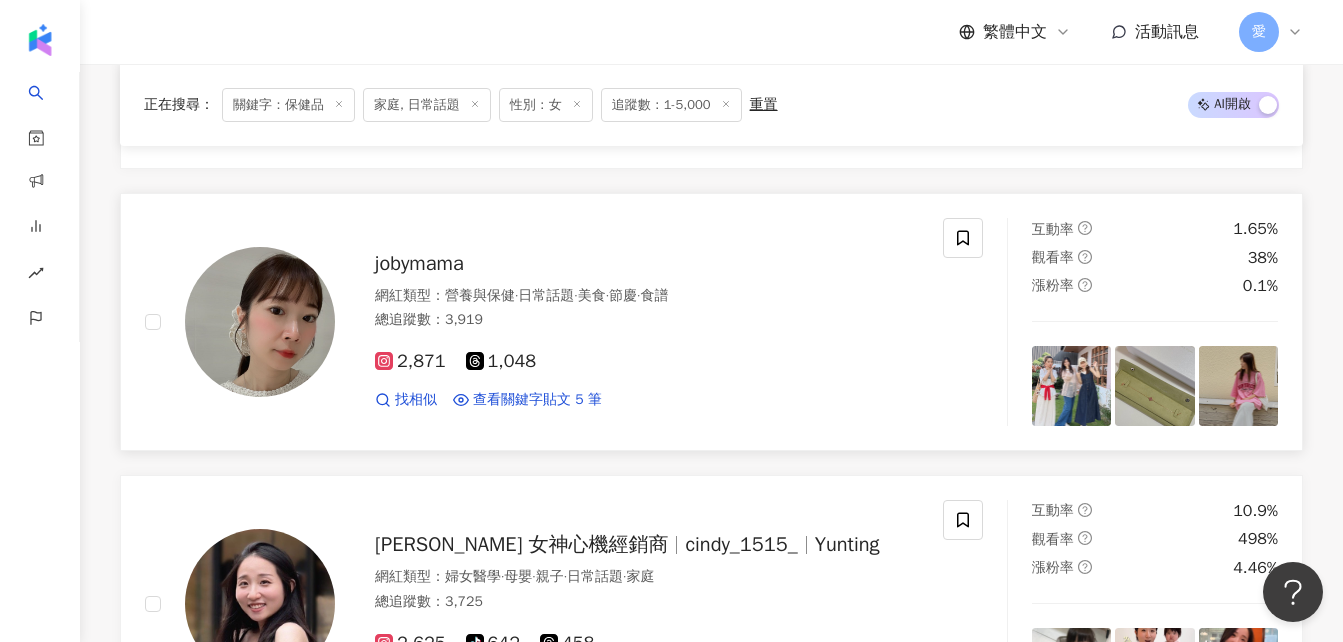 click on "jobymama" at bounding box center (419, 263) 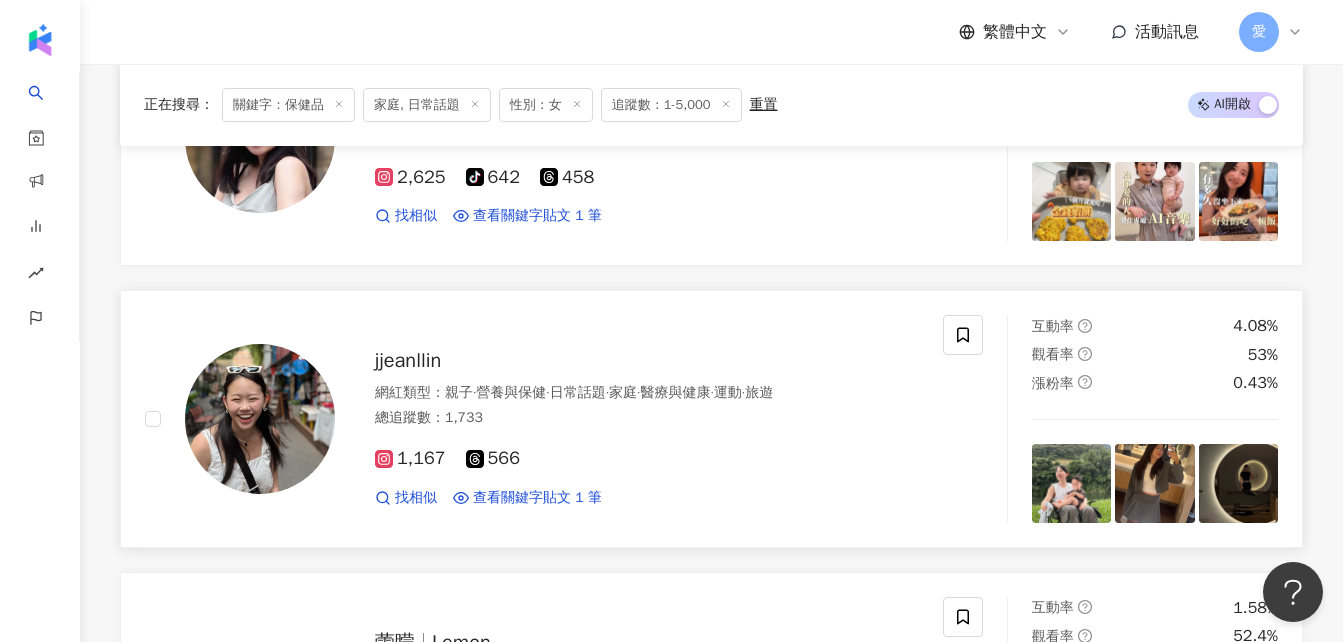 scroll, scrollTop: 12400, scrollLeft: 0, axis: vertical 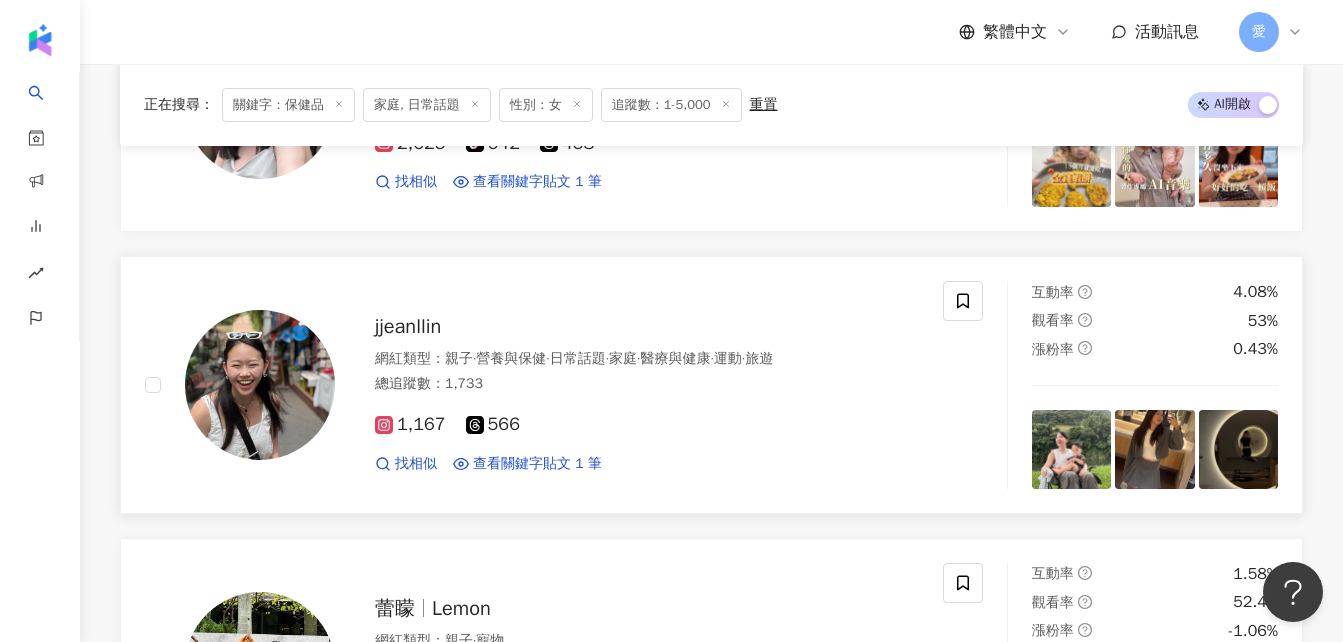 click on "jjeanllin" at bounding box center (408, 326) 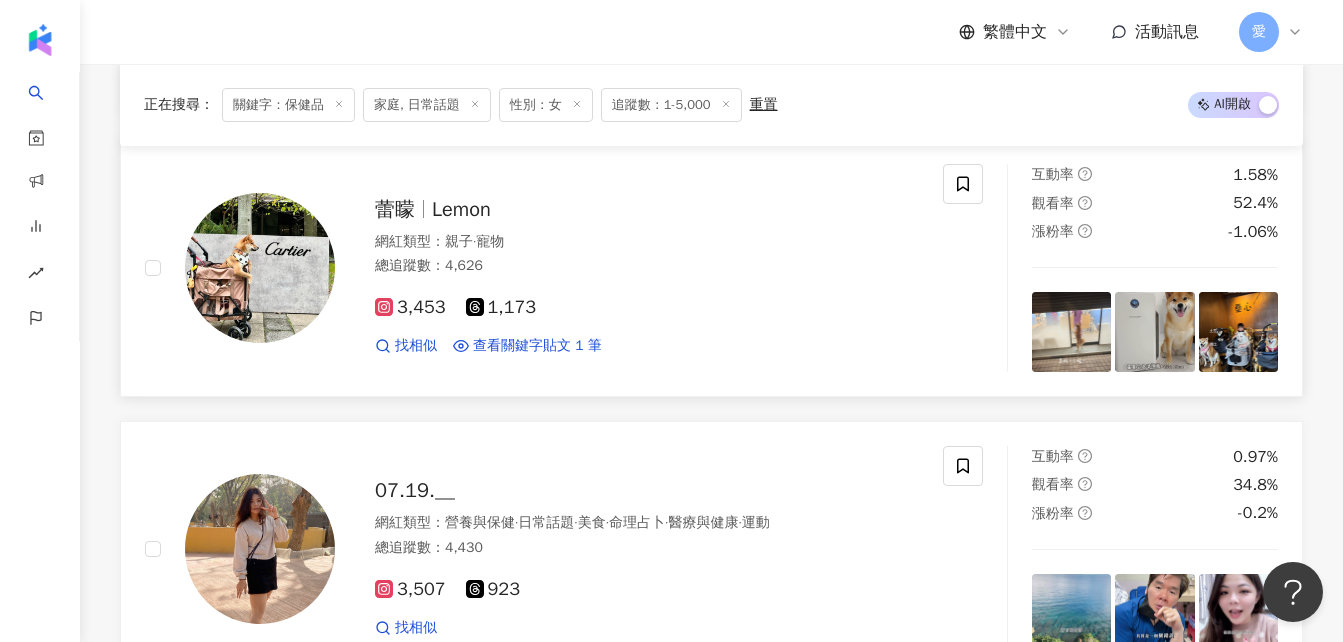 scroll, scrollTop: 12800, scrollLeft: 0, axis: vertical 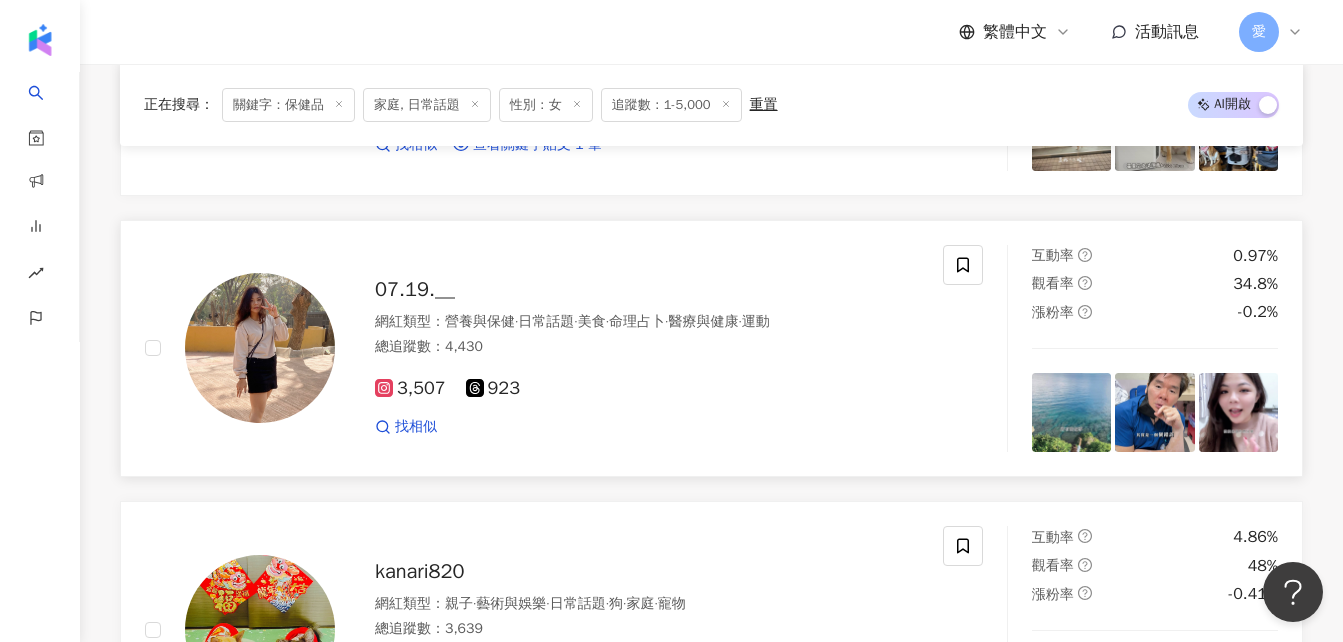 drag, startPoint x: 408, startPoint y: 301, endPoint x: 402, endPoint y: 290, distance: 12.529964 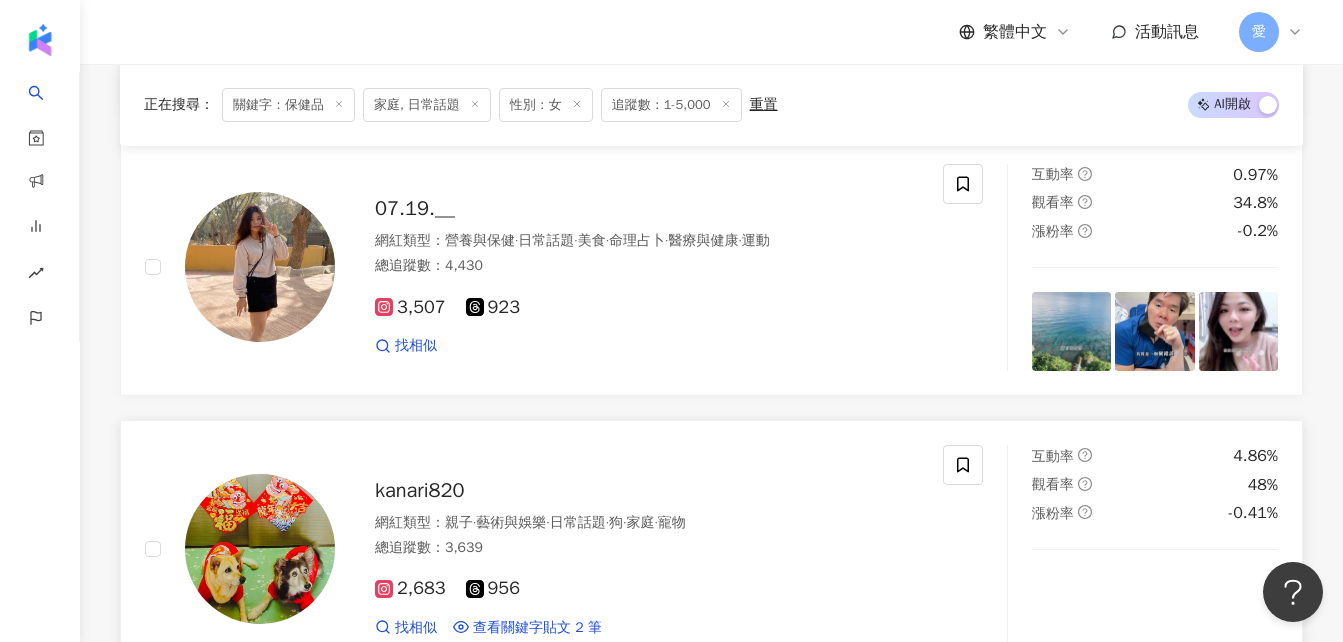 scroll, scrollTop: 13400, scrollLeft: 0, axis: vertical 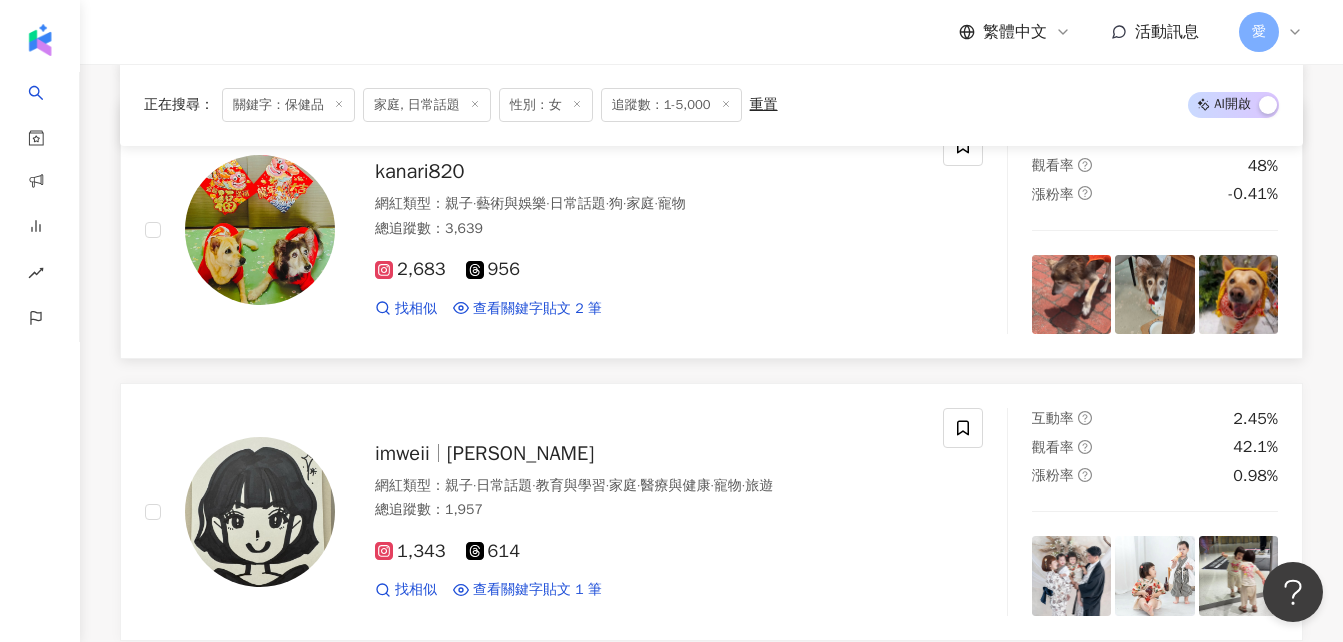 click on "kanari820" at bounding box center (420, 171) 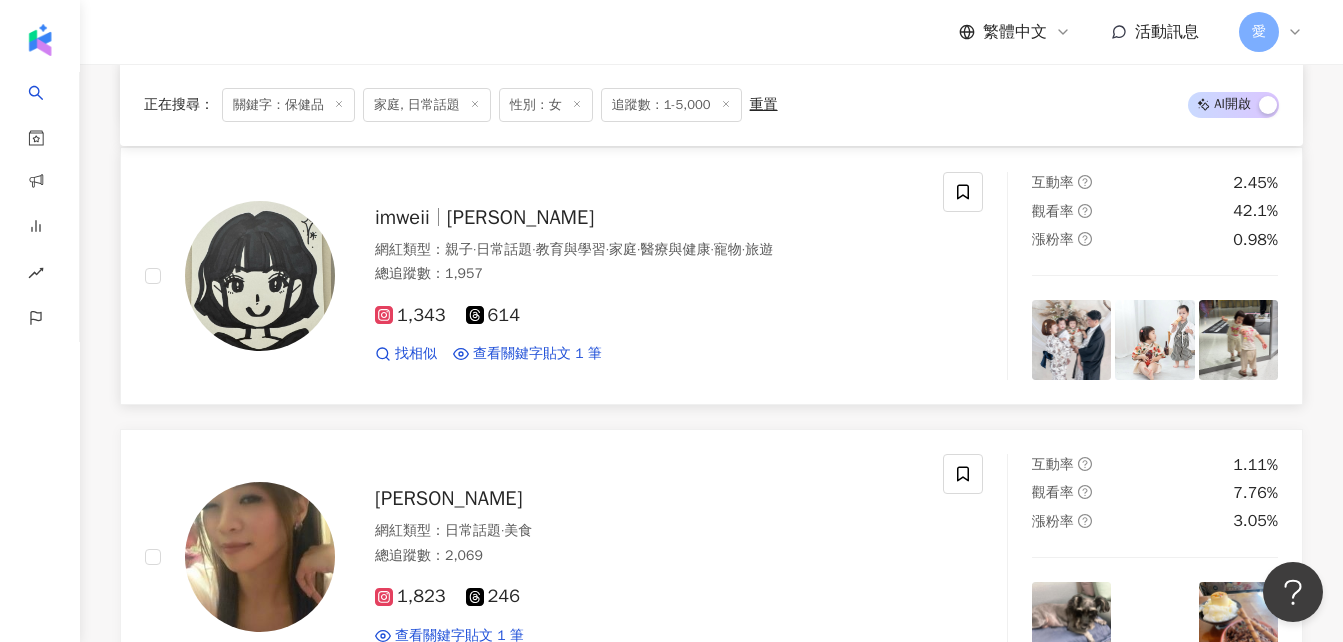 scroll, scrollTop: 13600, scrollLeft: 0, axis: vertical 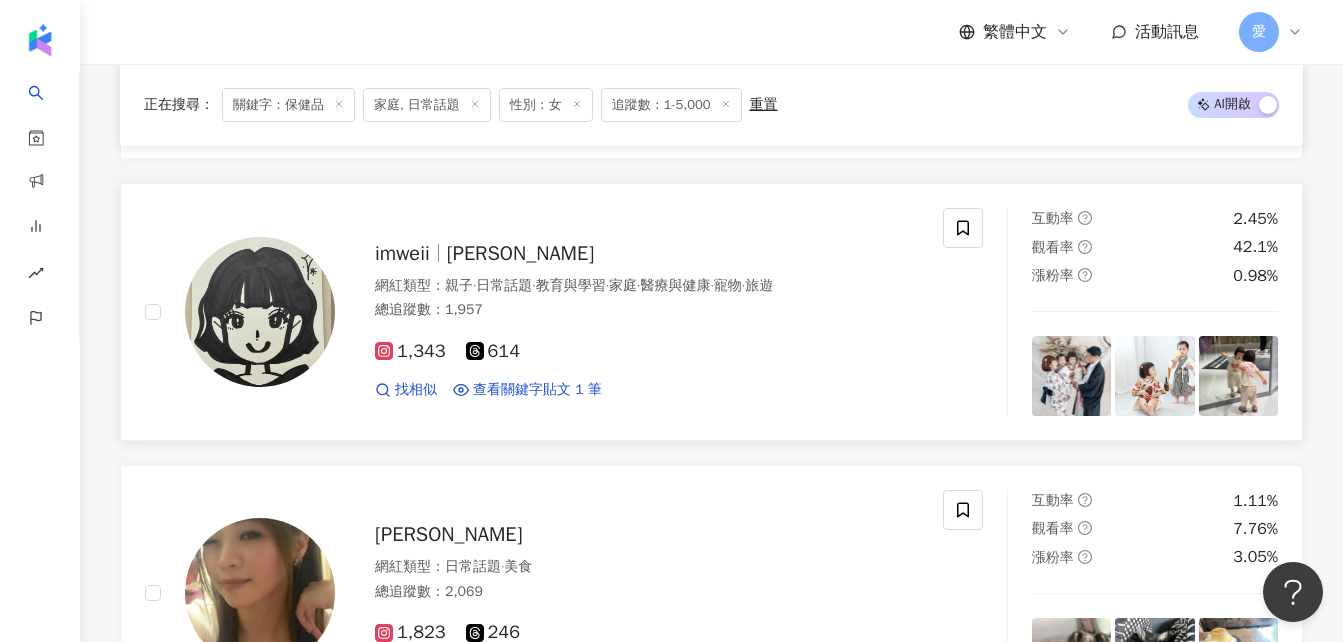 click on "imweii" at bounding box center (402, 253) 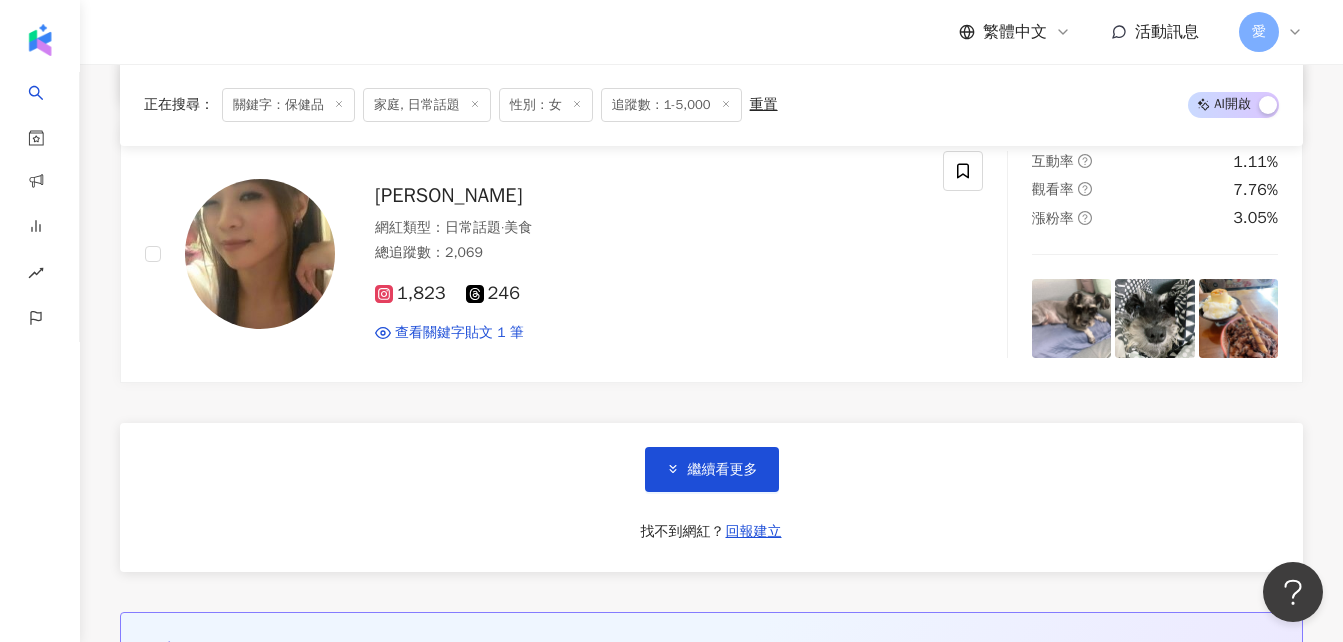 scroll, scrollTop: 14000, scrollLeft: 0, axis: vertical 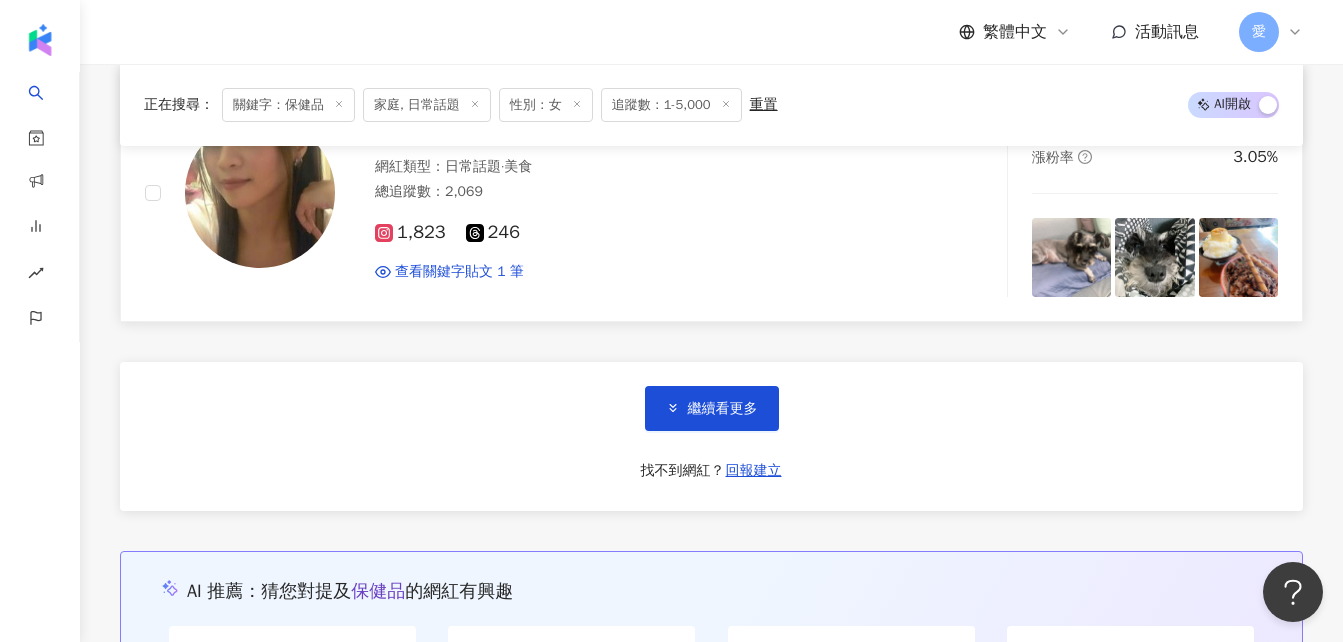 click on "[PERSON_NAME]" at bounding box center (448, 134) 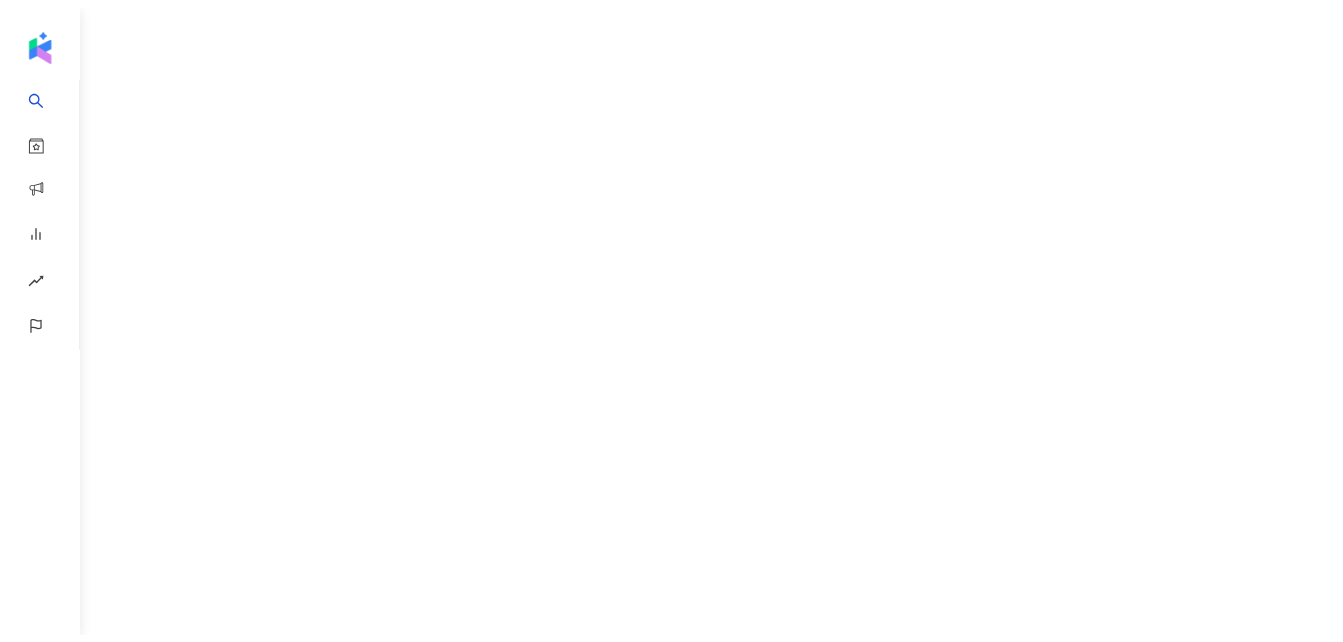 scroll, scrollTop: 0, scrollLeft: 0, axis: both 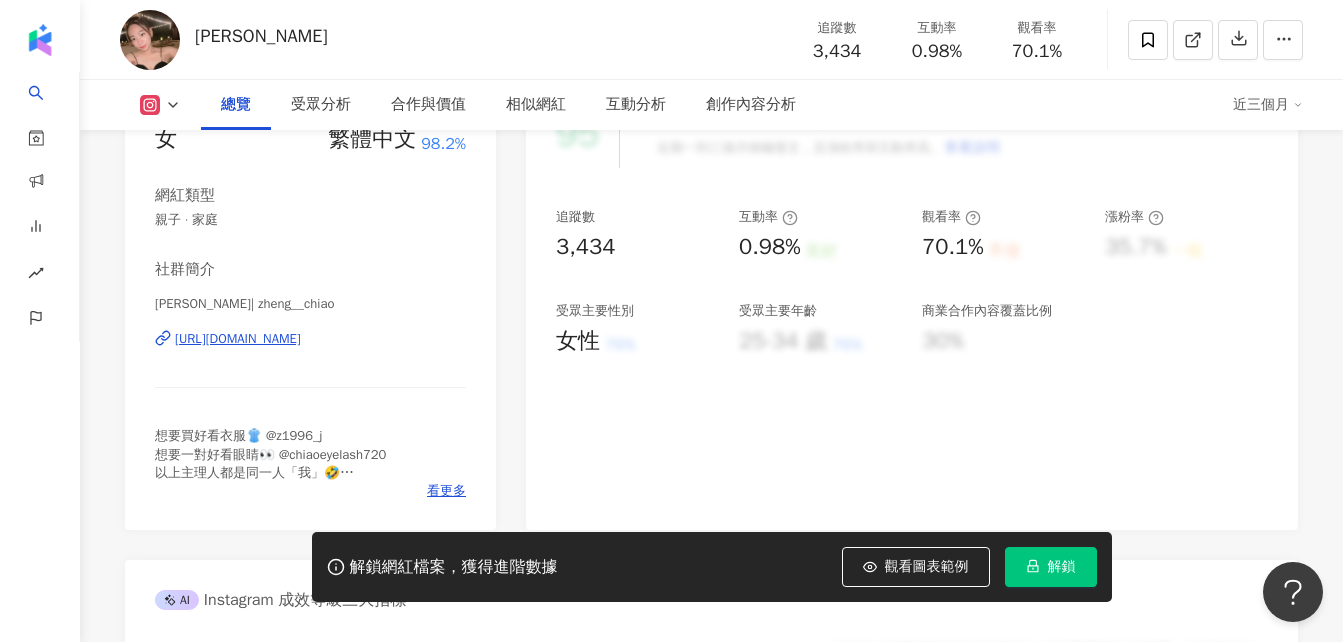 click on "https://www.instagram.com/zheng__chiao/" at bounding box center [238, 339] 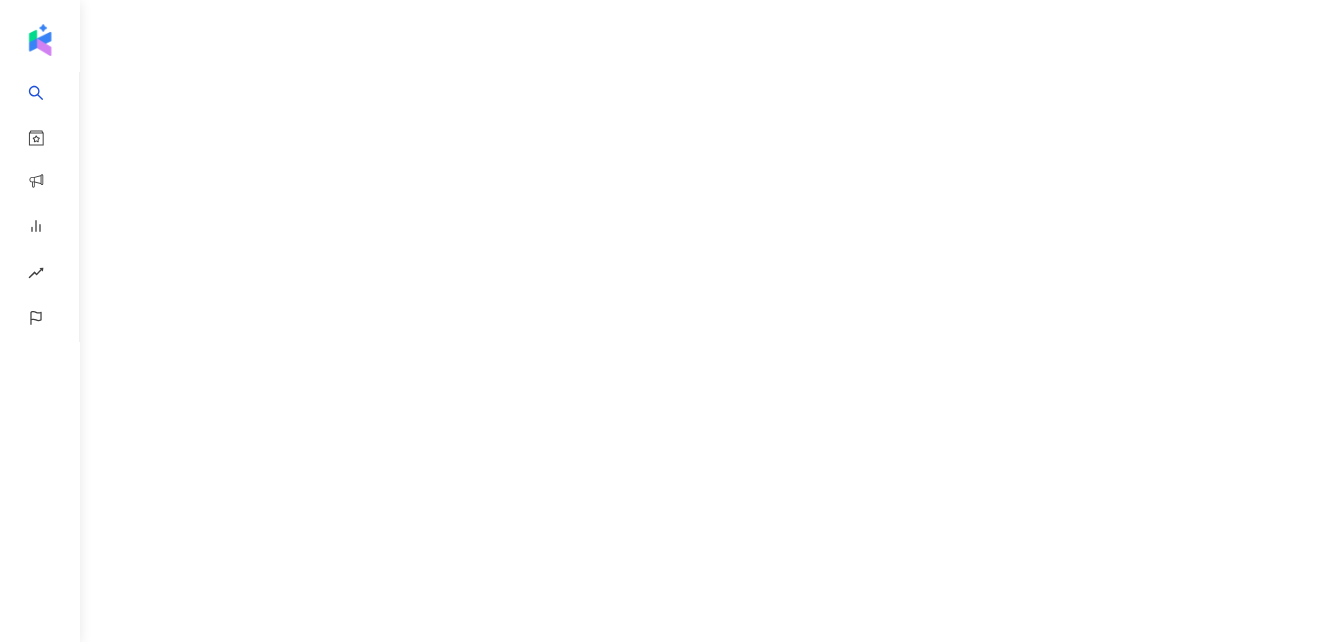 scroll, scrollTop: 0, scrollLeft: 0, axis: both 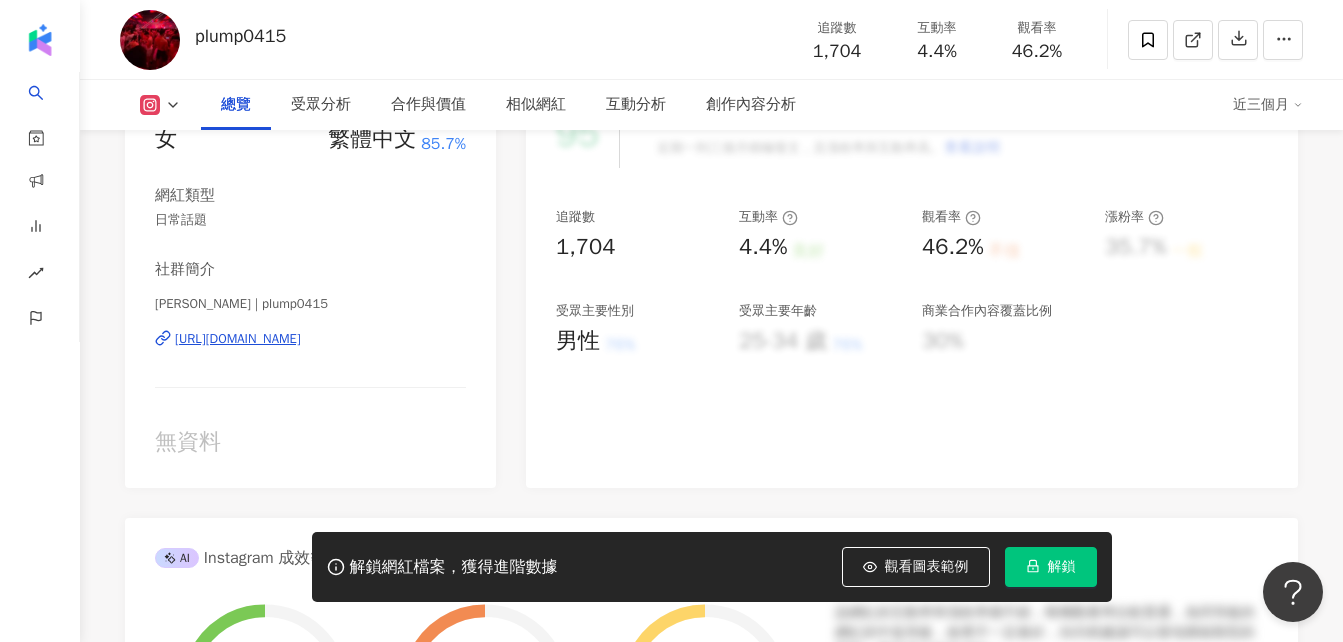 click on "[URL][DOMAIN_NAME]" at bounding box center (238, 339) 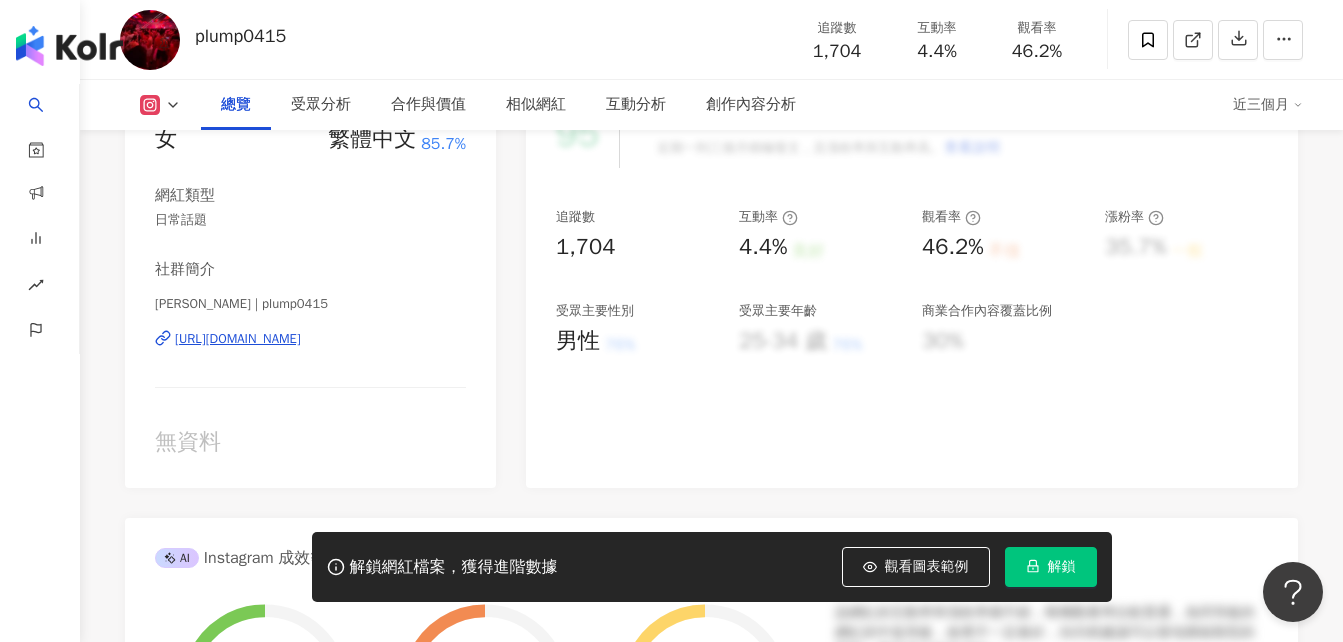 click on "搜尋 資源庫 商案媒合 洞察報告 趨勢分析 BETA 競品分析" at bounding box center (40, 363) 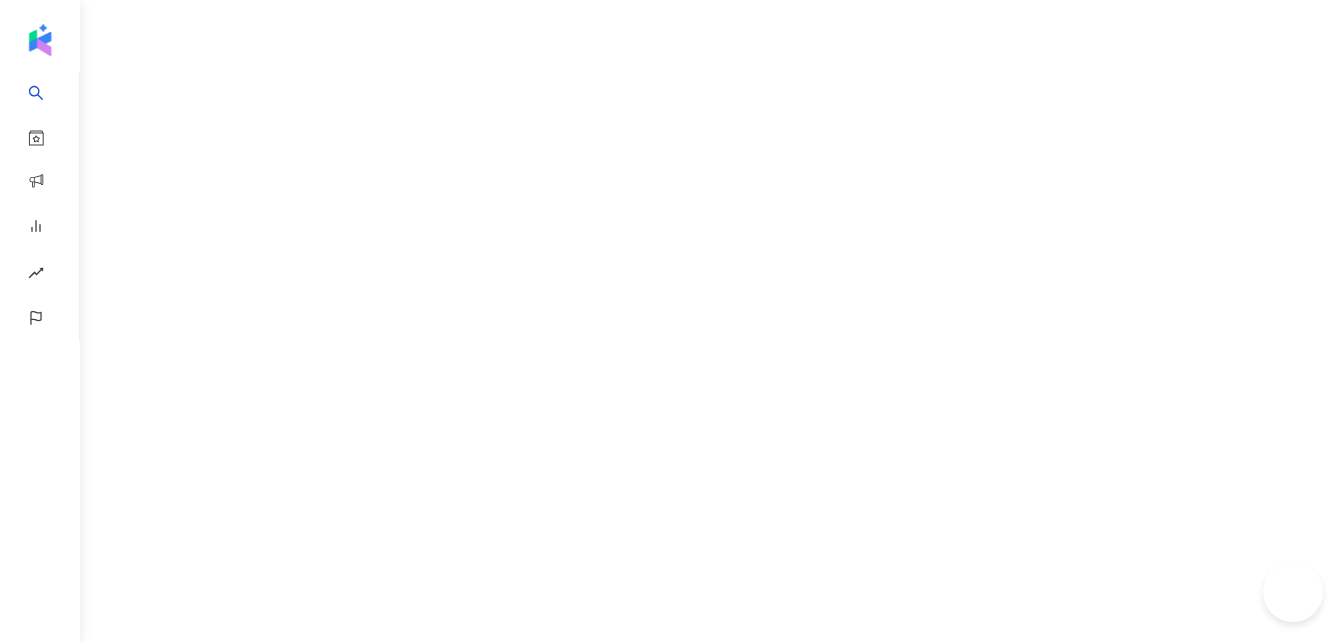 scroll, scrollTop: 0, scrollLeft: 0, axis: both 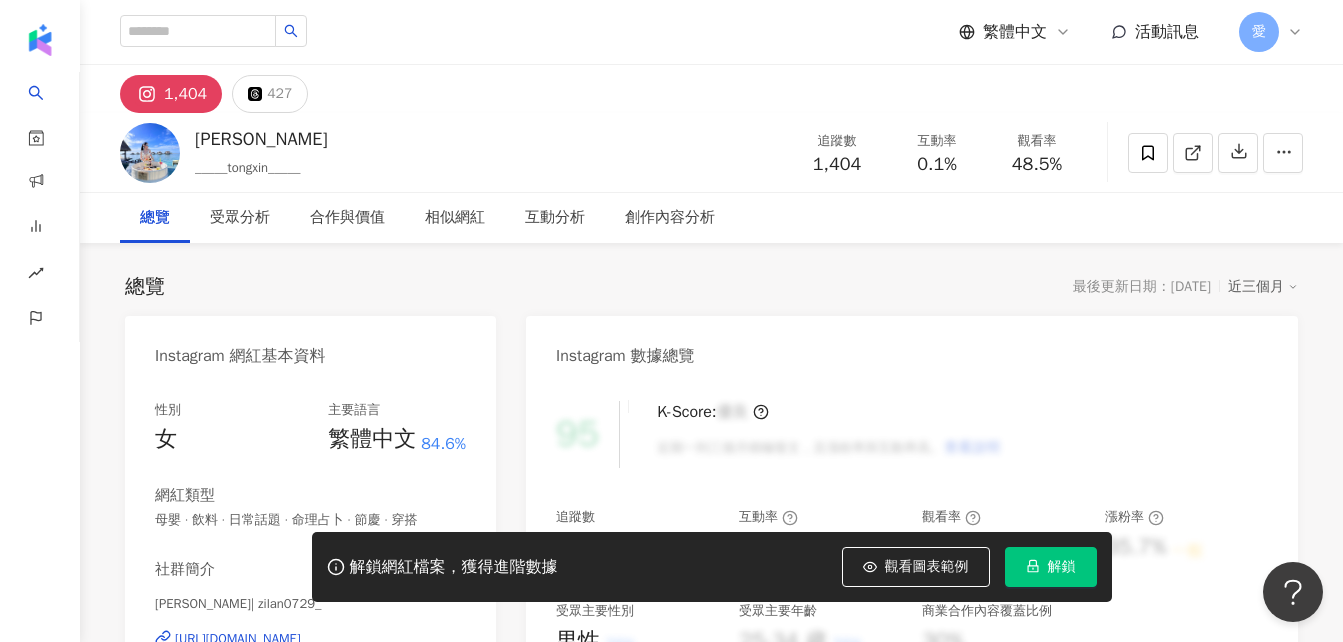 drag, startPoint x: 925, startPoint y: 300, endPoint x: 285, endPoint y: 437, distance: 654.499 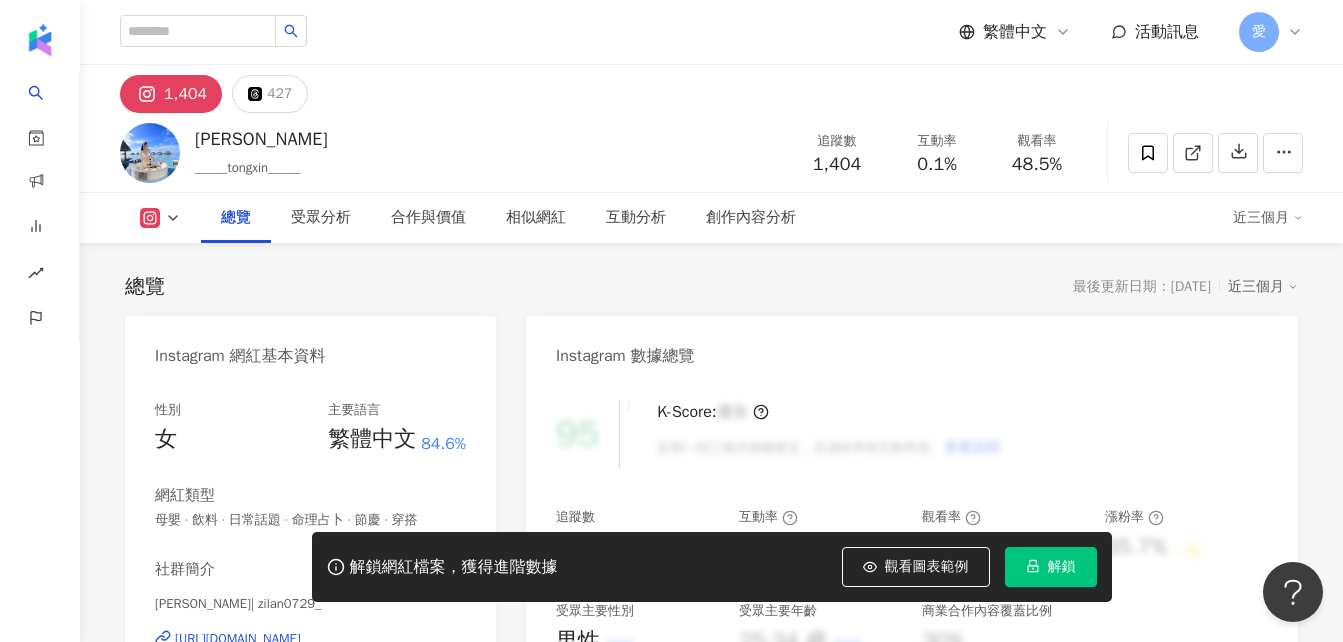 scroll, scrollTop: 200, scrollLeft: 0, axis: vertical 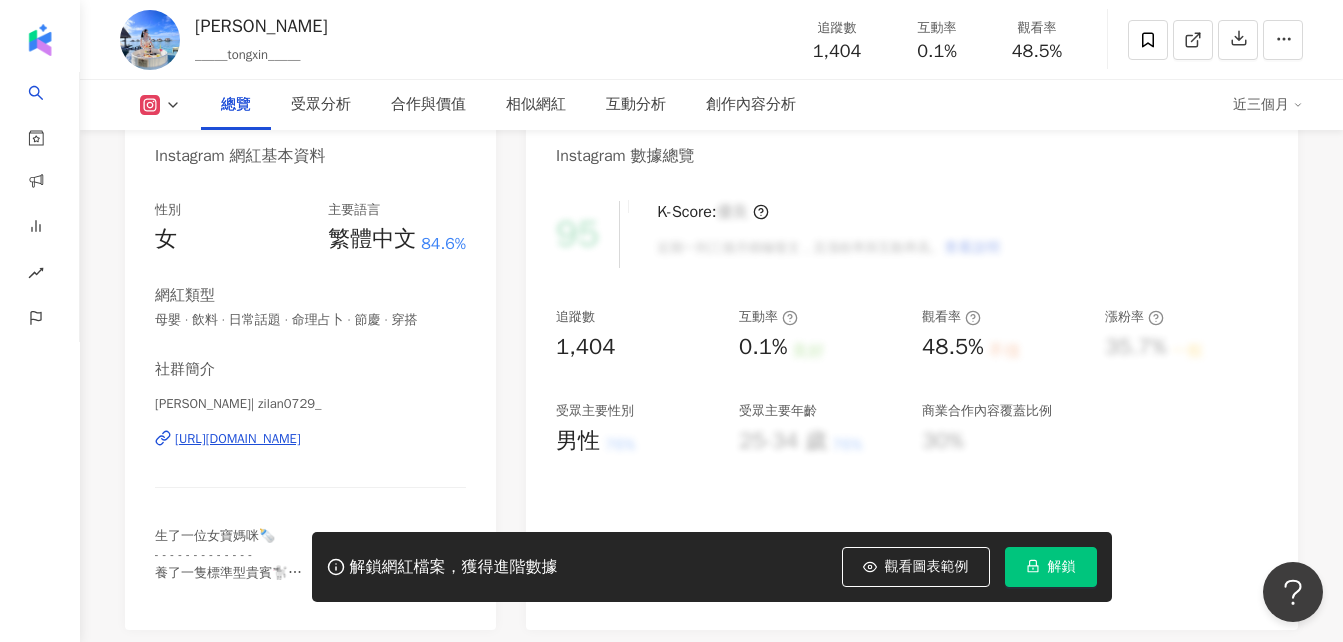 click on "https://www.instagram.com/zilan0729_/" at bounding box center (238, 439) 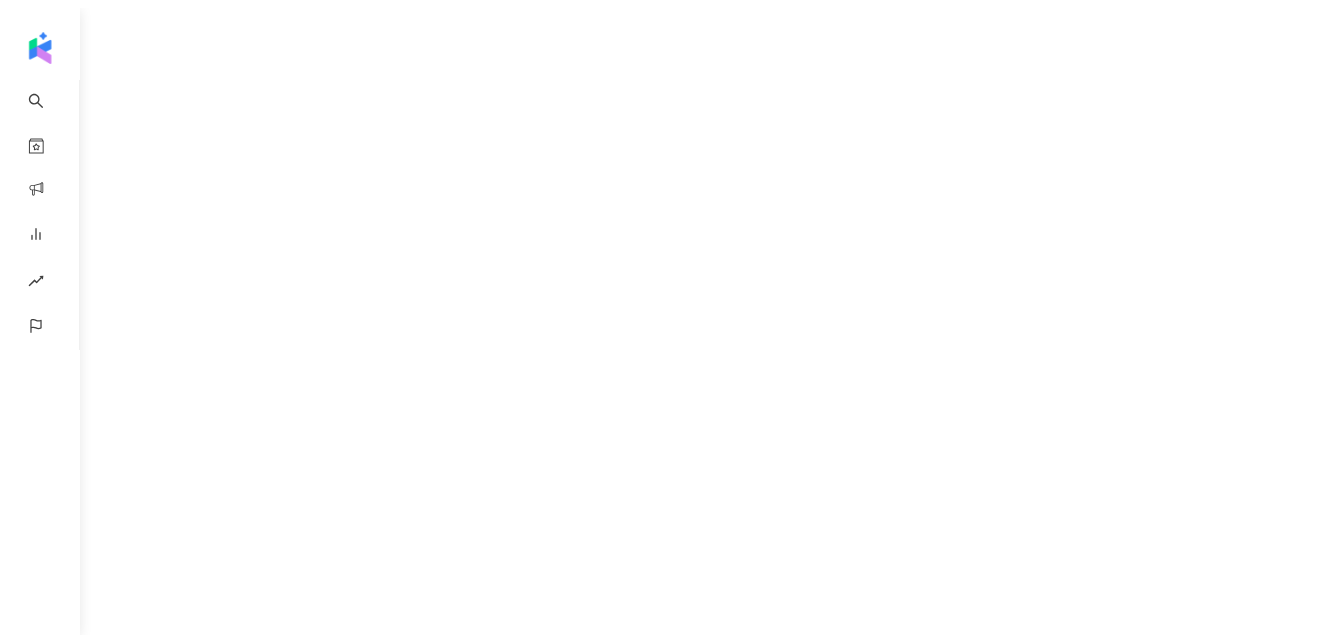 scroll, scrollTop: 0, scrollLeft: 0, axis: both 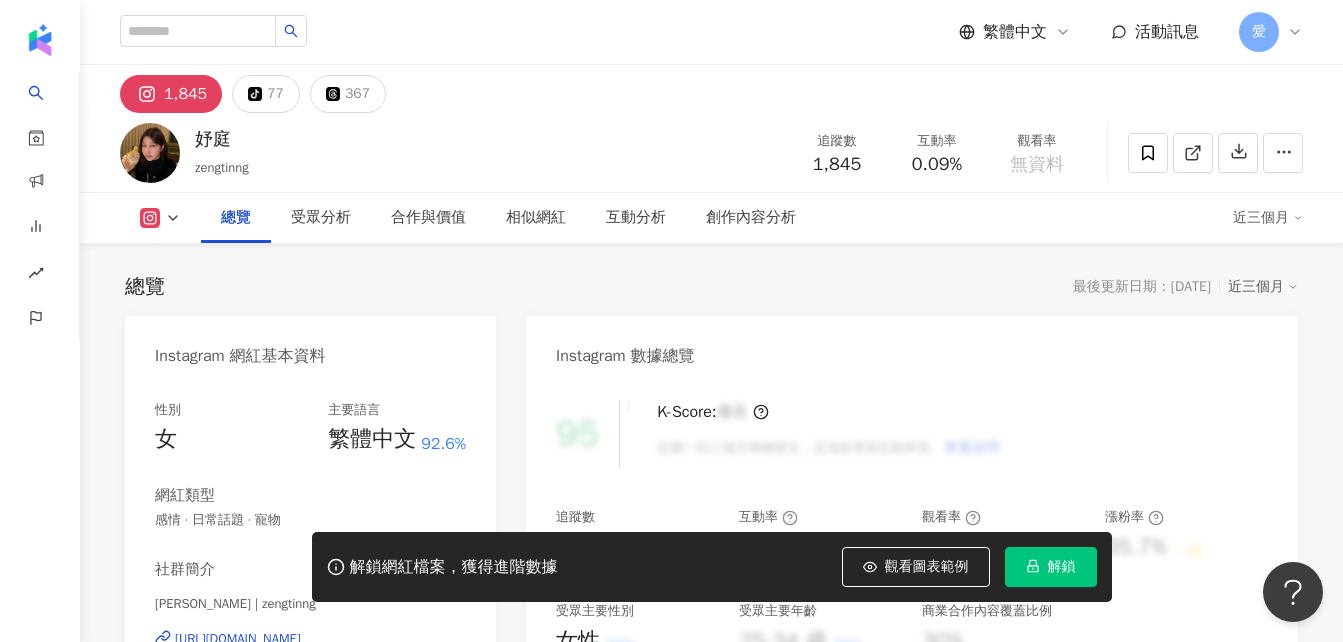 click on "[URL][DOMAIN_NAME]" at bounding box center [238, 639] 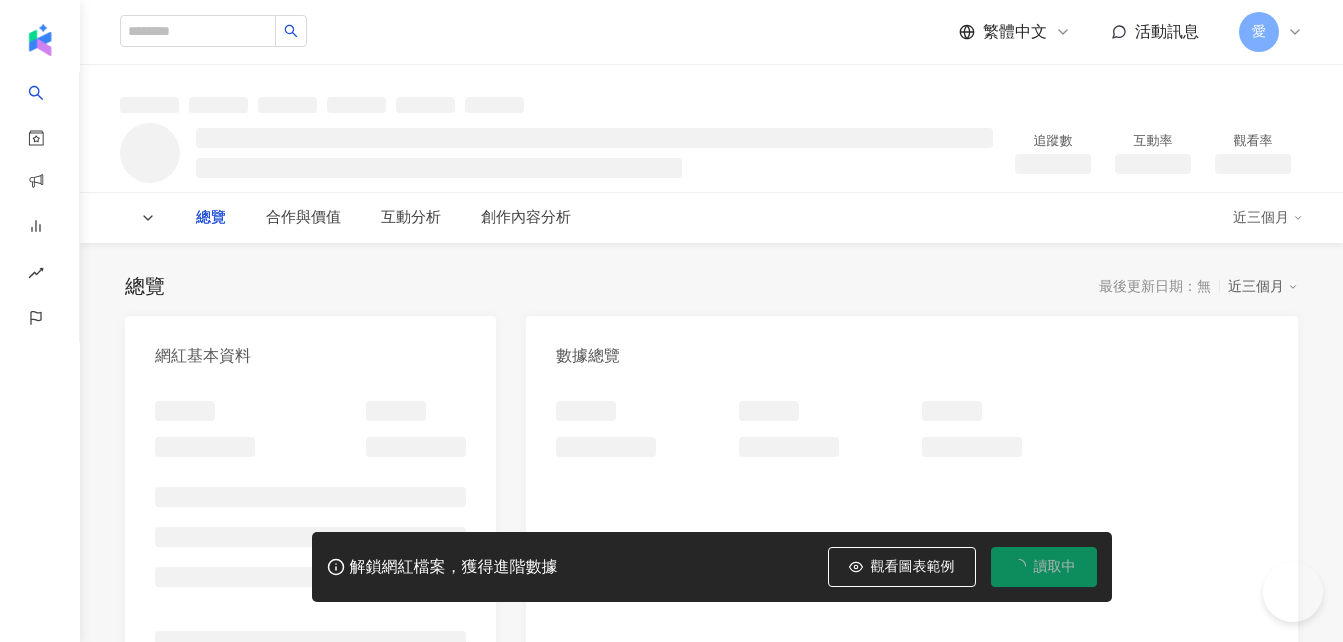 scroll, scrollTop: 0, scrollLeft: 0, axis: both 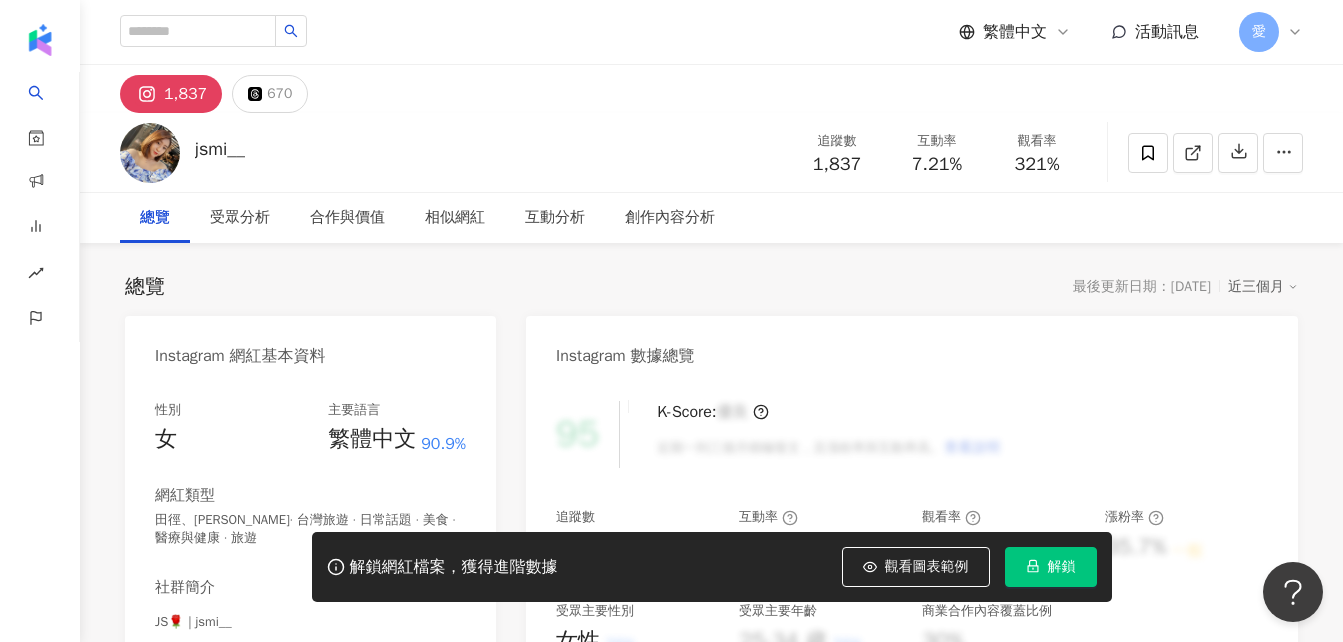 click on "Instagram 網紅基本資料" at bounding box center (310, 348) 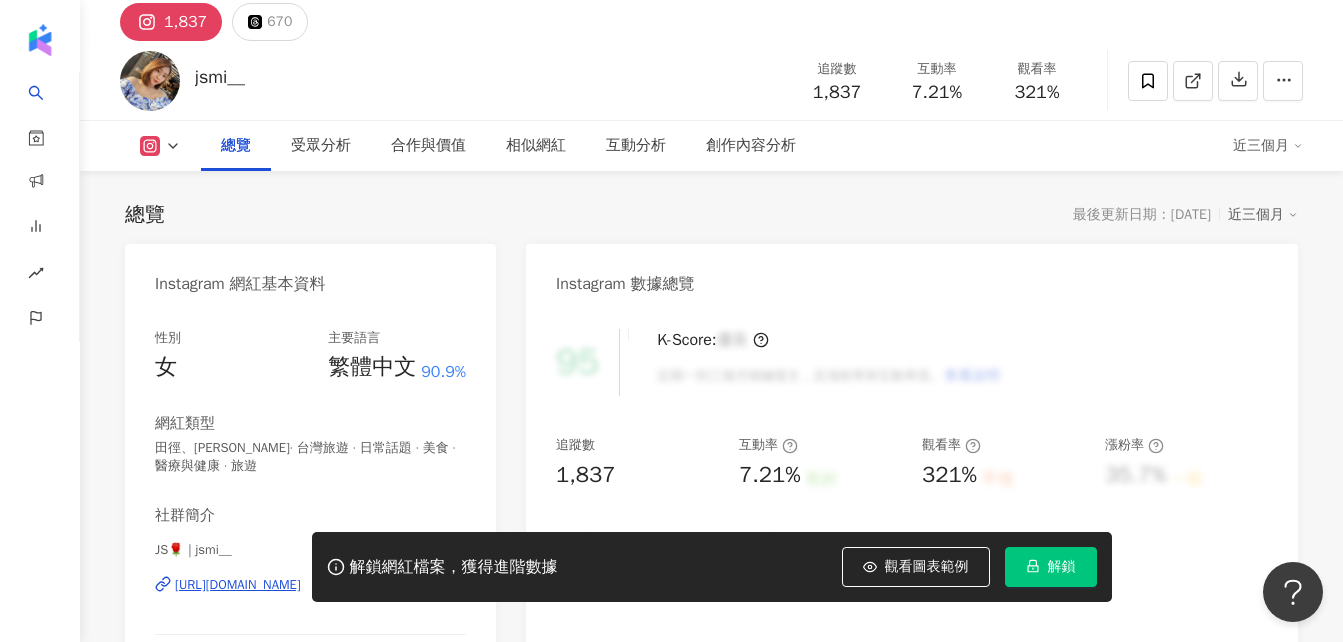 scroll, scrollTop: 300, scrollLeft: 0, axis: vertical 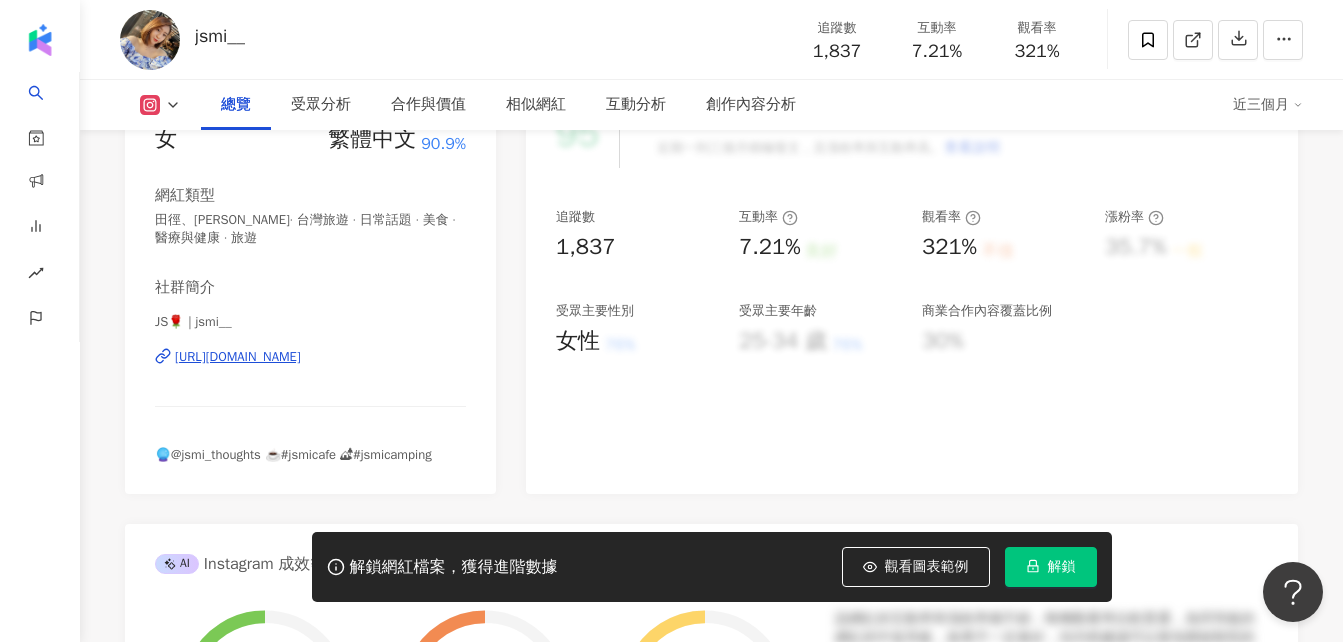 click on "https://www.instagram.com/jsmi__/" at bounding box center [238, 357] 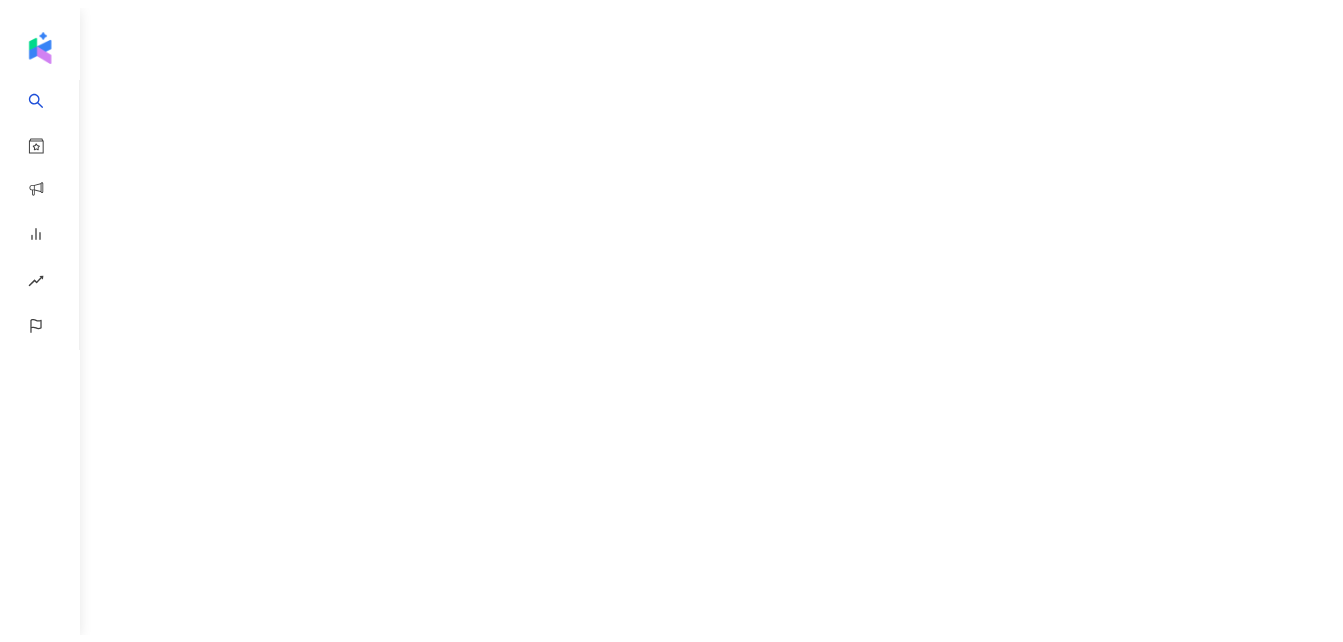 scroll, scrollTop: 0, scrollLeft: 0, axis: both 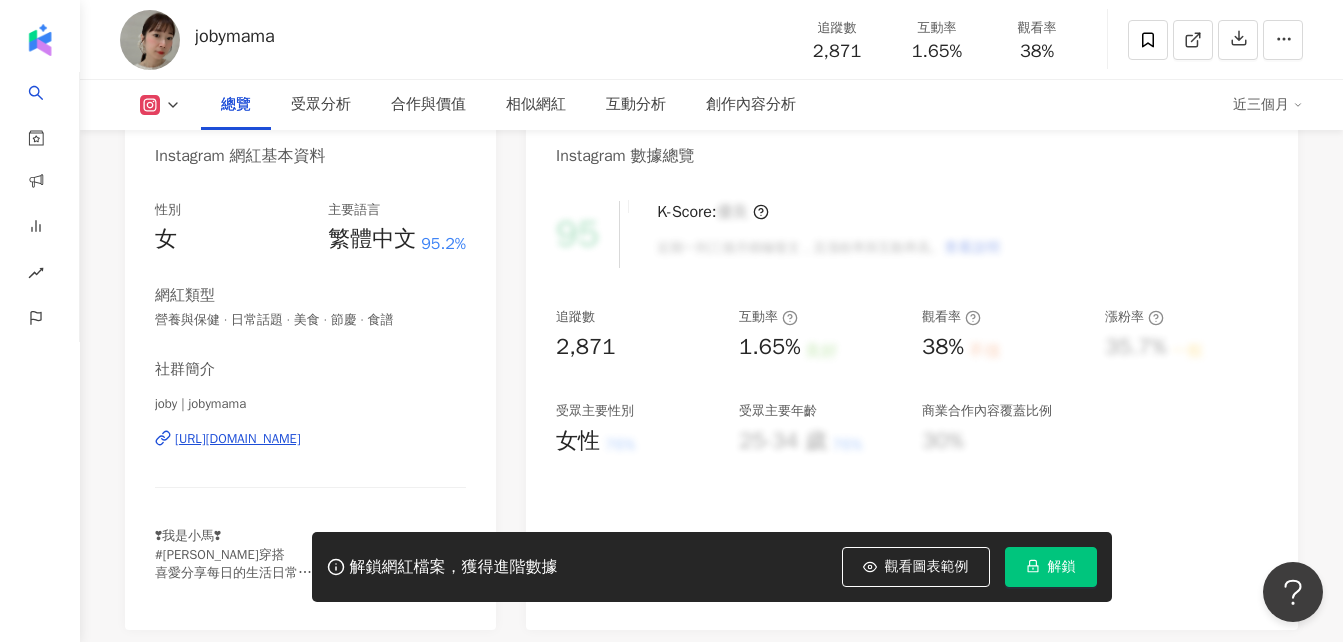 click on "[URL][DOMAIN_NAME]" at bounding box center [238, 439] 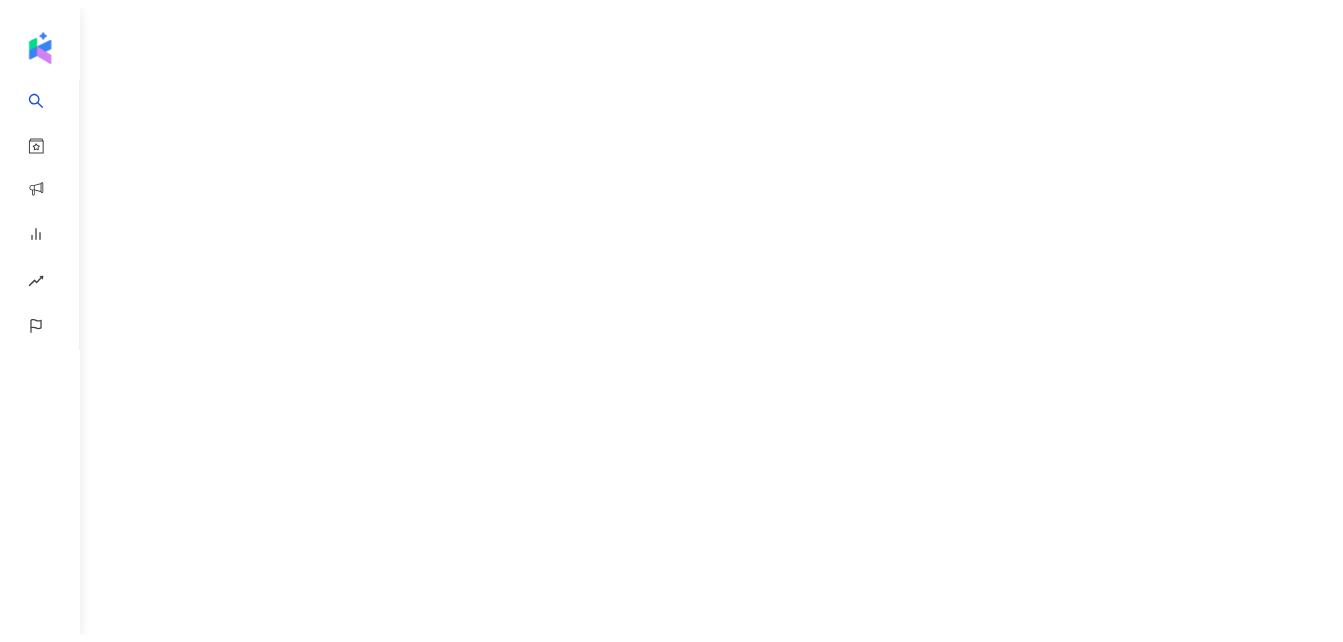 scroll, scrollTop: 0, scrollLeft: 0, axis: both 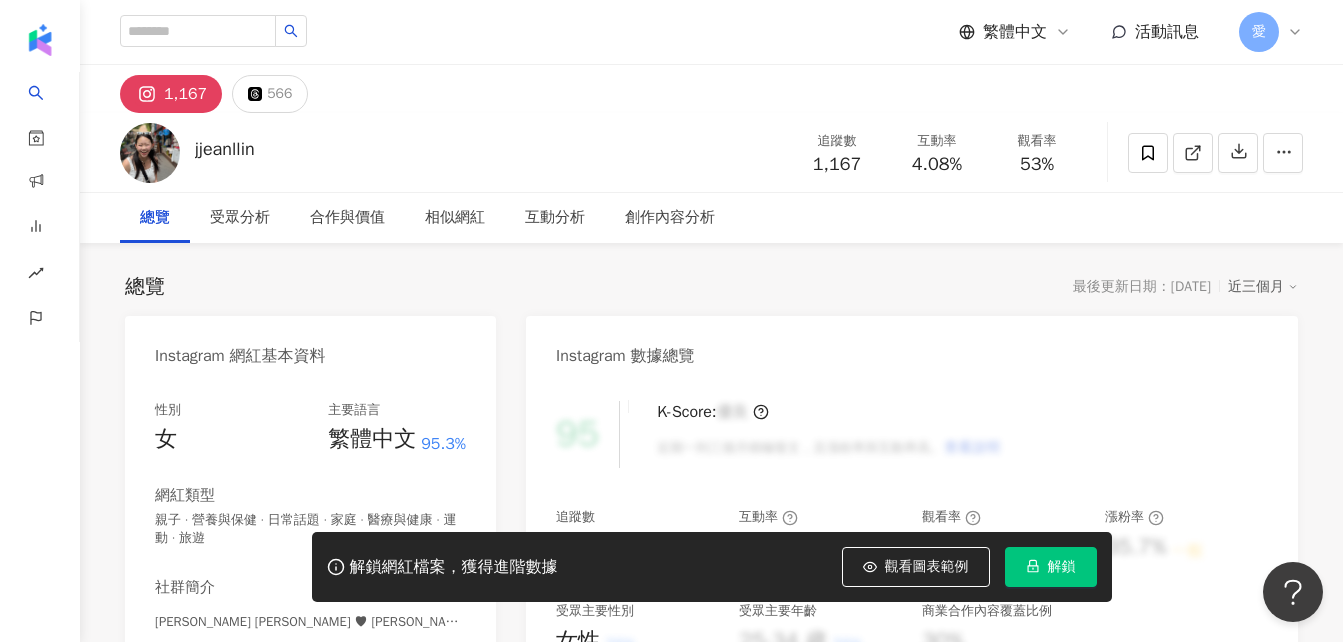 click on "[URL][DOMAIN_NAME]" at bounding box center (238, 657) 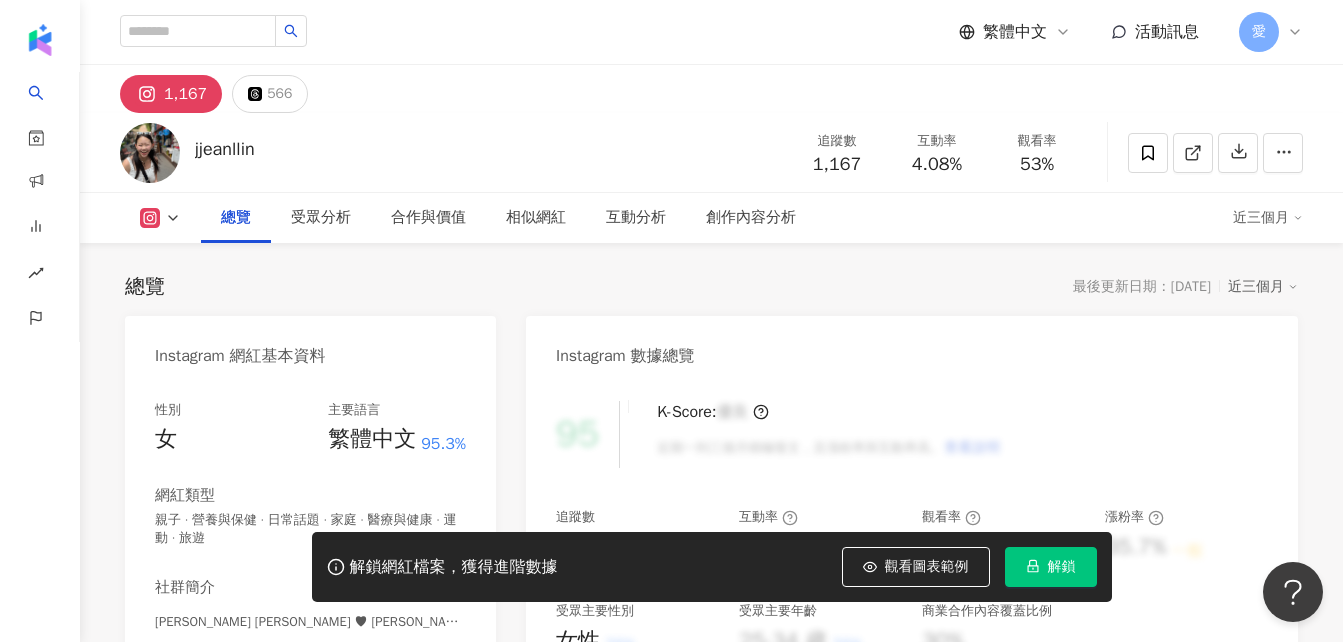 scroll, scrollTop: 300, scrollLeft: 0, axis: vertical 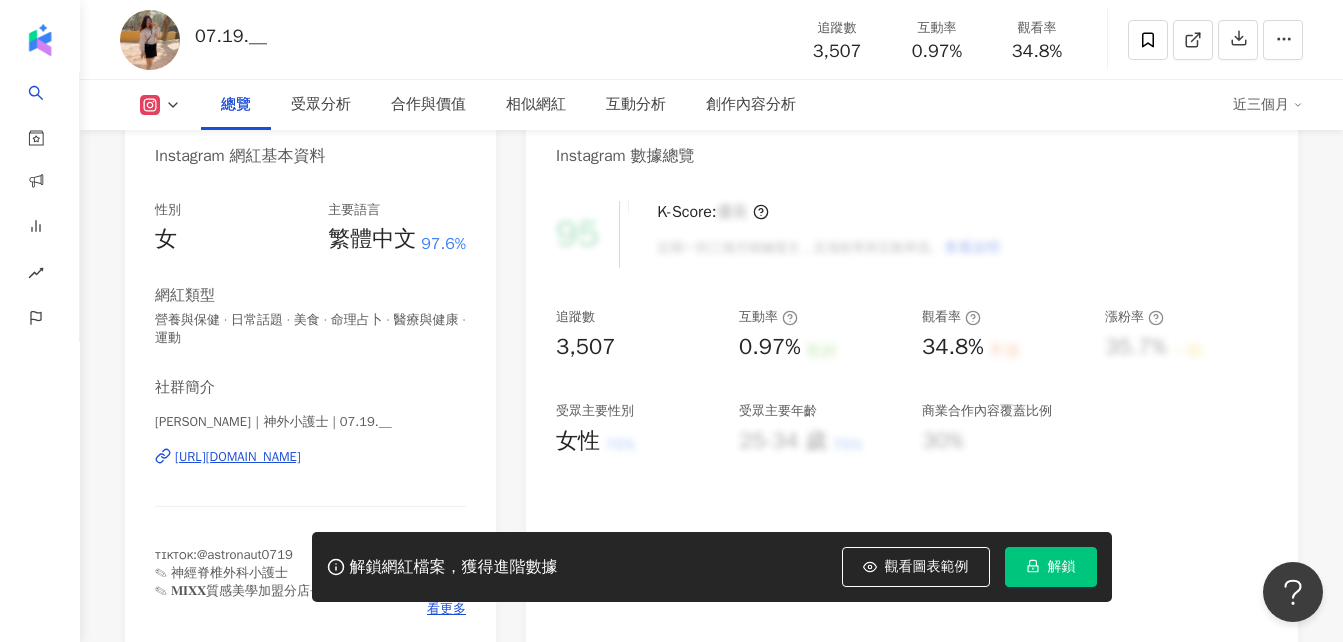 click on "https://www.instagram.com/07.19.__/" at bounding box center [238, 457] 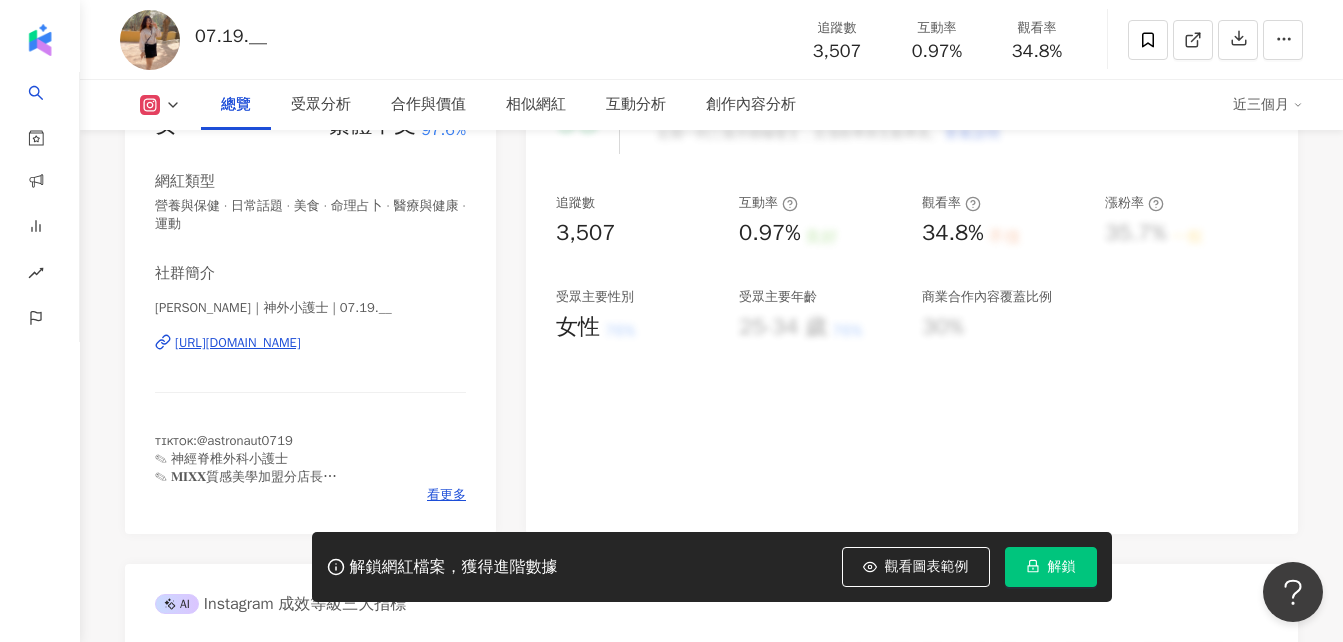 scroll, scrollTop: 400, scrollLeft: 0, axis: vertical 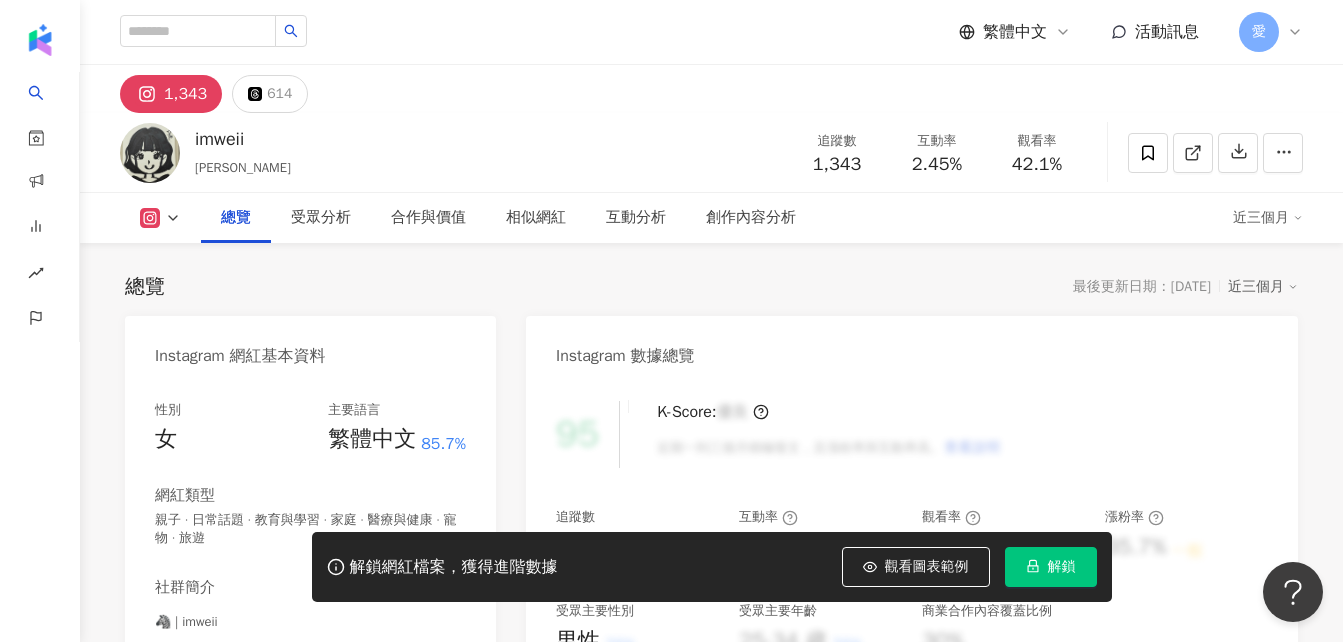 click on "https://www.instagram.com/imweii/" at bounding box center (238, 657) 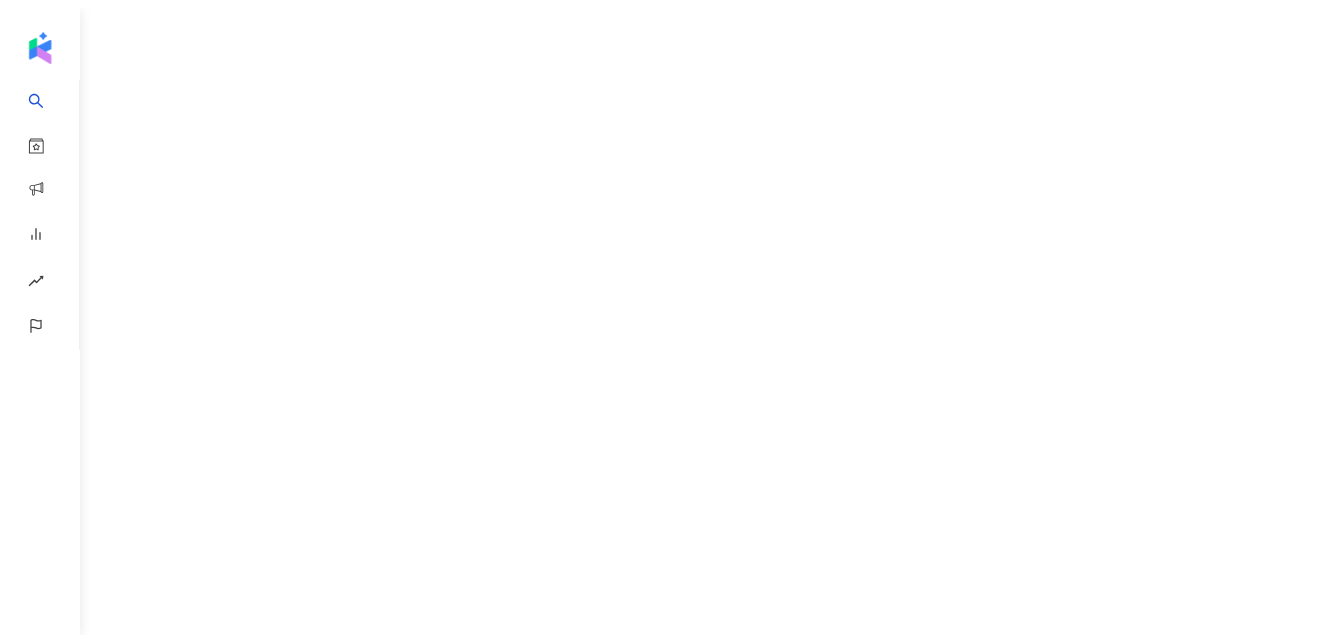 scroll, scrollTop: 0, scrollLeft: 0, axis: both 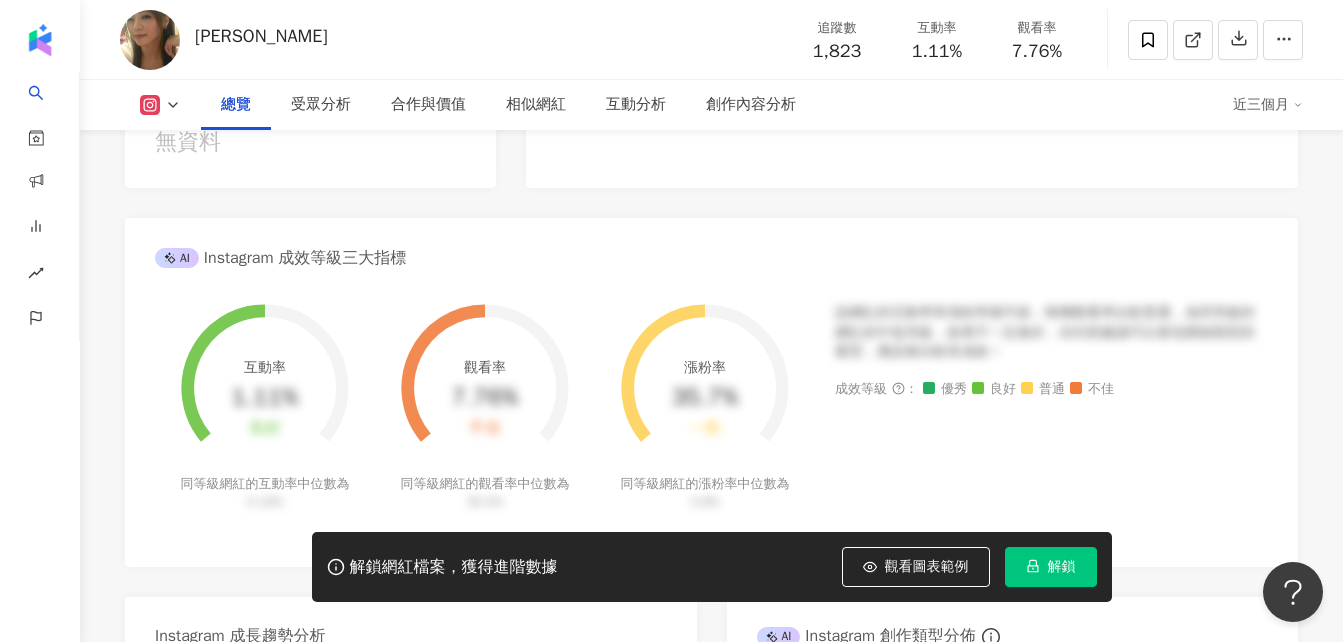 click on "[URL][DOMAIN_NAME]" at bounding box center [238, 39] 